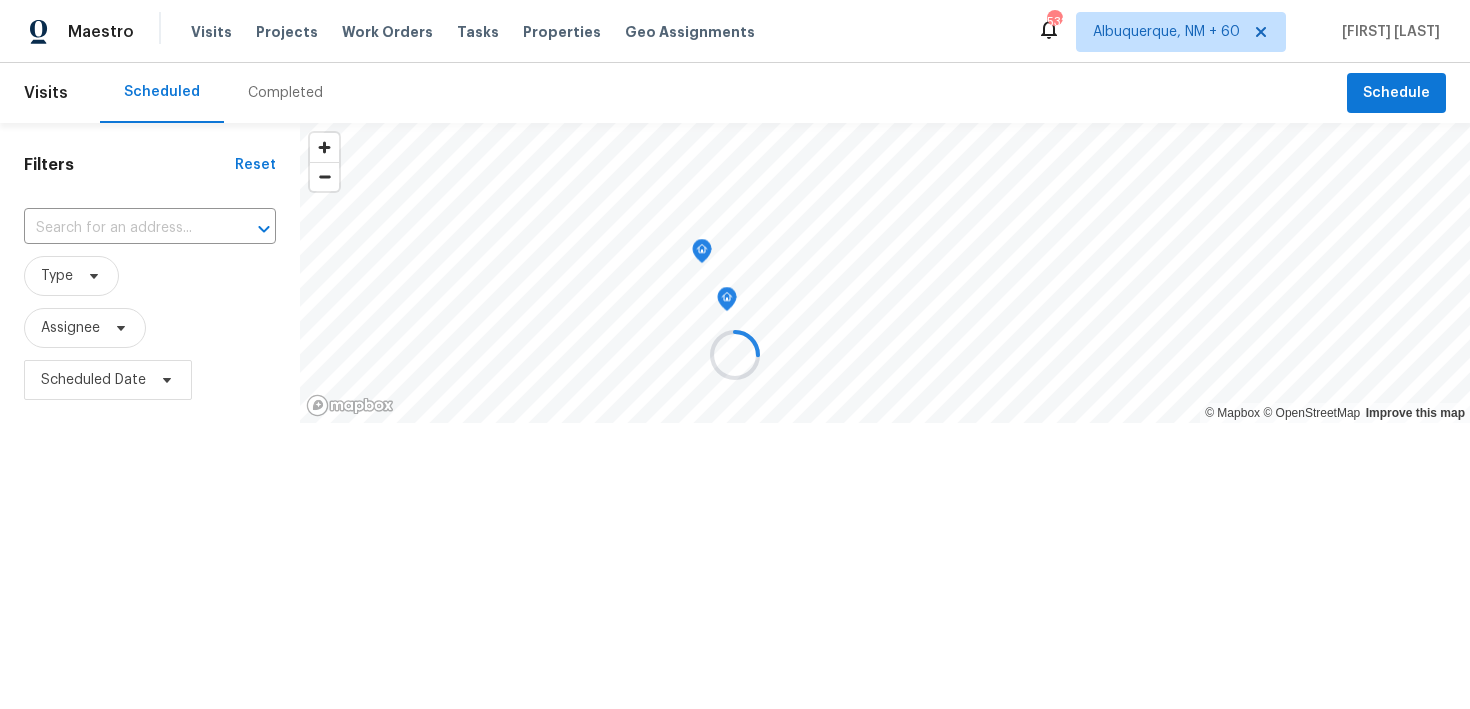 scroll, scrollTop: 0, scrollLeft: 0, axis: both 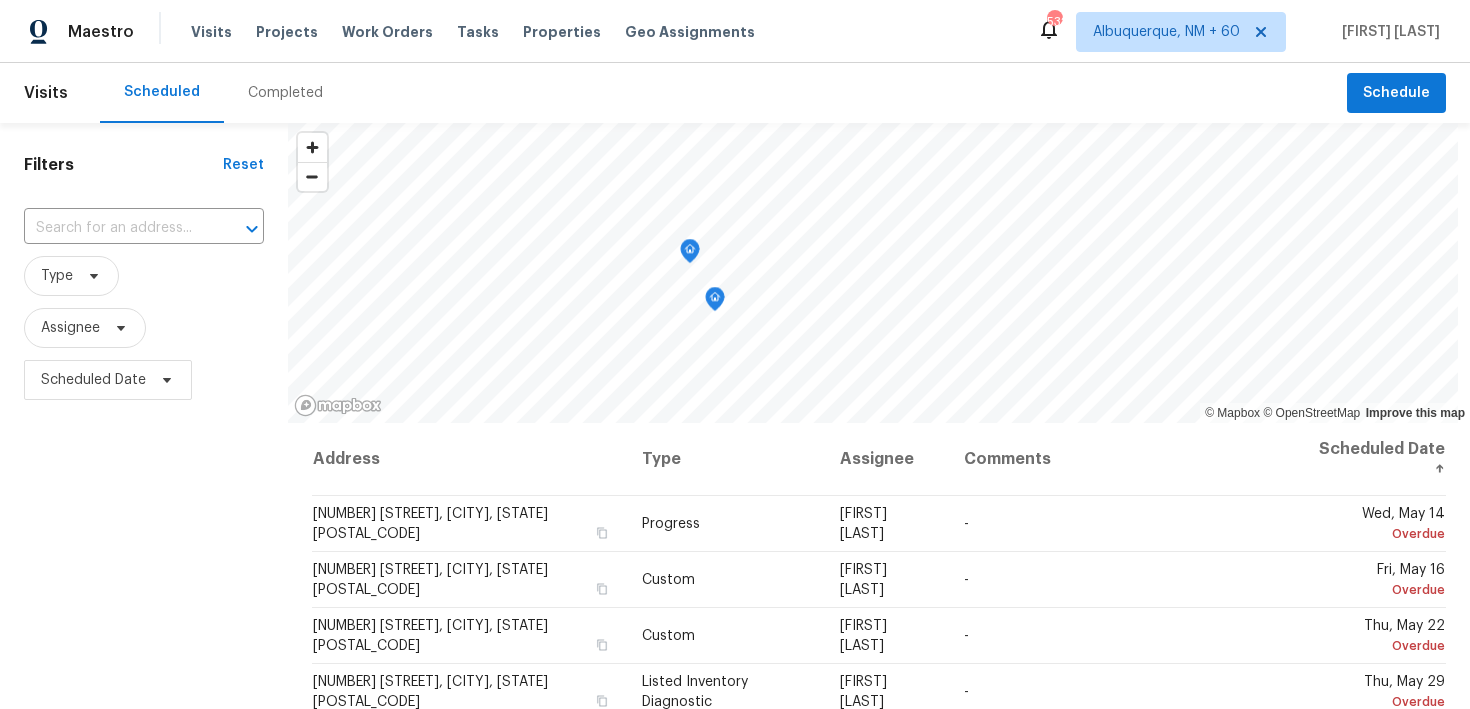 click on "Completed" at bounding box center (285, 93) 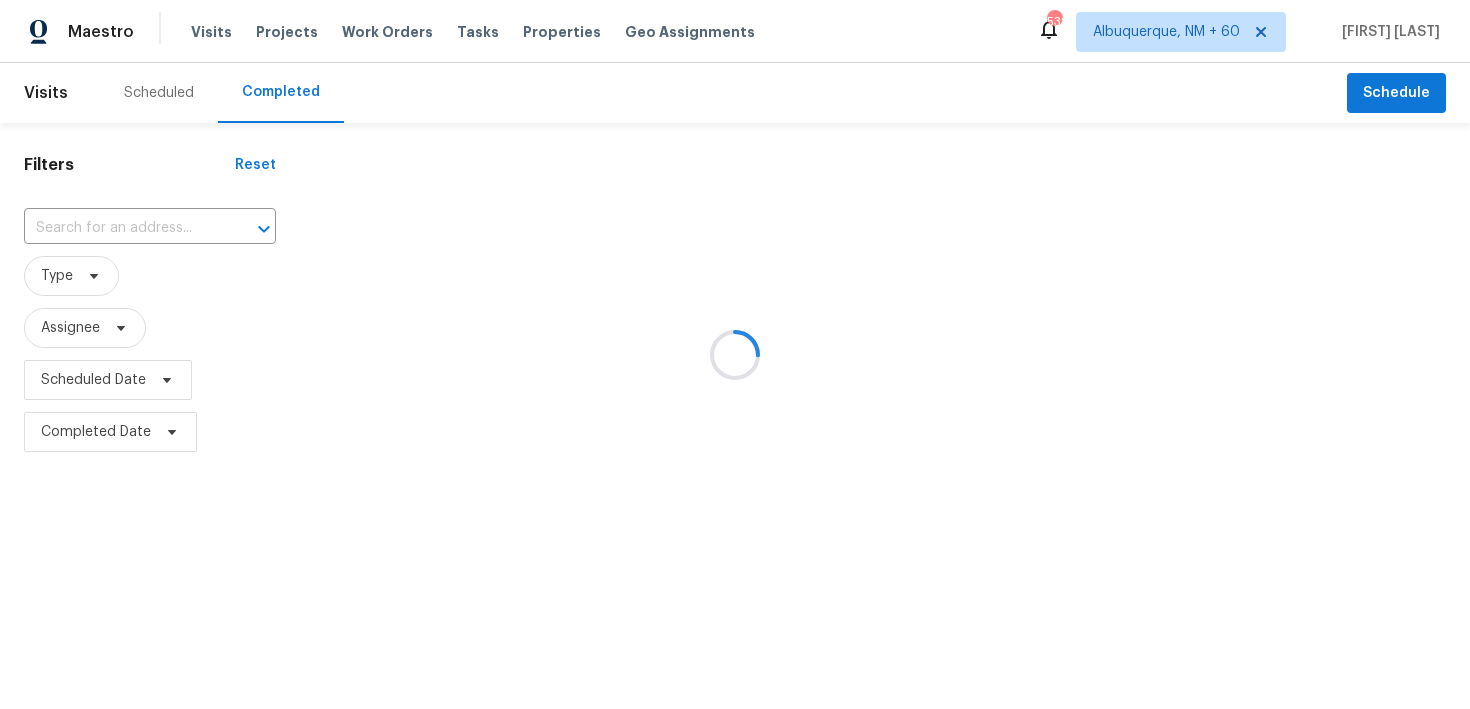 click at bounding box center [735, 354] 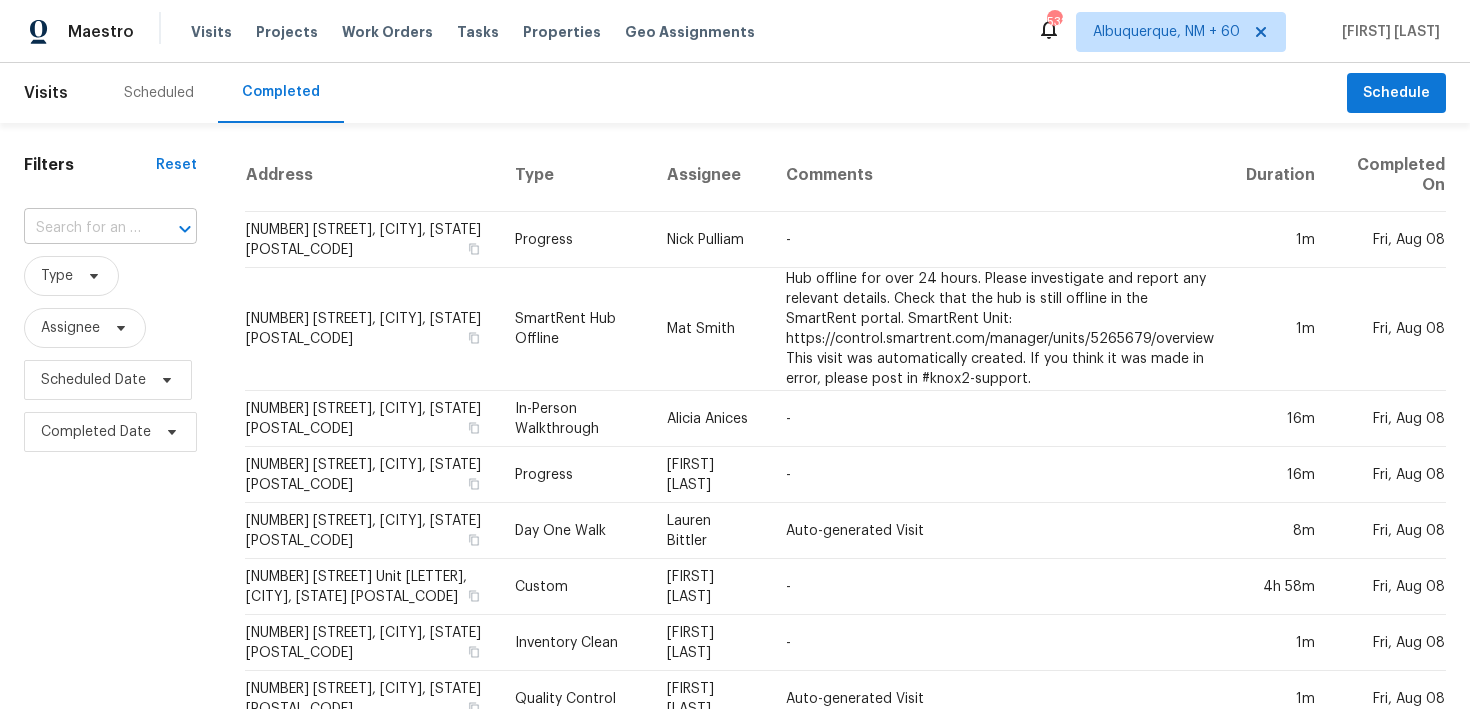 click at bounding box center (82, 228) 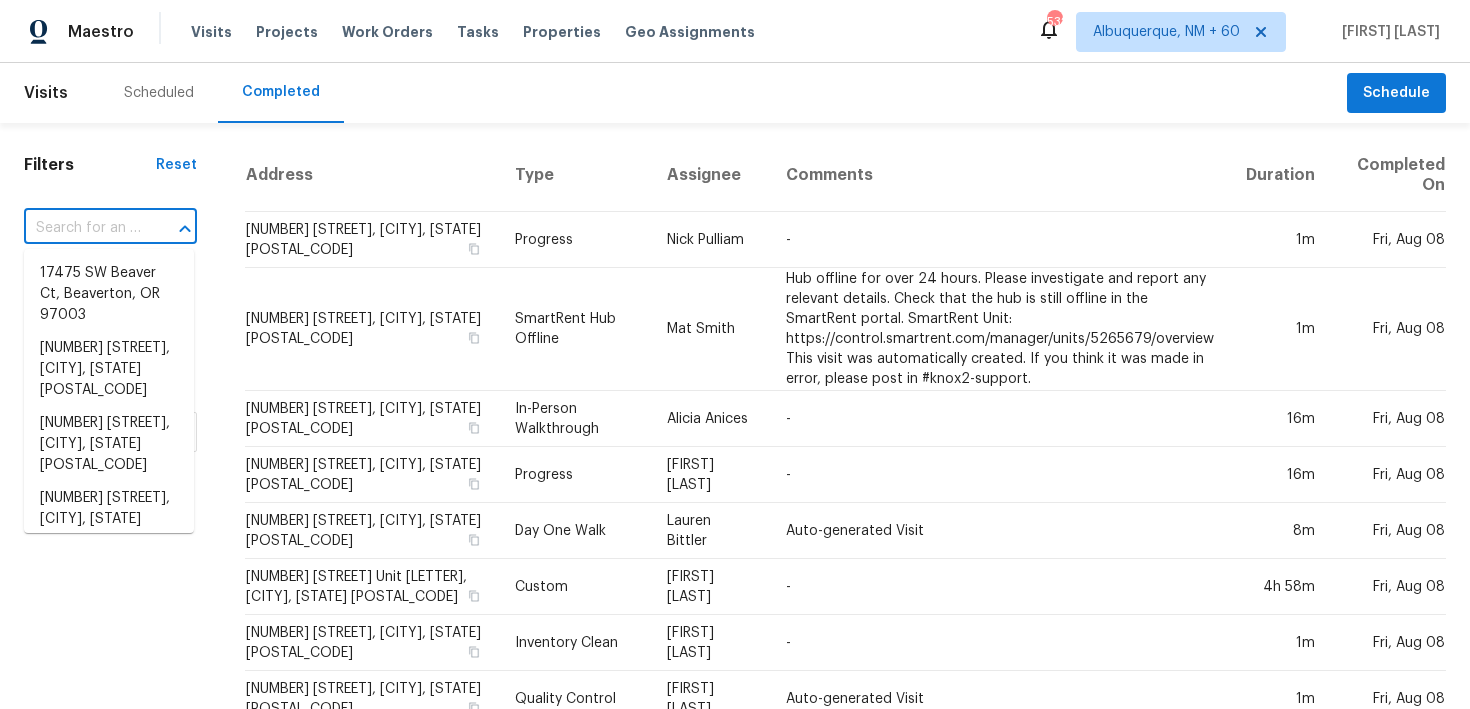 paste on "[NUMBER] [STREET] [CITY], [STATE] [POSTAL_CODE]" 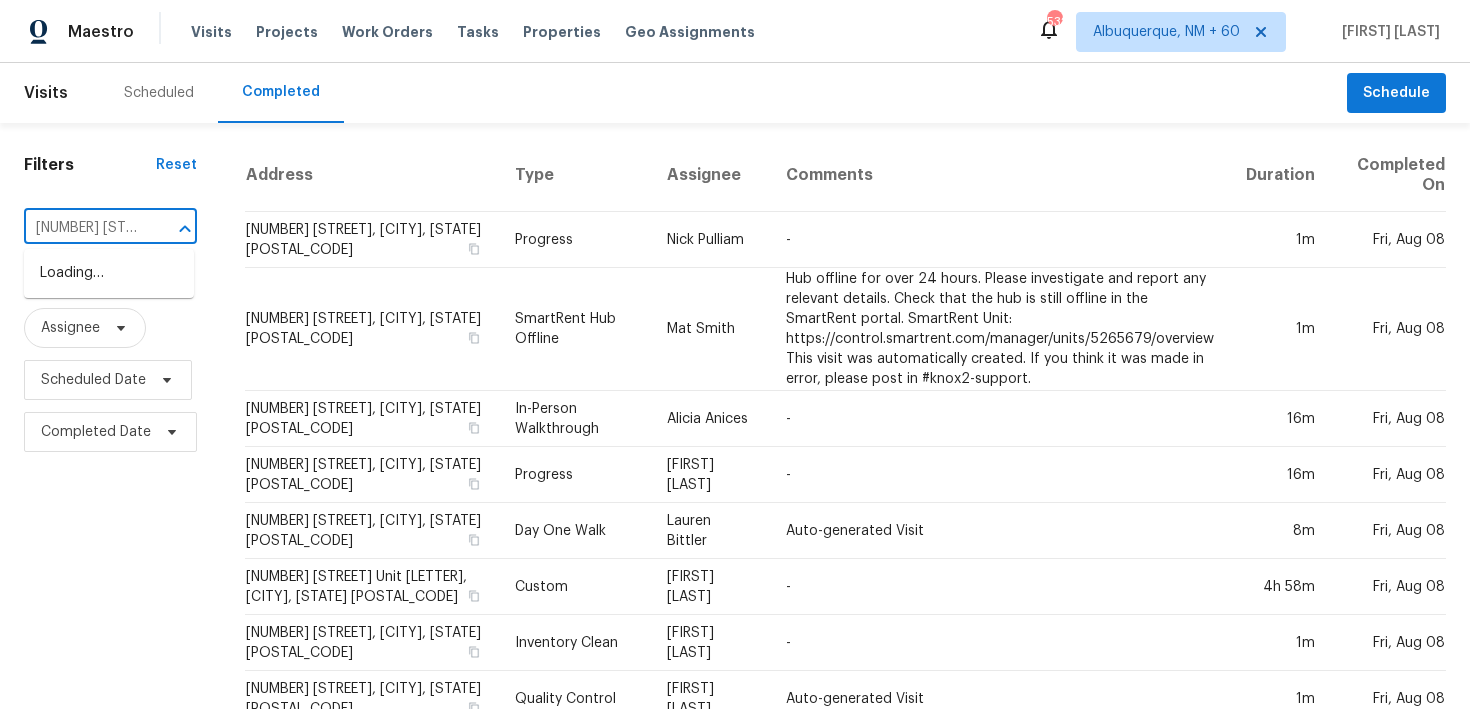 scroll, scrollTop: 0, scrollLeft: 99, axis: horizontal 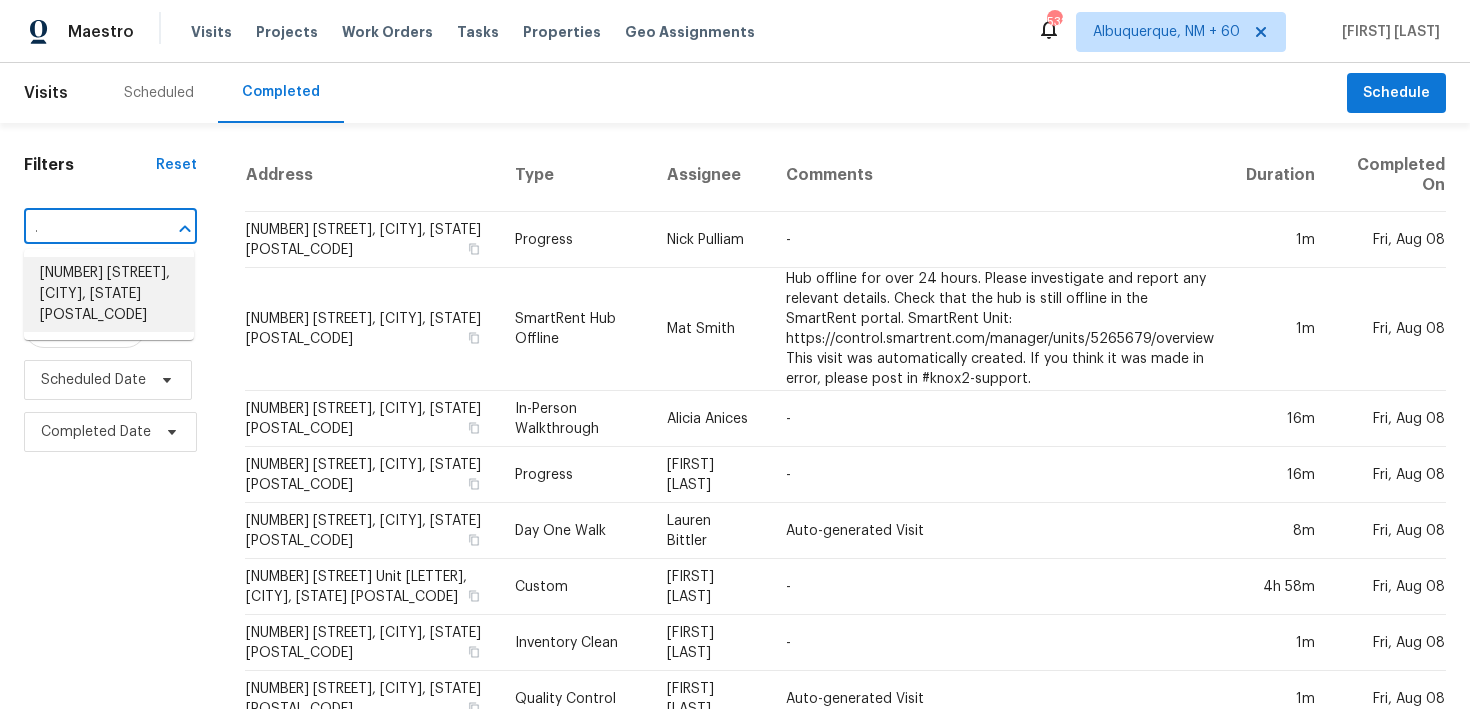 click on "[NUMBER] [STREET], [CITY], [STATE] [POSTAL_CODE]" at bounding box center (109, 294) 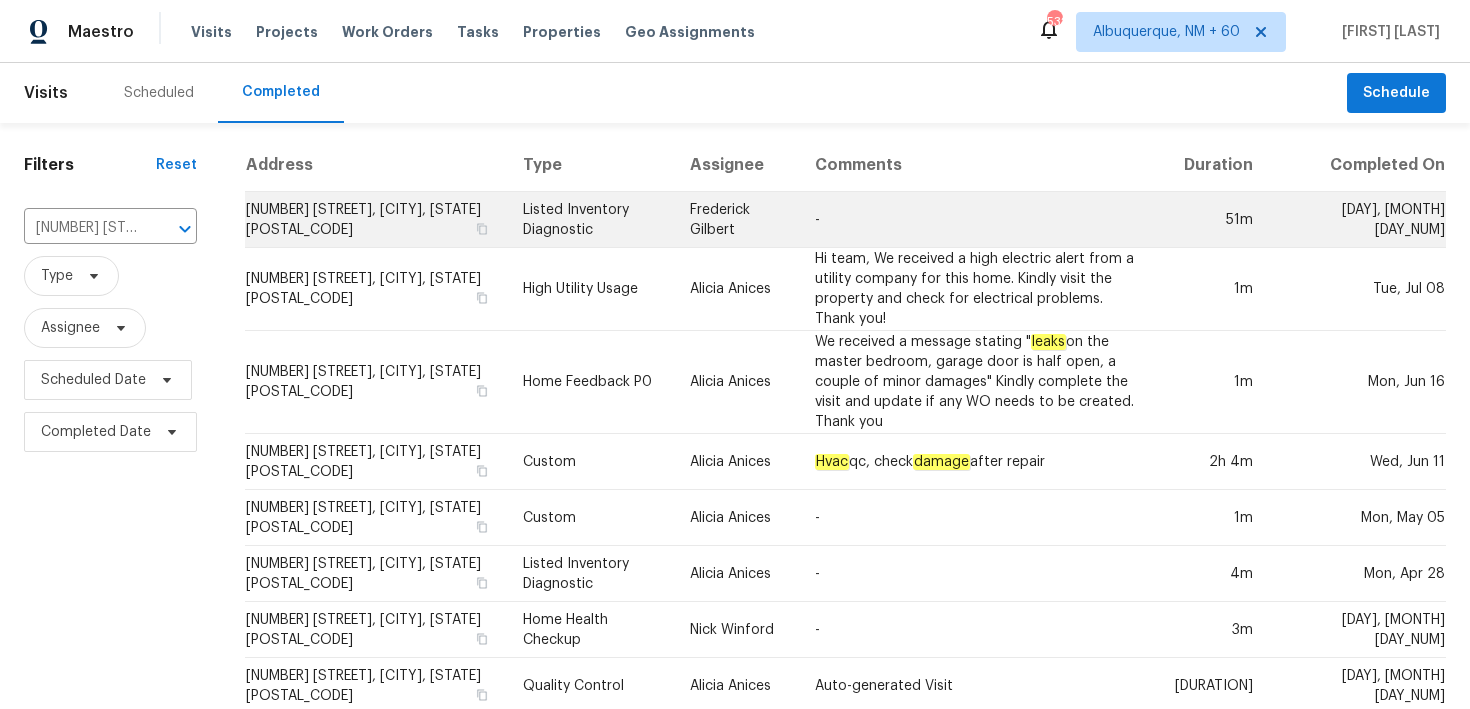 click on "Listed Inventory Diagnostic" at bounding box center (590, 220) 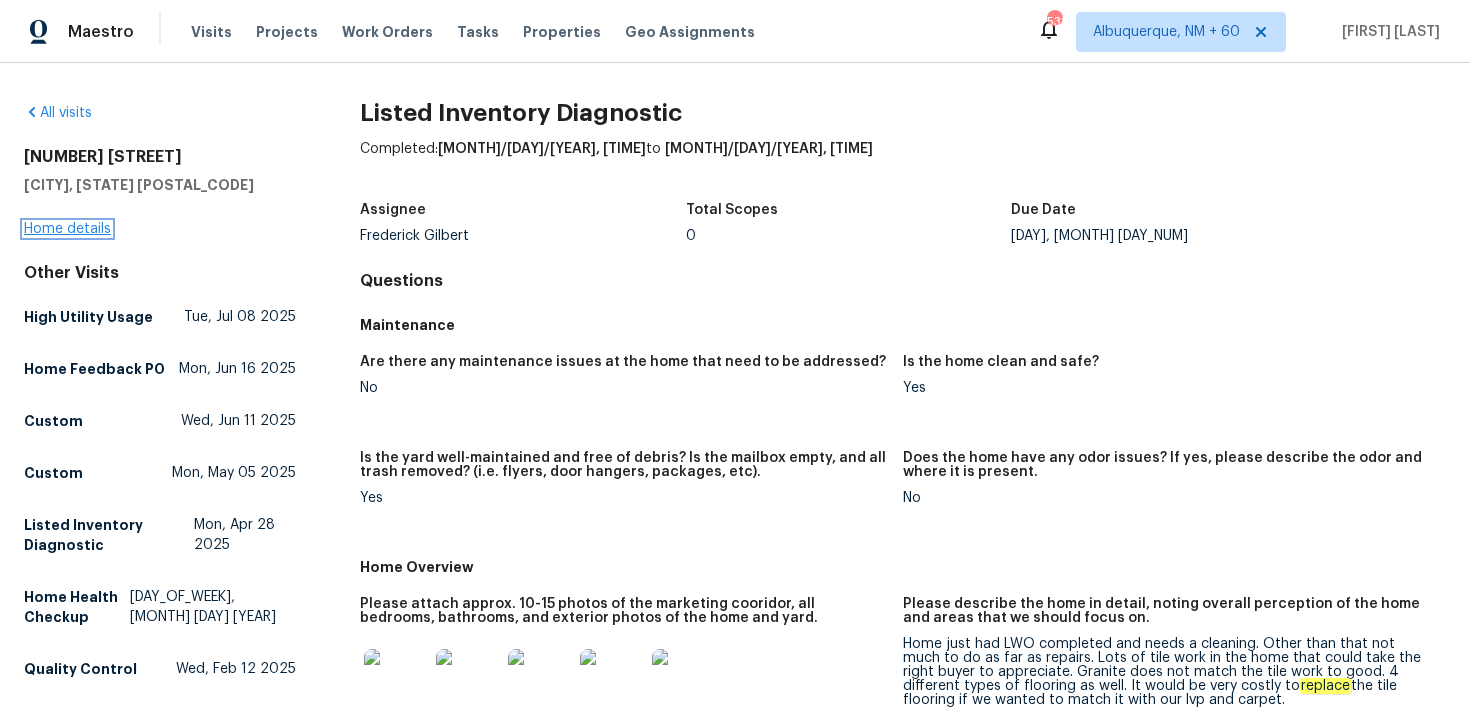 click on "Home details" at bounding box center (67, 229) 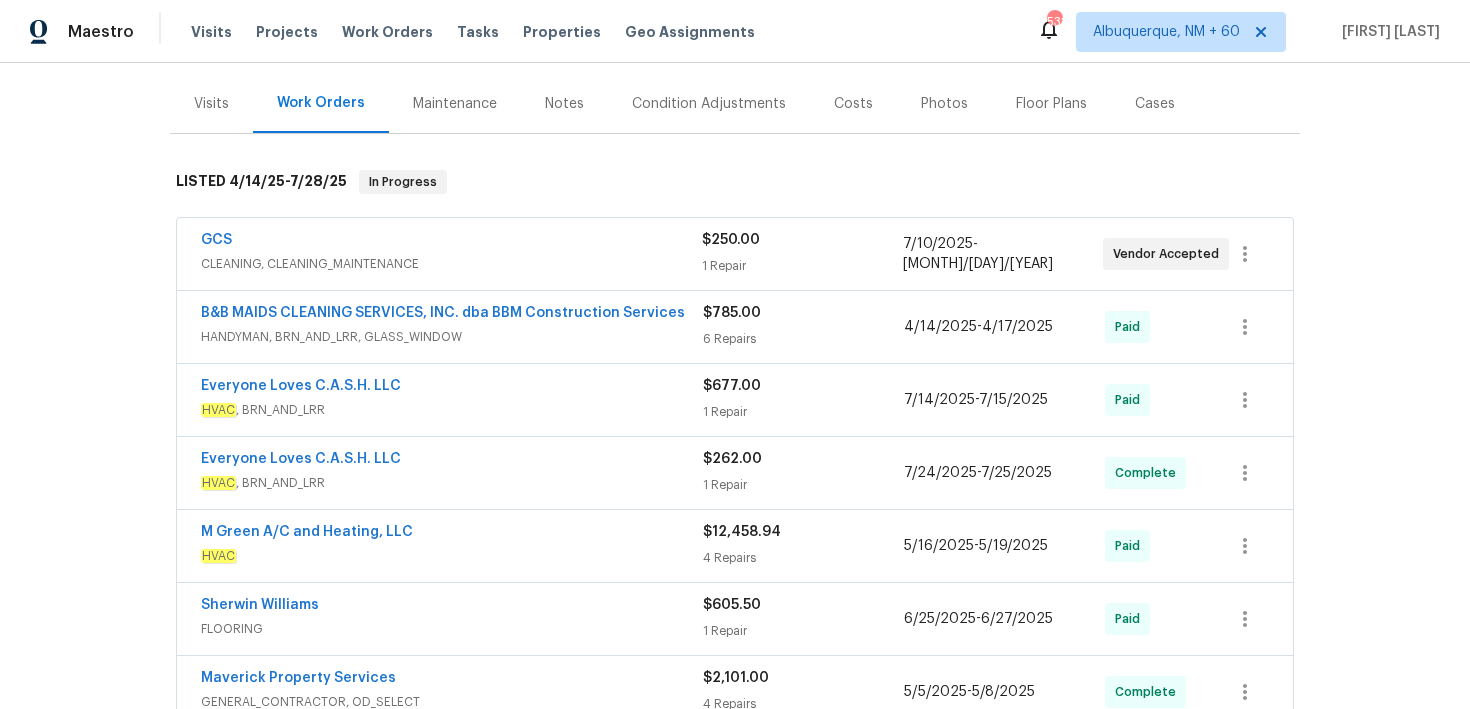 scroll, scrollTop: 250, scrollLeft: 0, axis: vertical 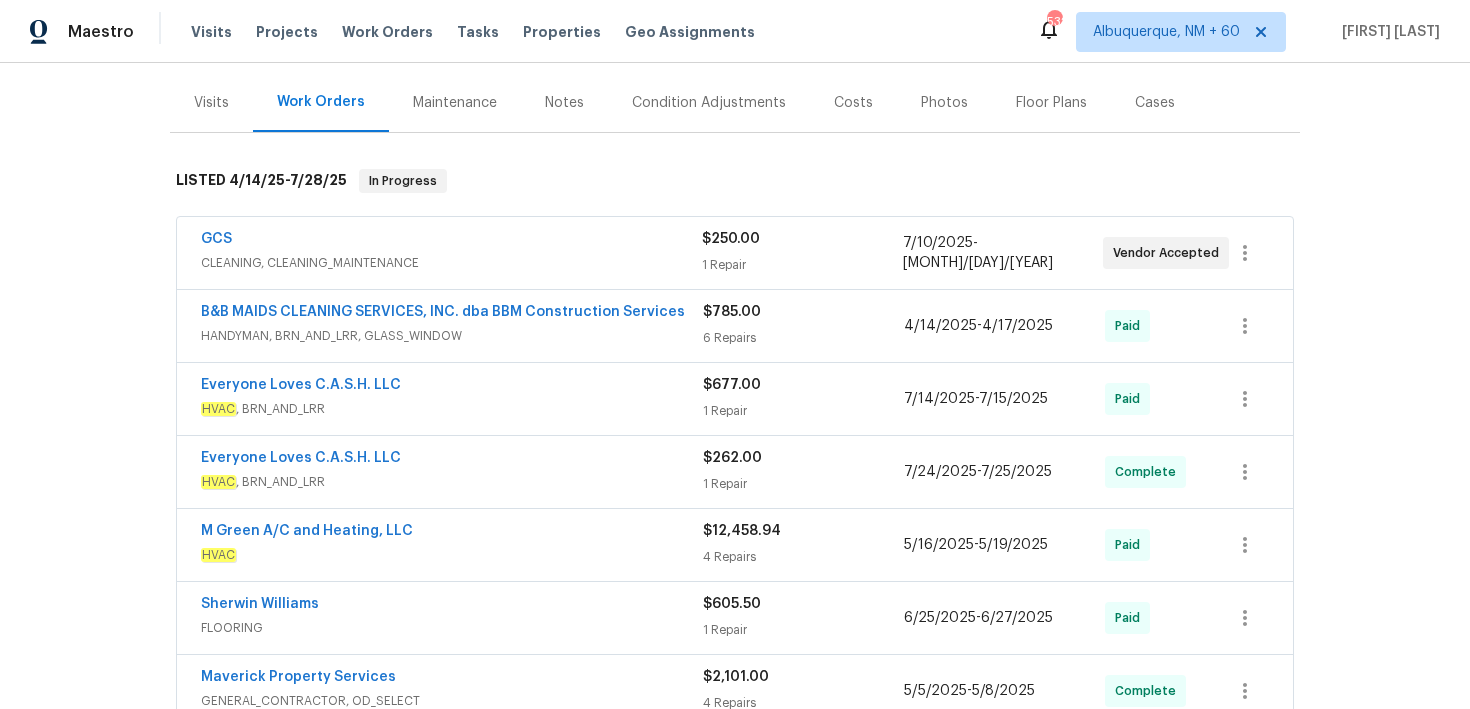 click on "1 Repair" at bounding box center [802, 265] 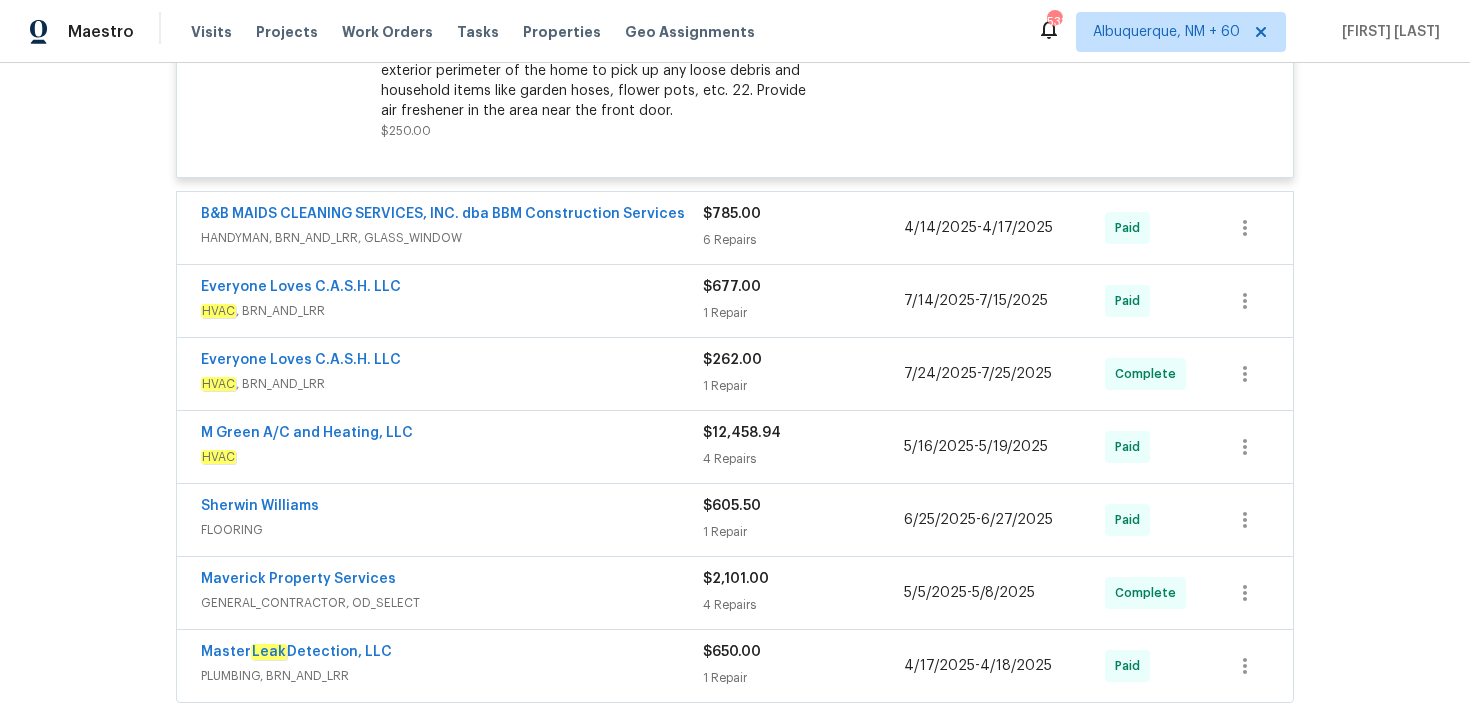 scroll, scrollTop: 957, scrollLeft: 0, axis: vertical 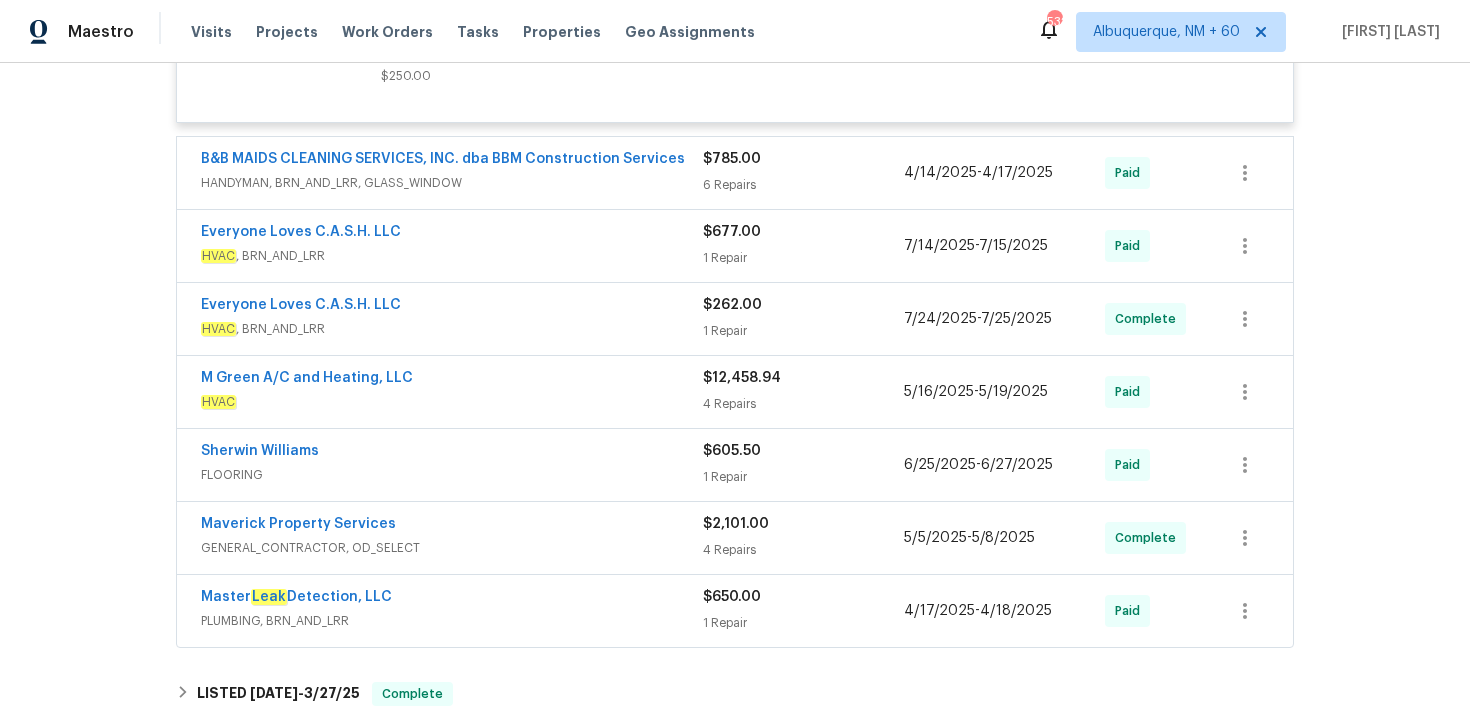click on "$677.00" at bounding box center (732, 232) 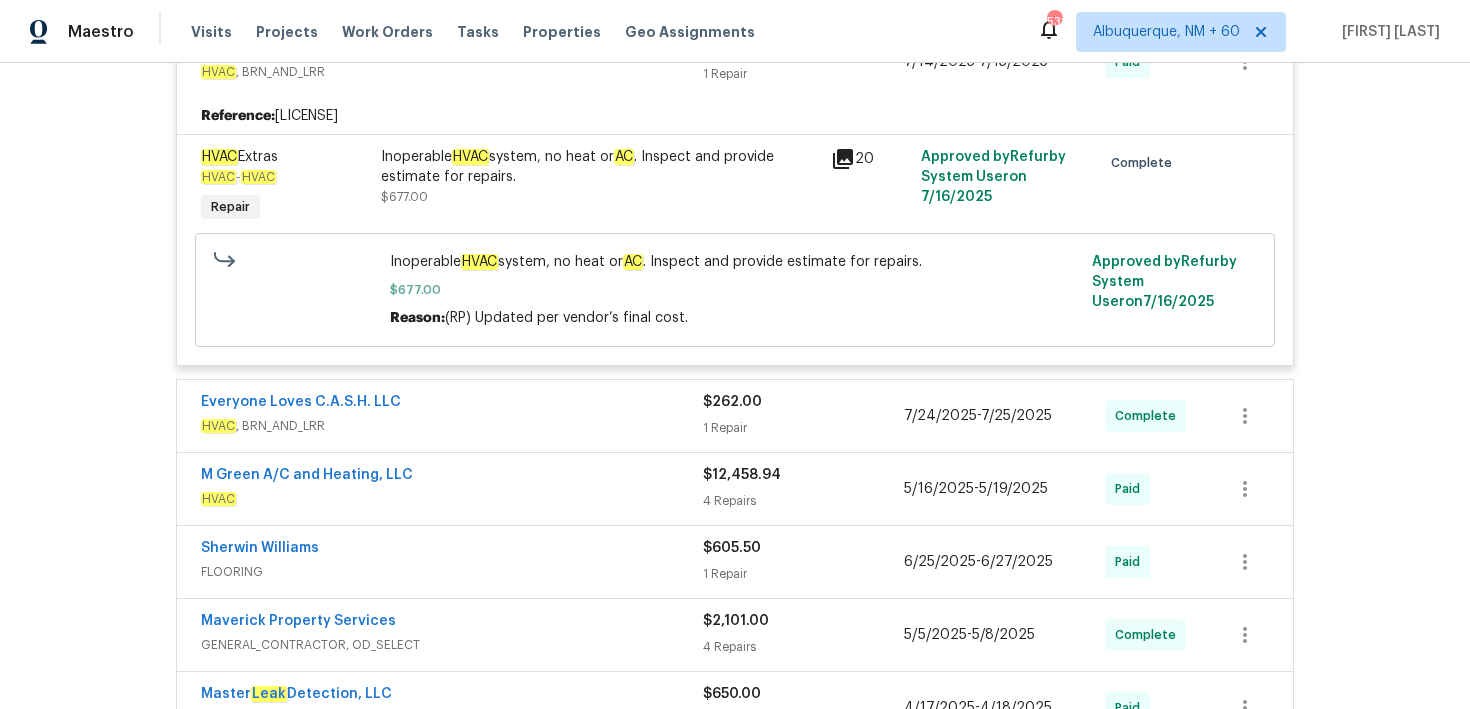 scroll, scrollTop: 1191, scrollLeft: 0, axis: vertical 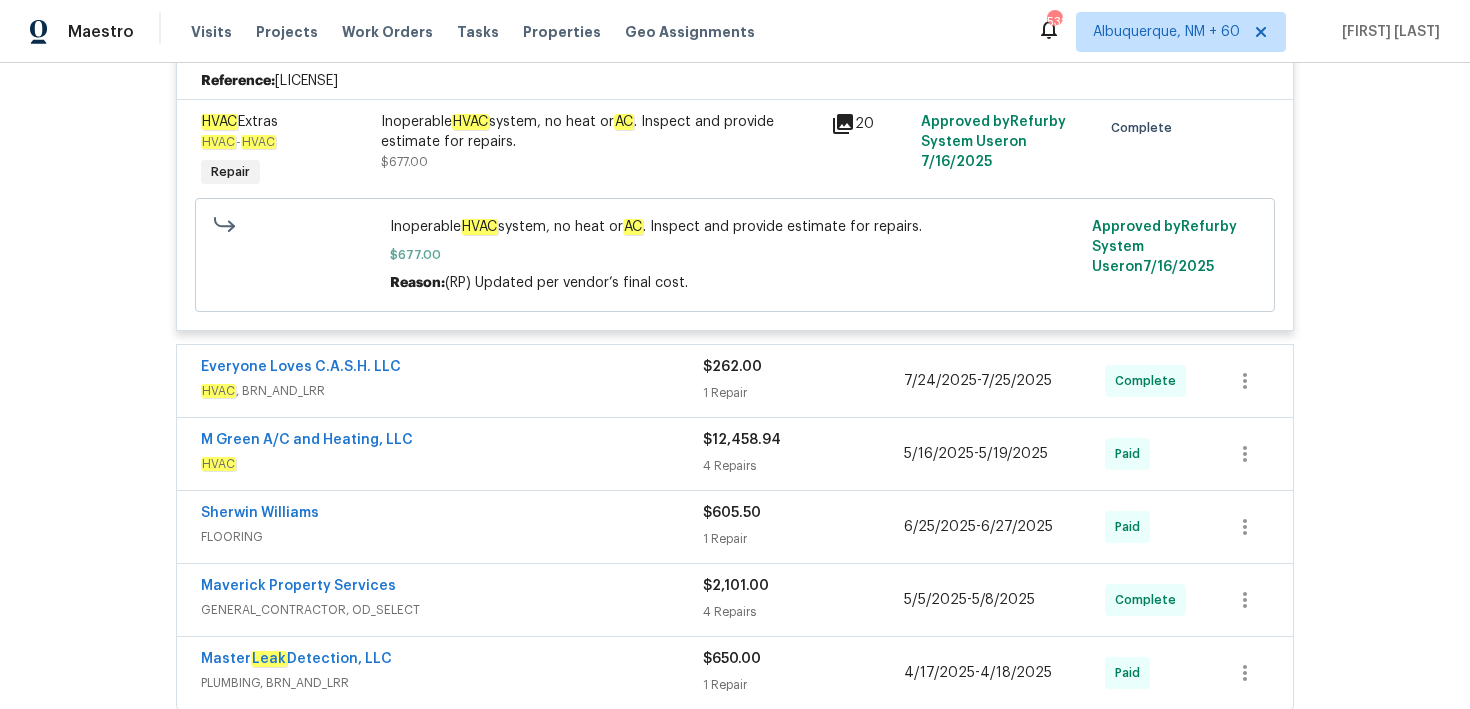 click on "[PRICE] [NUMBER] Repair" at bounding box center [803, 381] 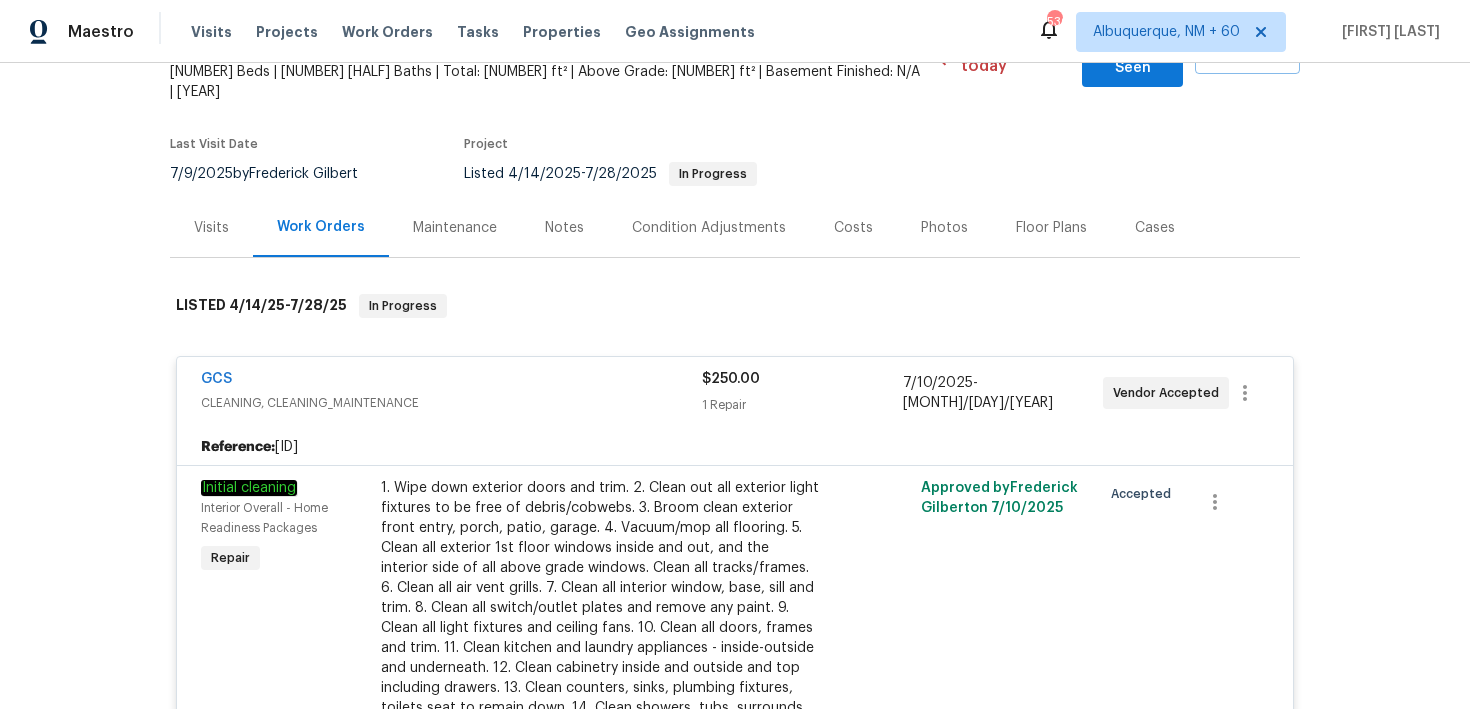 scroll, scrollTop: 0, scrollLeft: 0, axis: both 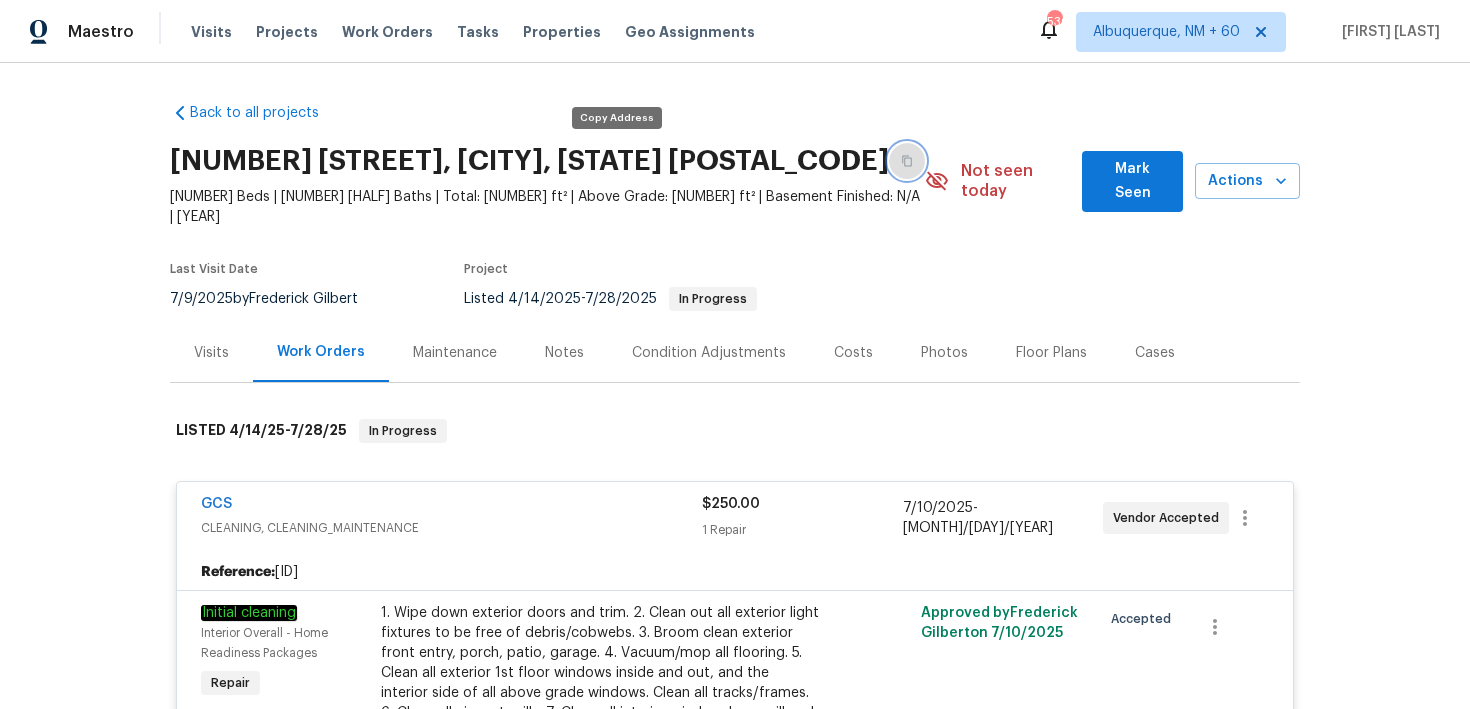 click at bounding box center [907, 161] 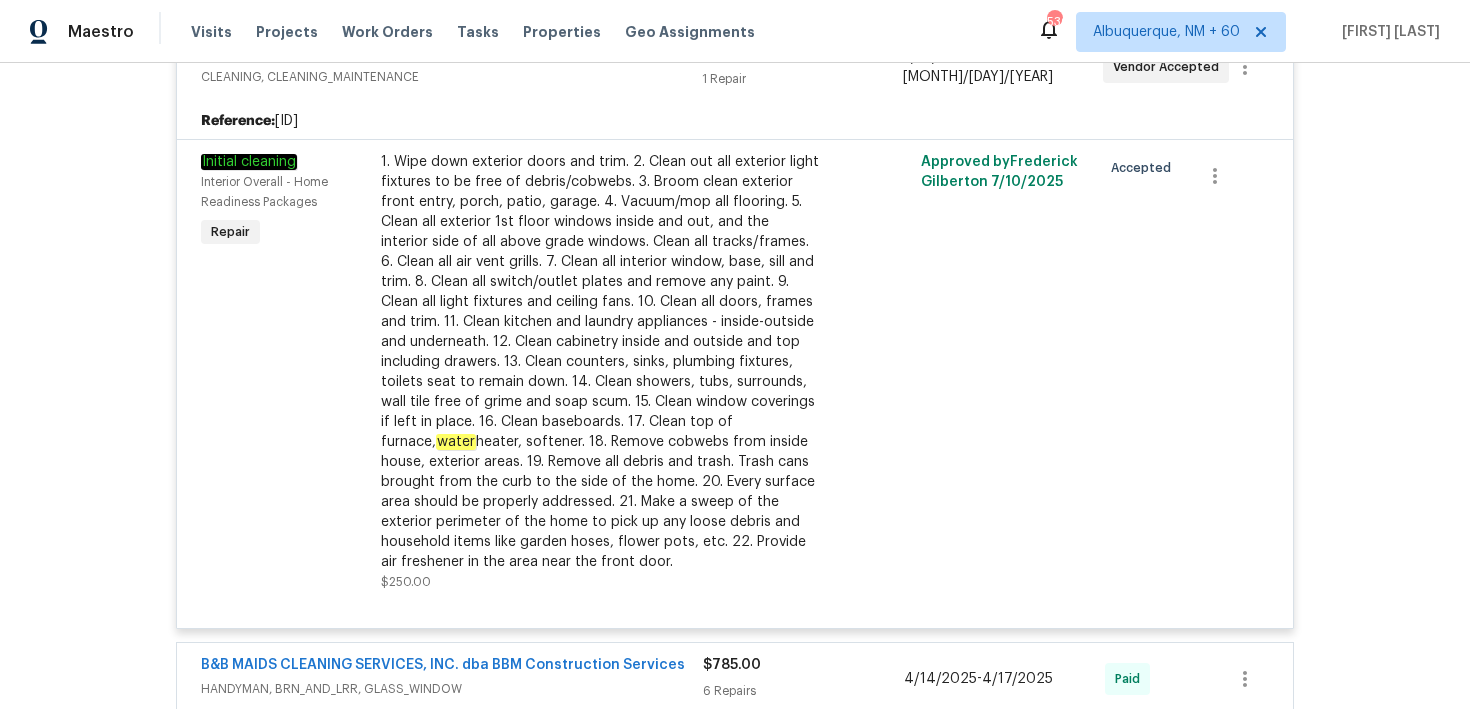 scroll, scrollTop: 0, scrollLeft: 0, axis: both 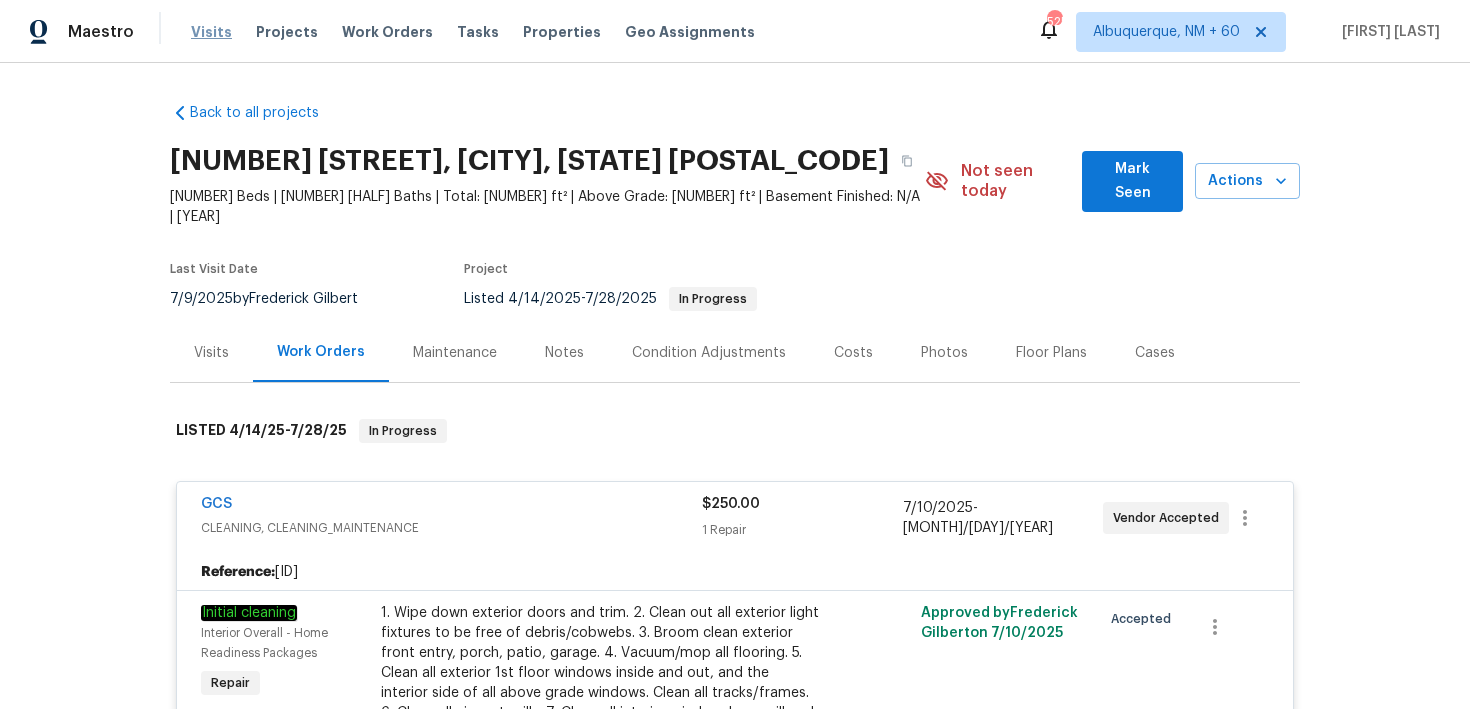 click on "Visits" at bounding box center (211, 32) 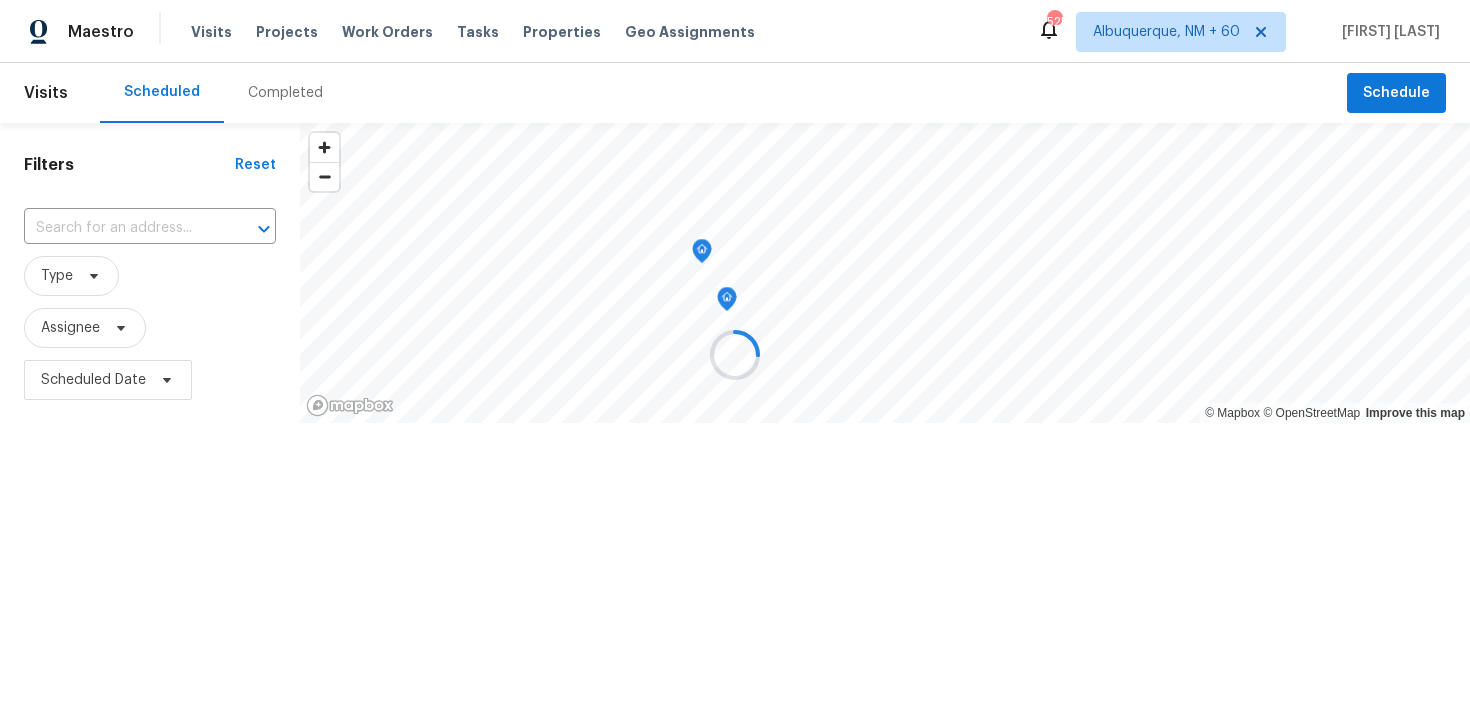 click at bounding box center (735, 354) 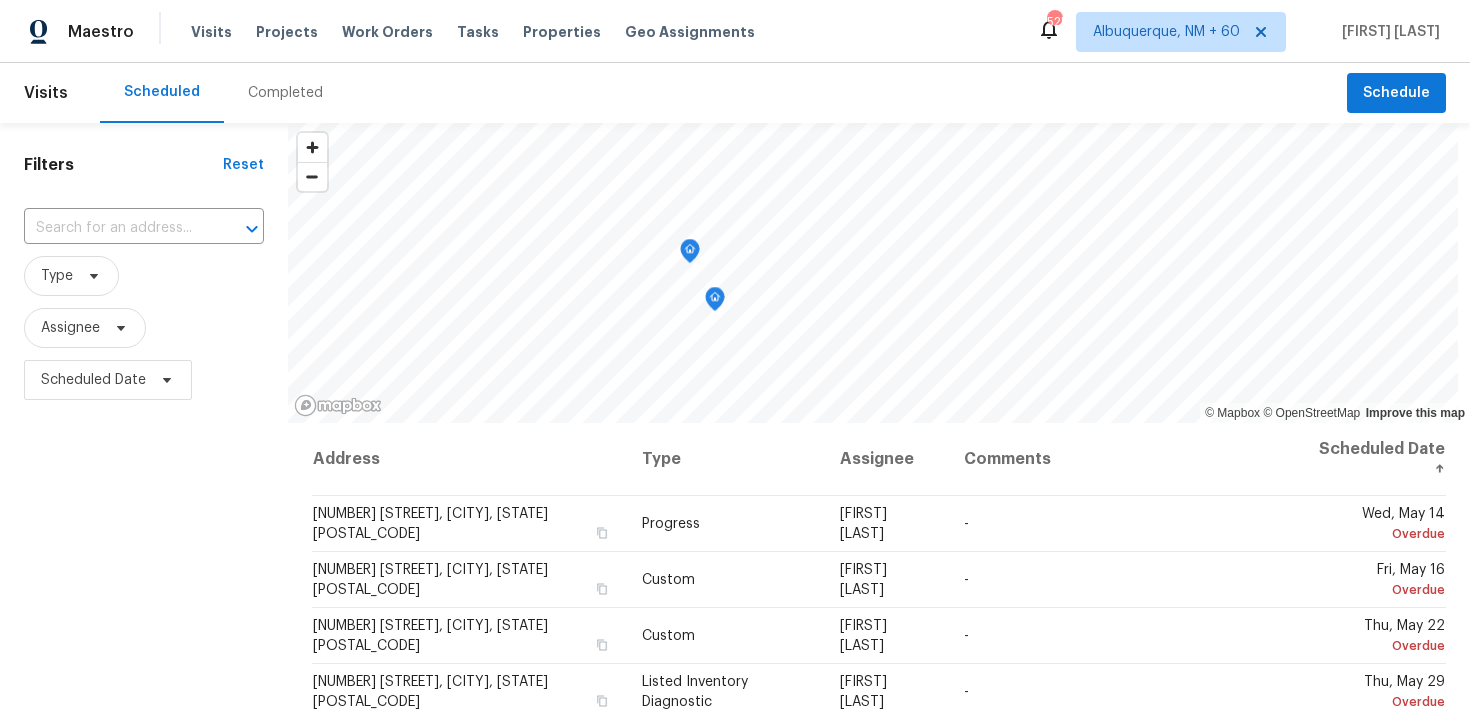 click on "Completed" at bounding box center [285, 93] 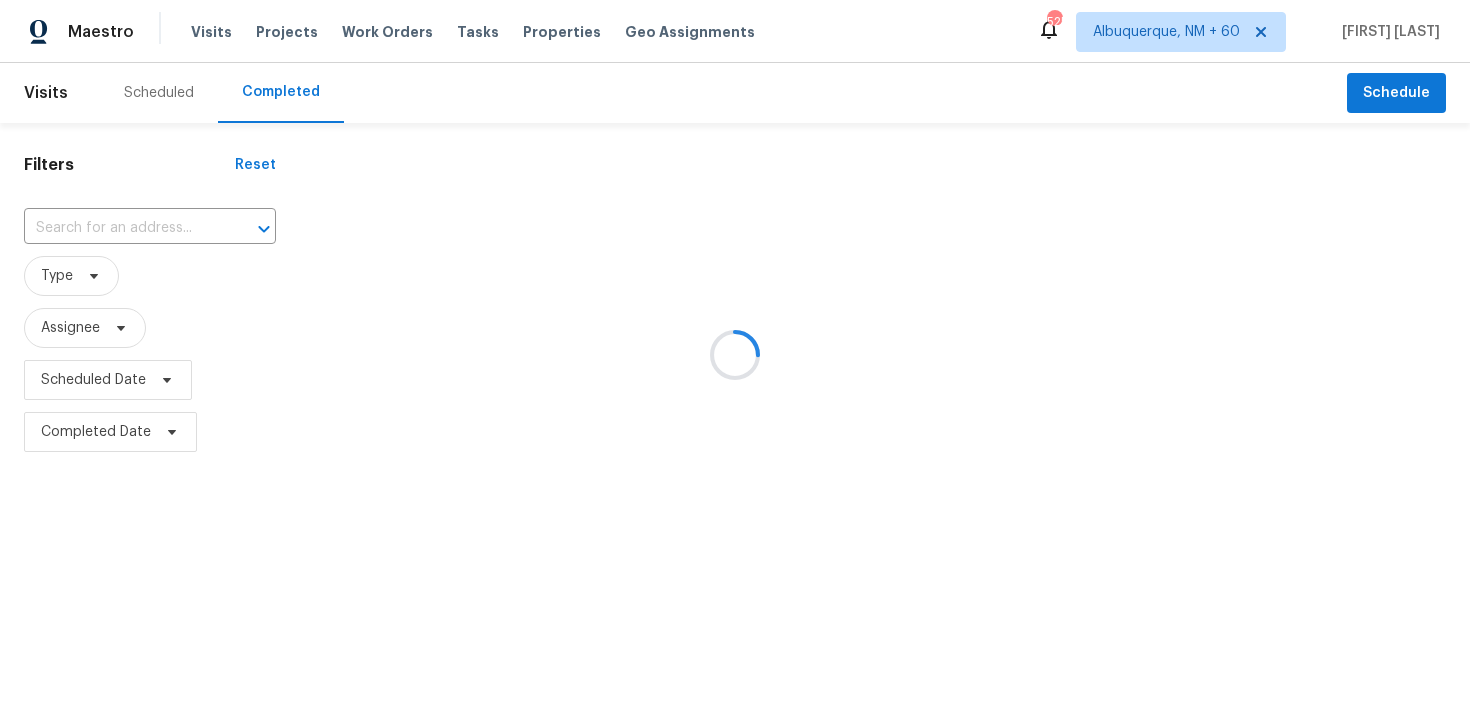click at bounding box center (735, 354) 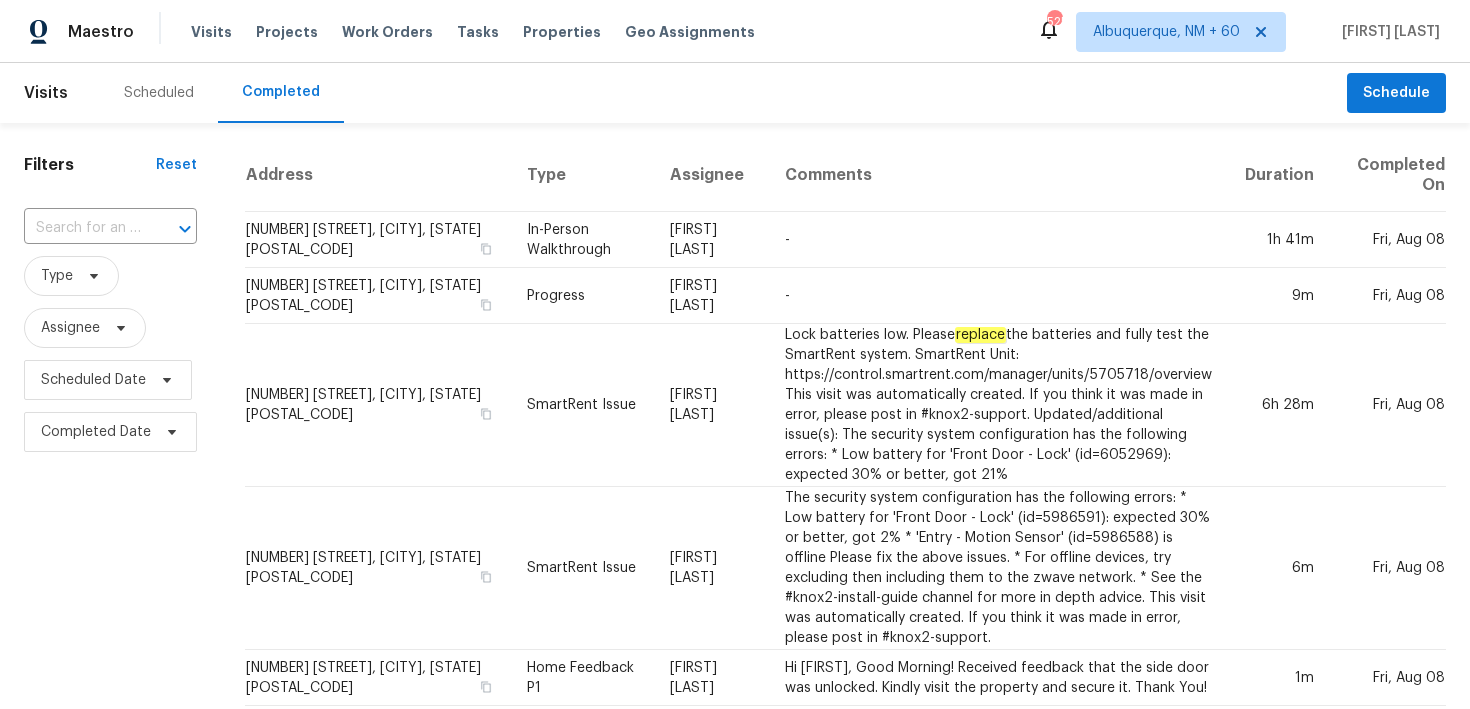 click at bounding box center [82, 228] 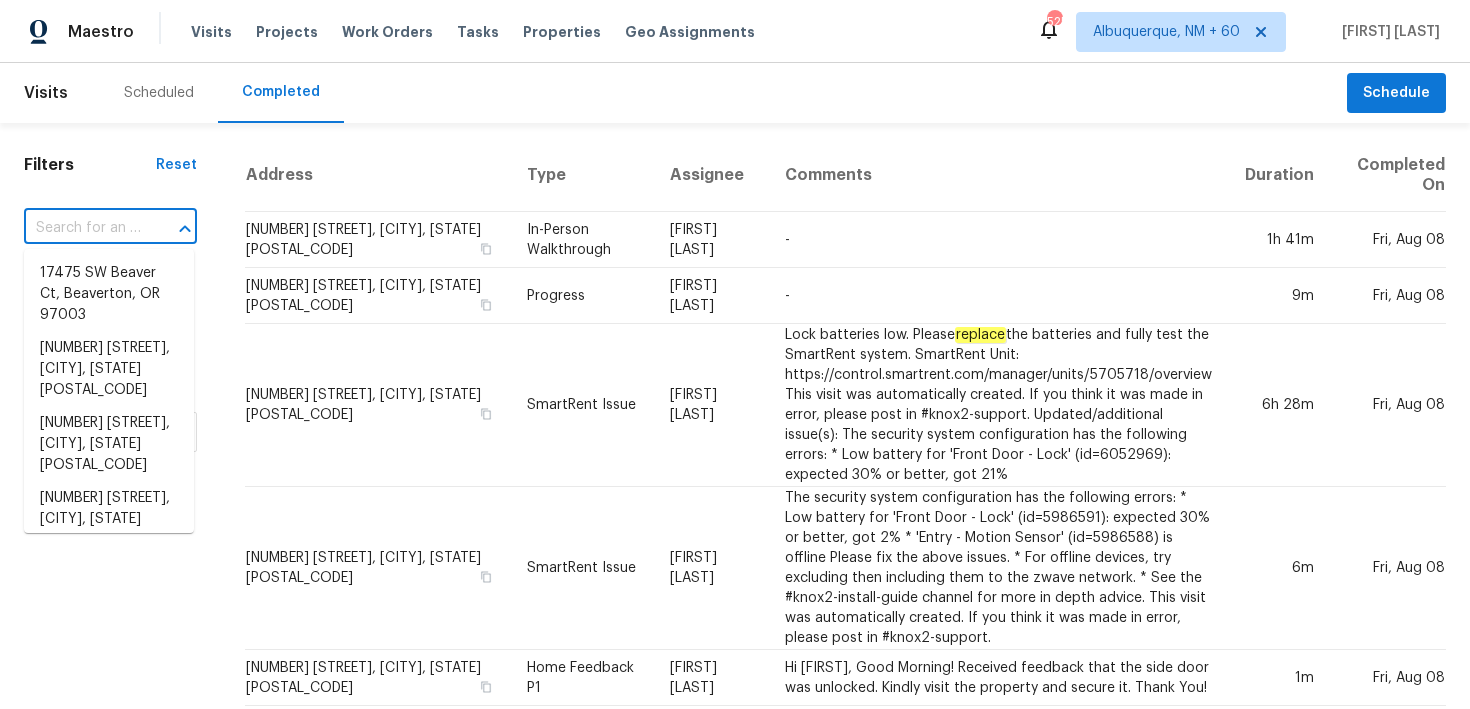paste on "[NUMBER] [STREET], [CITY], [STATE] [POSTAL_CODE]" 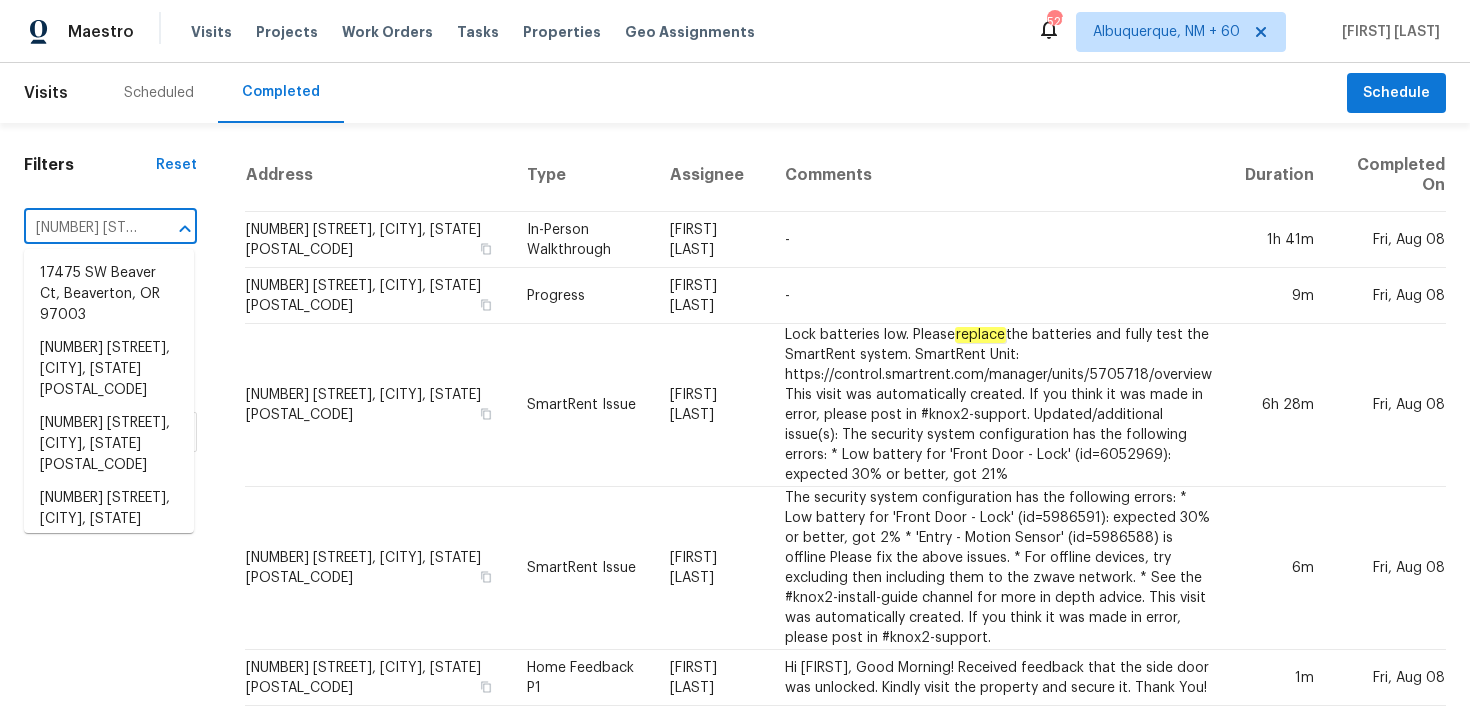 scroll, scrollTop: 0, scrollLeft: 140, axis: horizontal 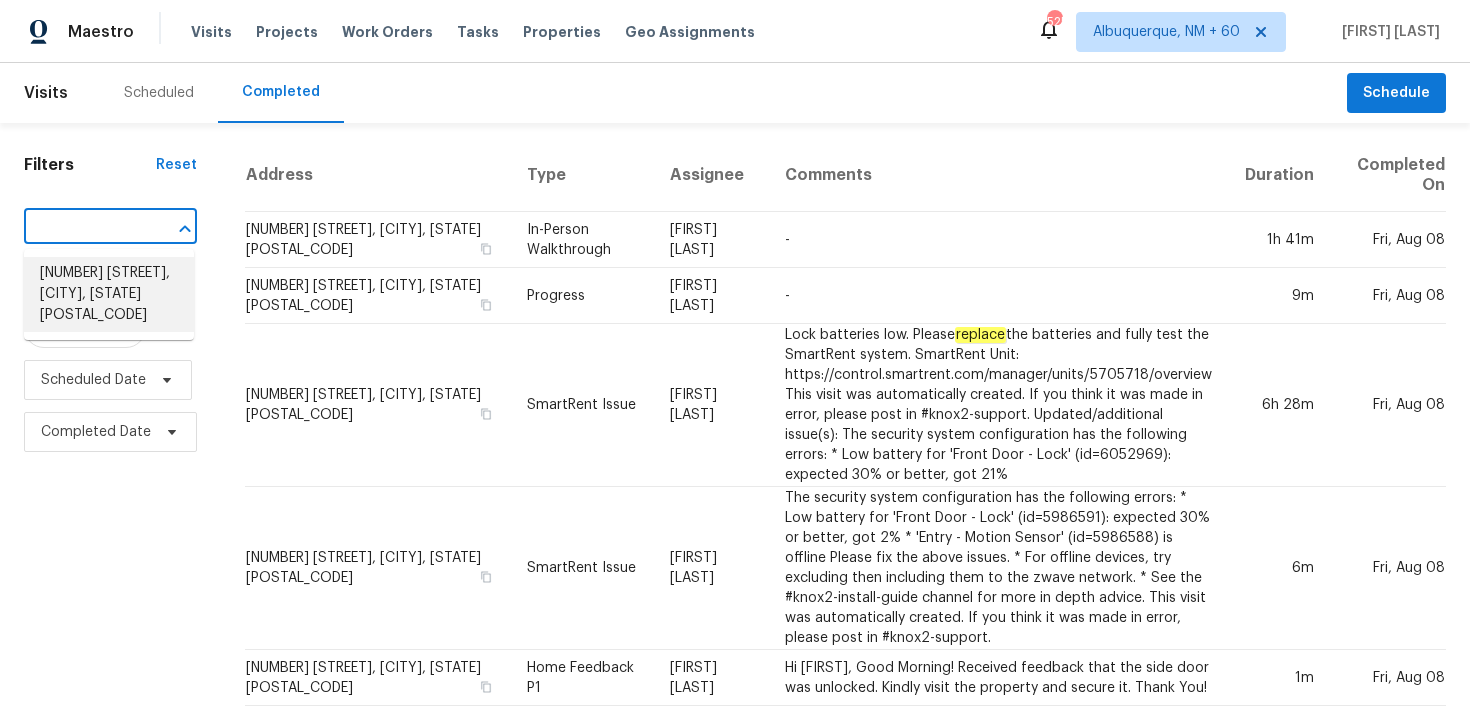 click on "[NUMBER] [STREET], [CITY], [STATE] [POSTAL_CODE]" at bounding box center [109, 294] 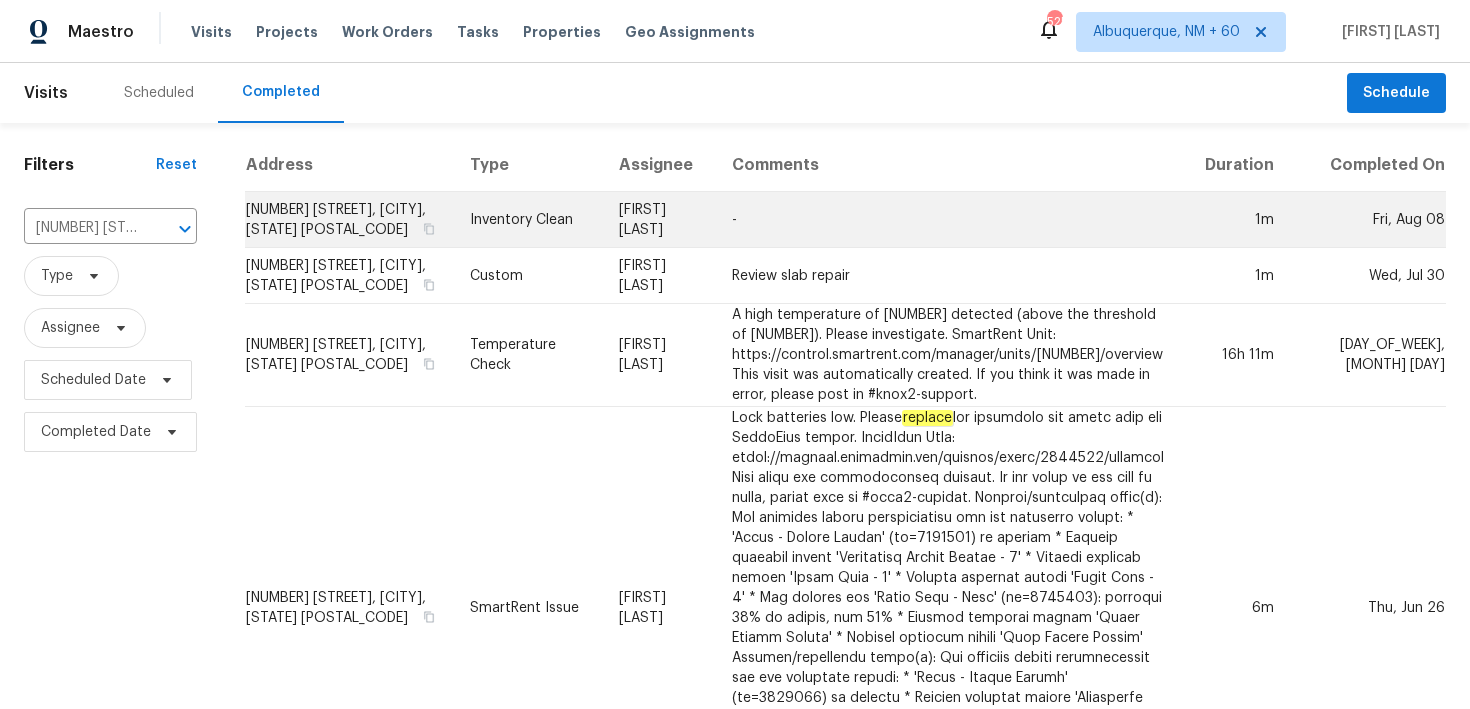 click on "Inventory Clean" at bounding box center [528, 220] 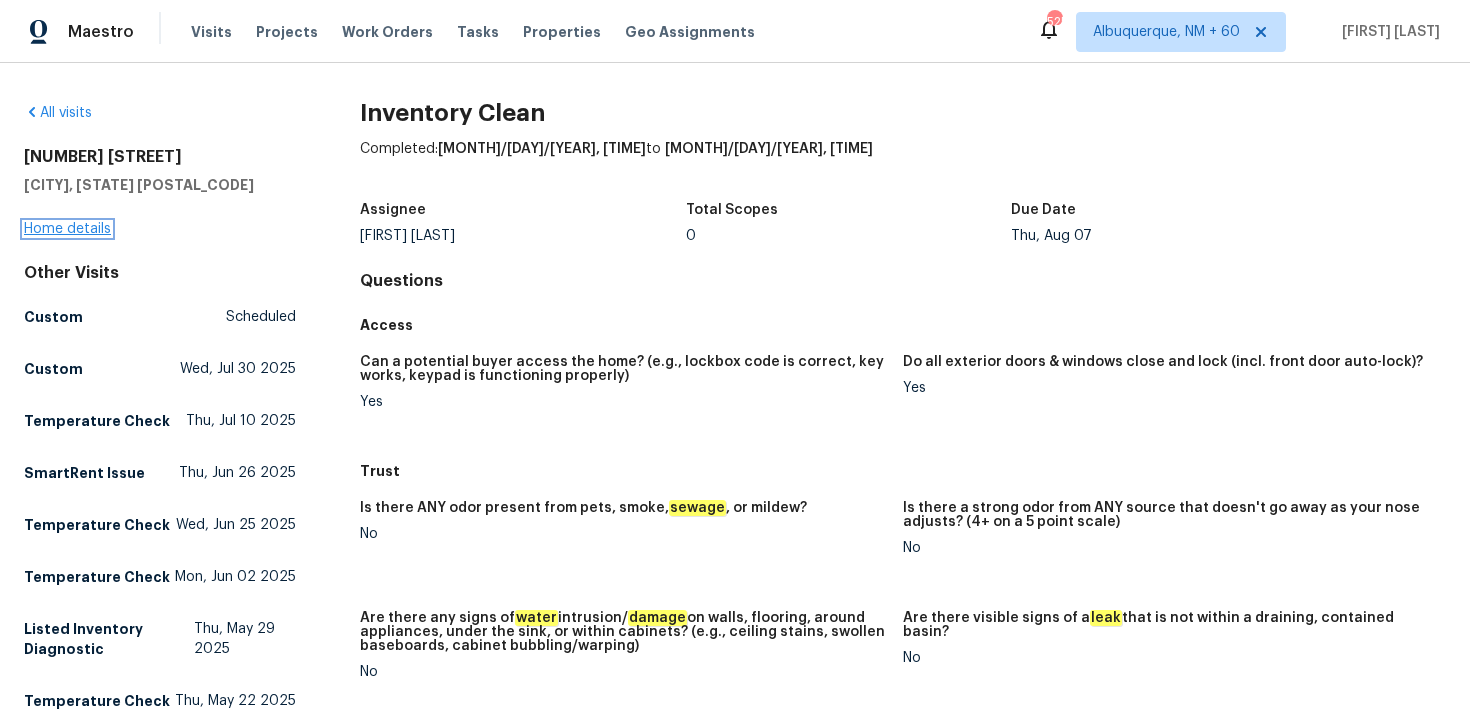 click on "Home details" at bounding box center (67, 229) 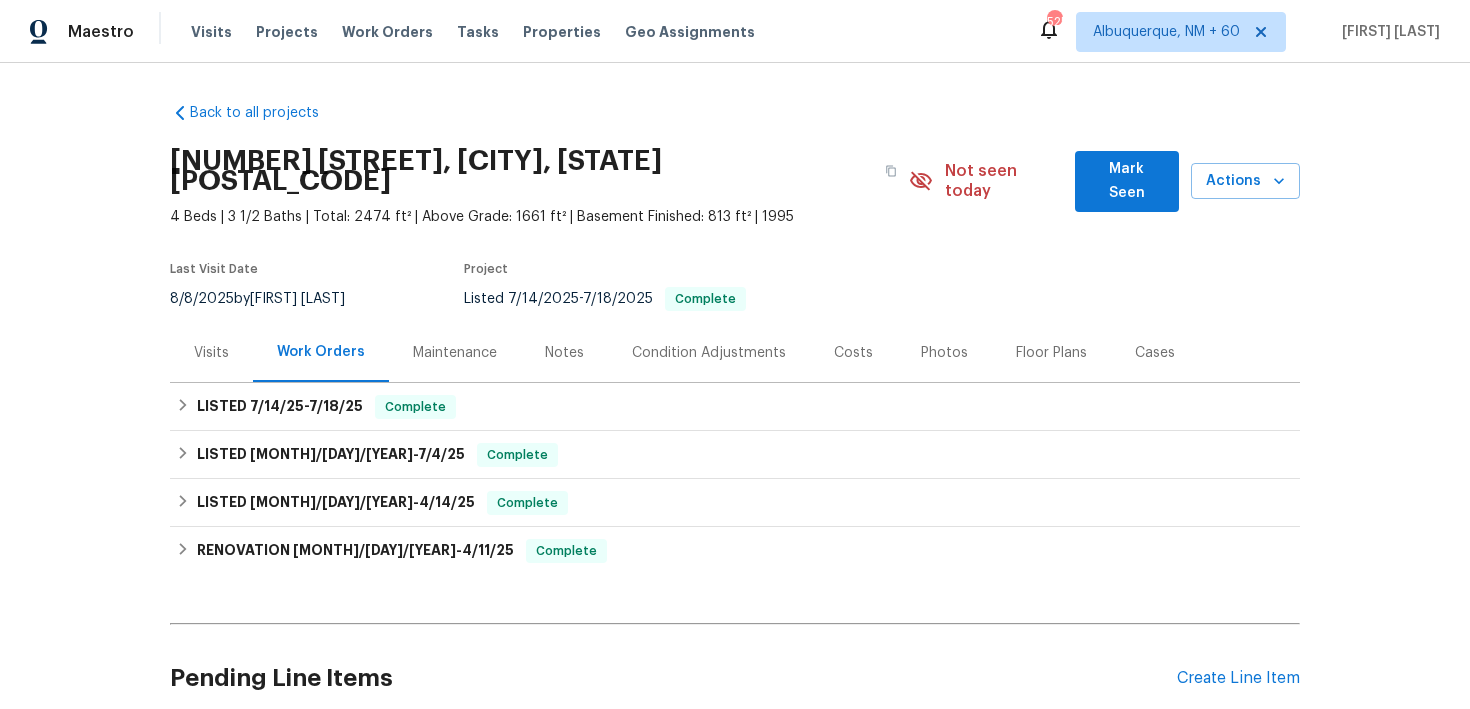 scroll, scrollTop: 7, scrollLeft: 0, axis: vertical 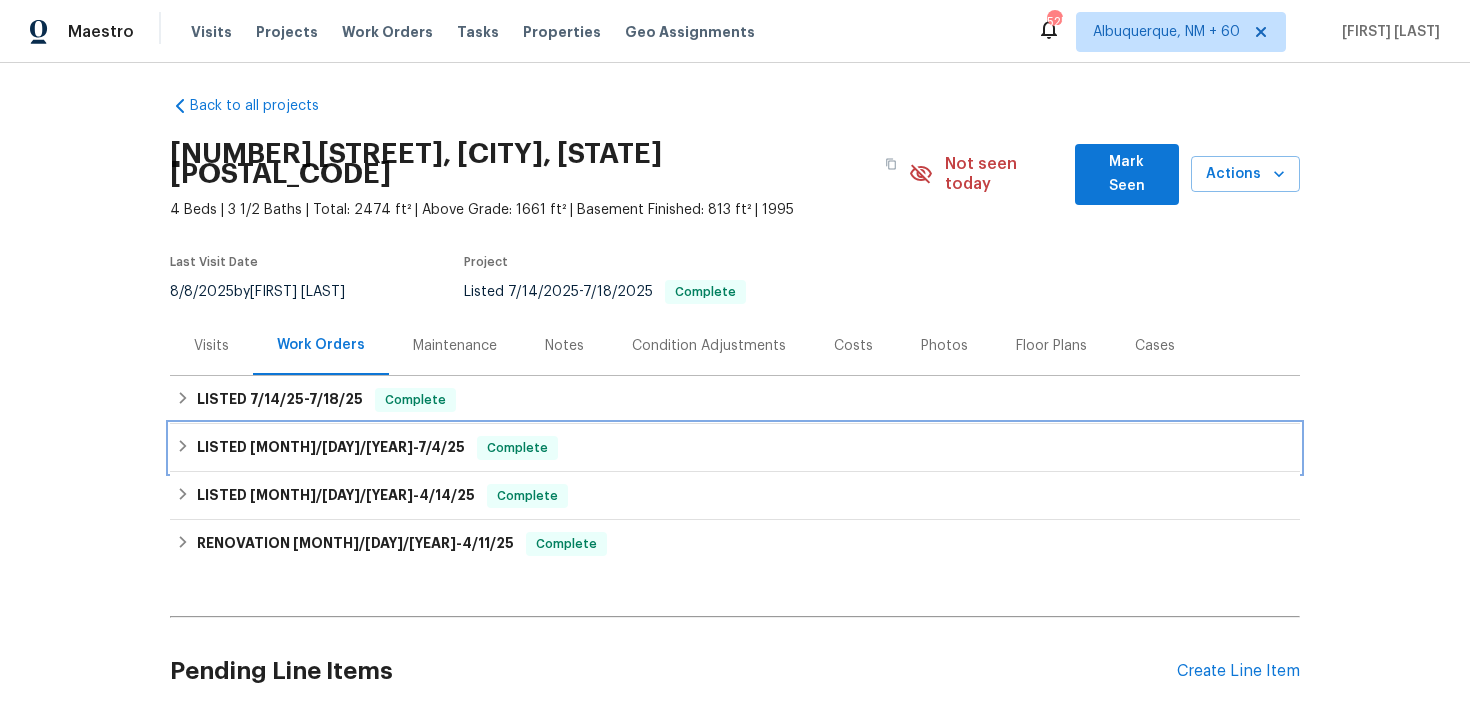 click on "Complete" at bounding box center (517, 448) 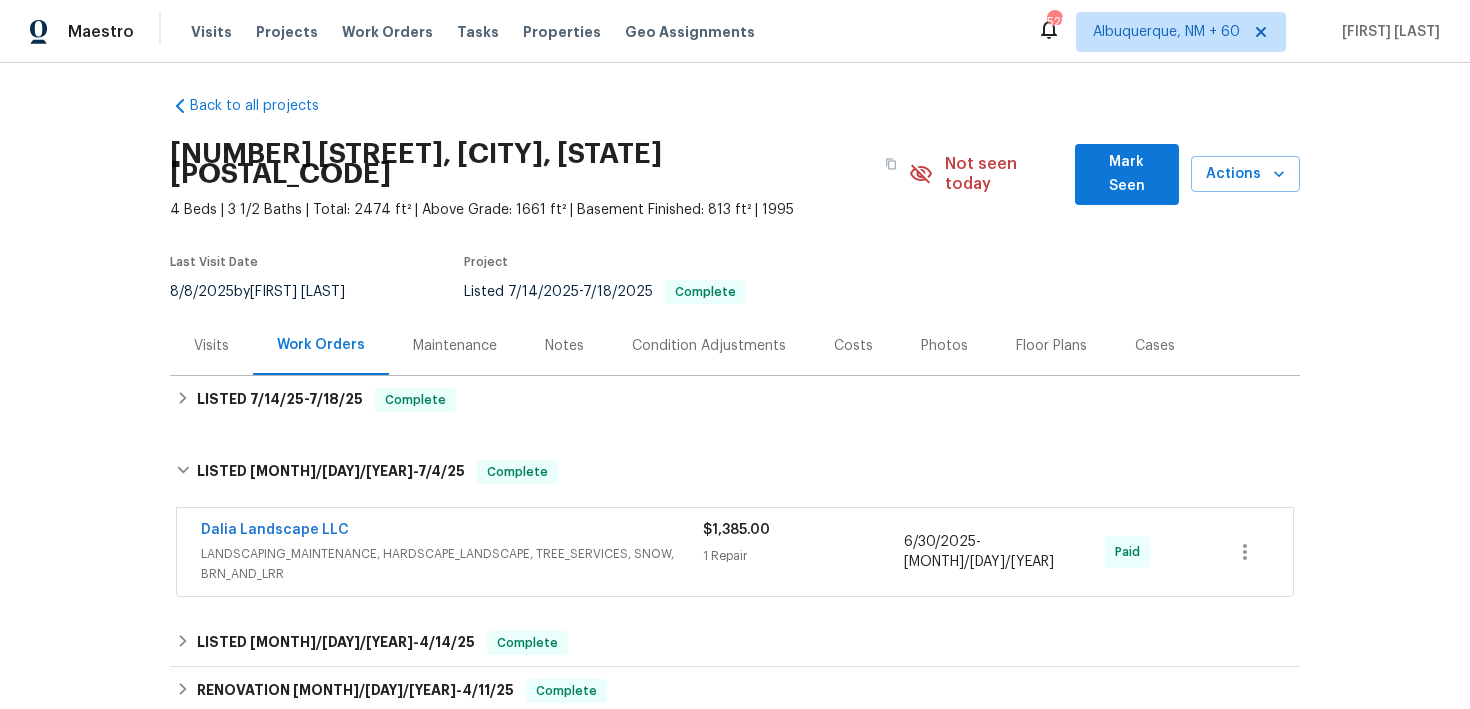 click on "Dalia Landscape LLC" at bounding box center (452, 532) 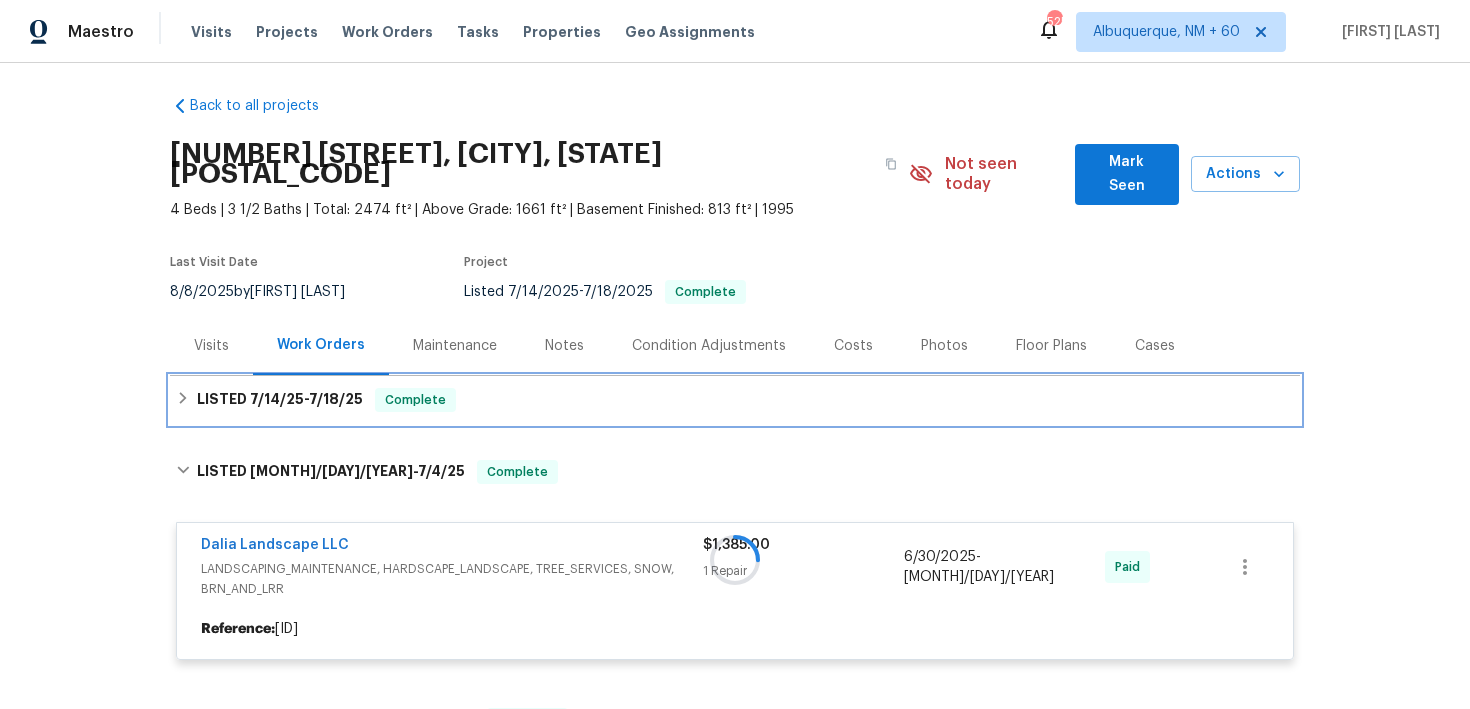 click on "LISTED   7/14/25  -  7/18/25 Complete" at bounding box center [735, 400] 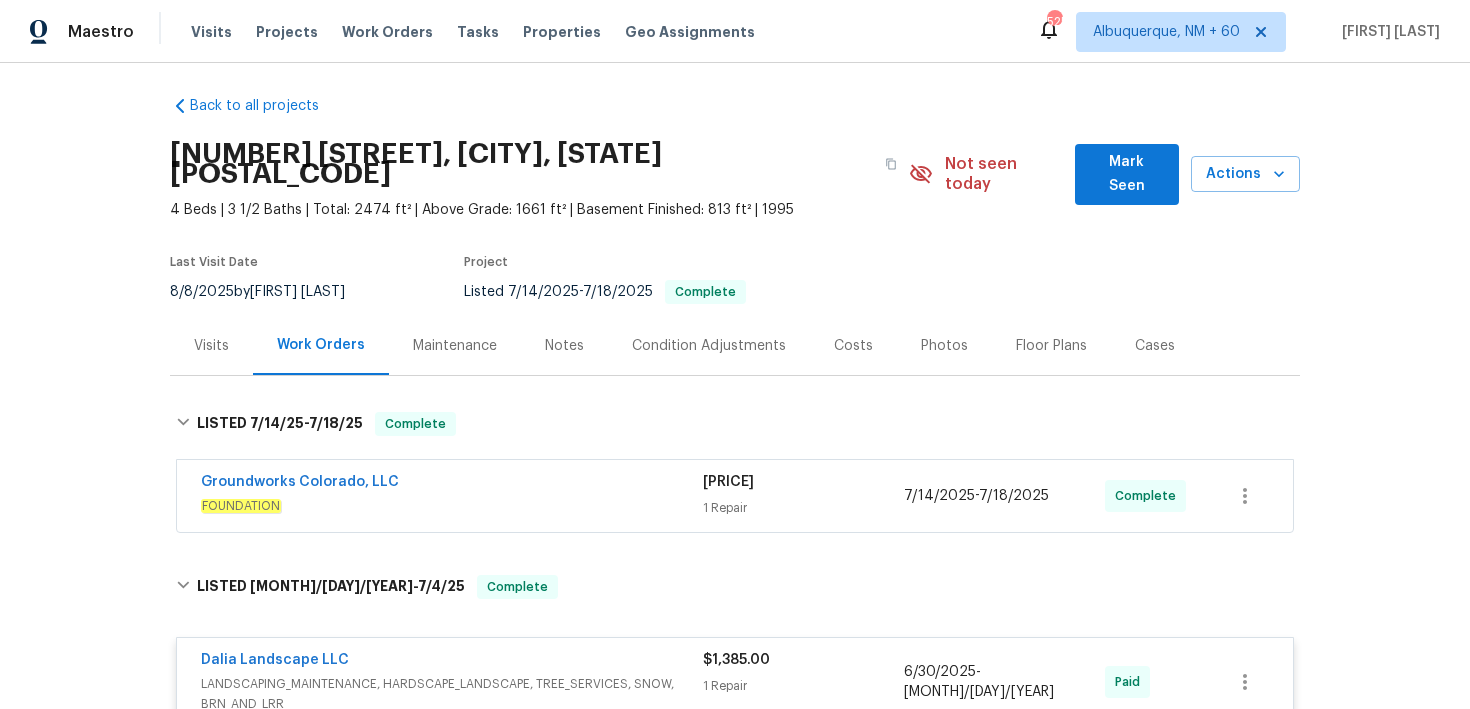 click on "Groundworks Colorado, LLC" at bounding box center (452, 484) 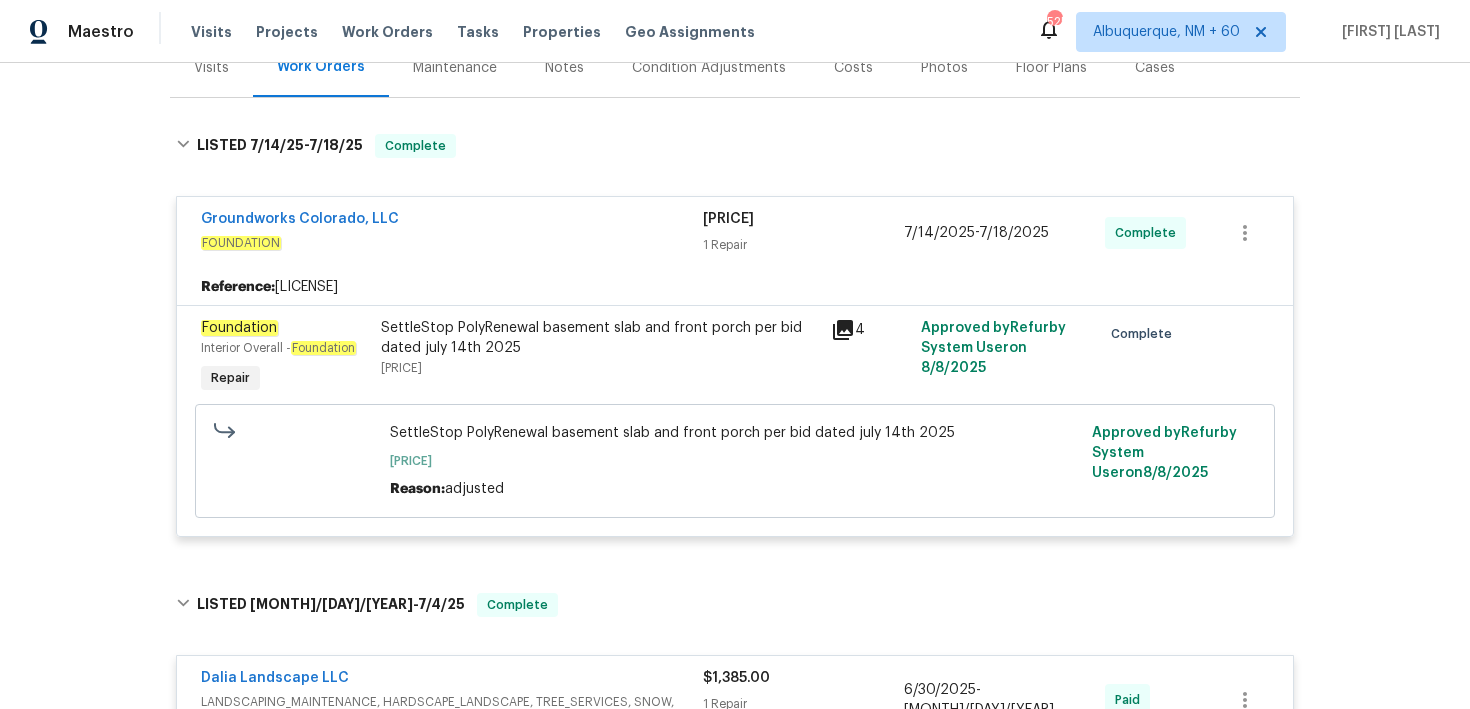 scroll, scrollTop: 286, scrollLeft: 0, axis: vertical 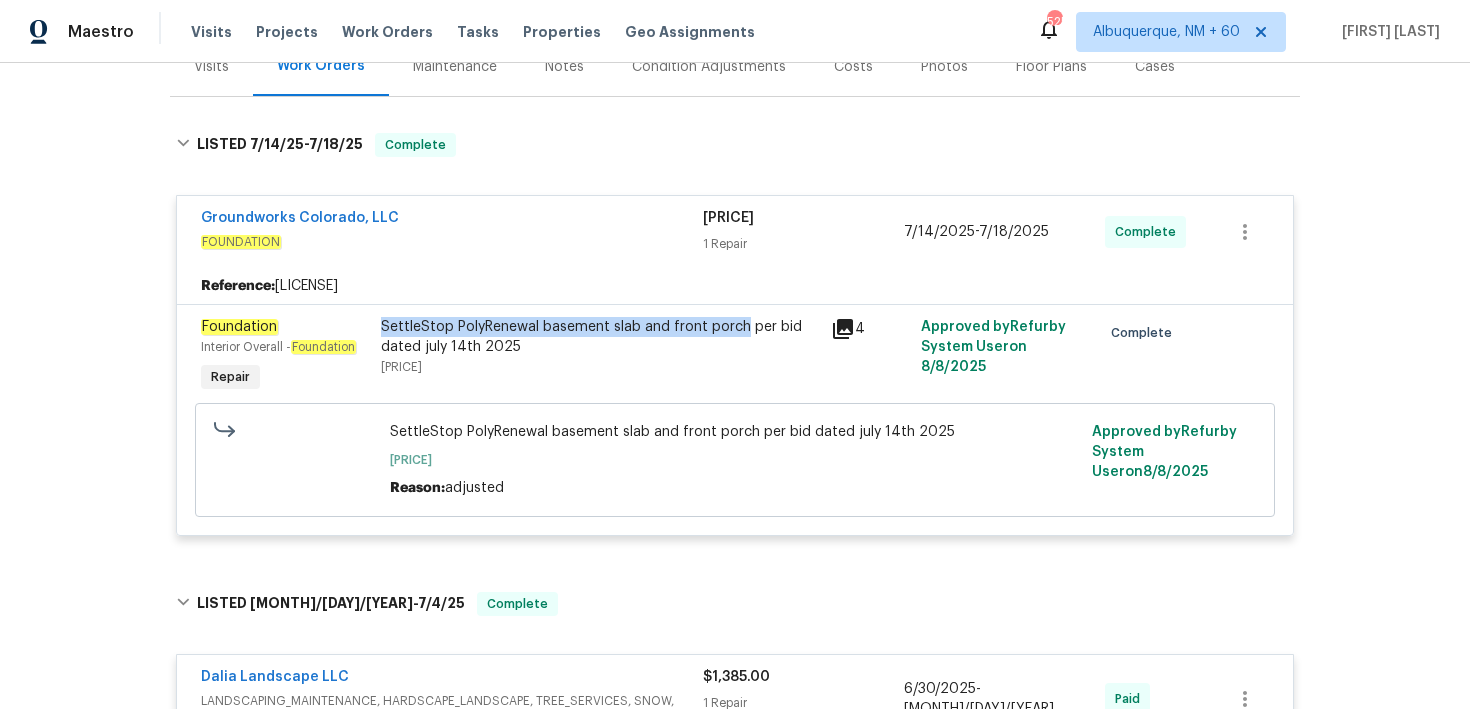 drag, startPoint x: 382, startPoint y: 309, endPoint x: 743, endPoint y: 304, distance: 361.03464 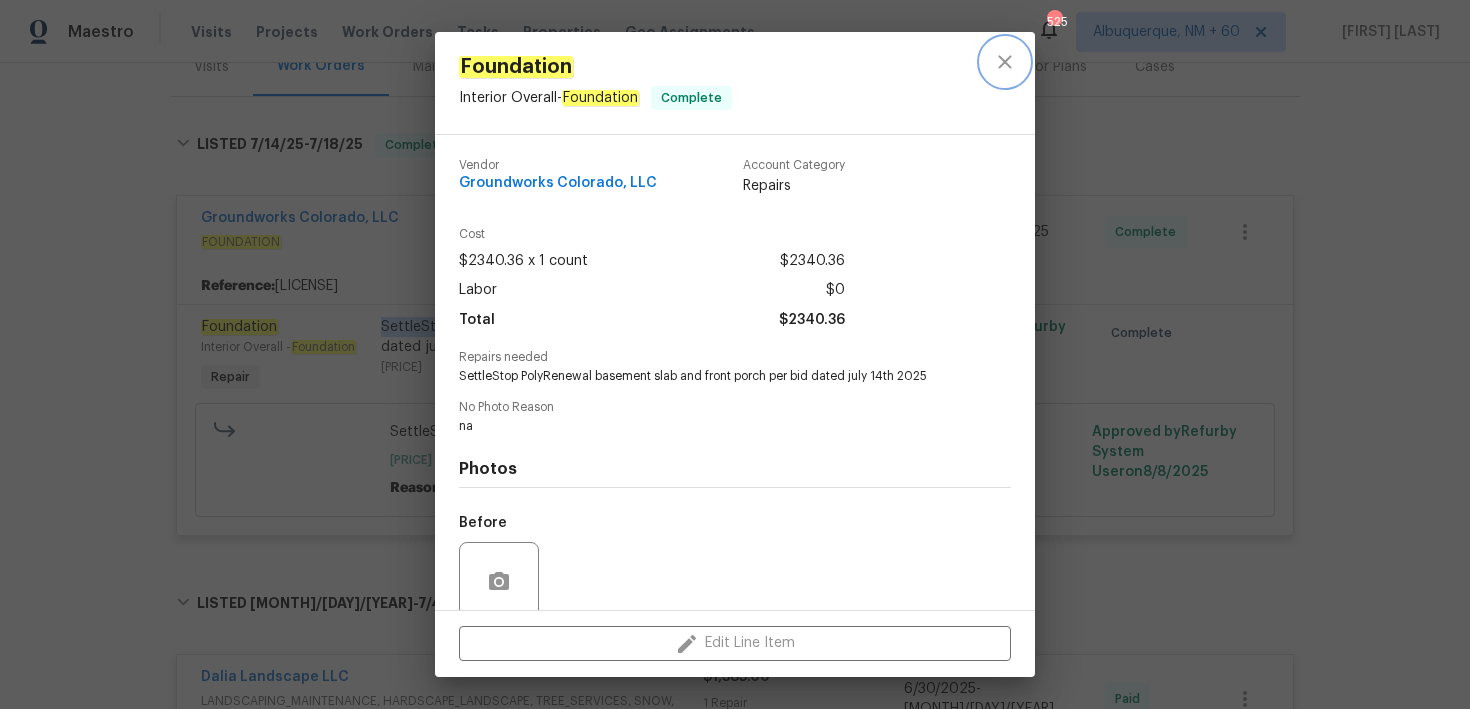click 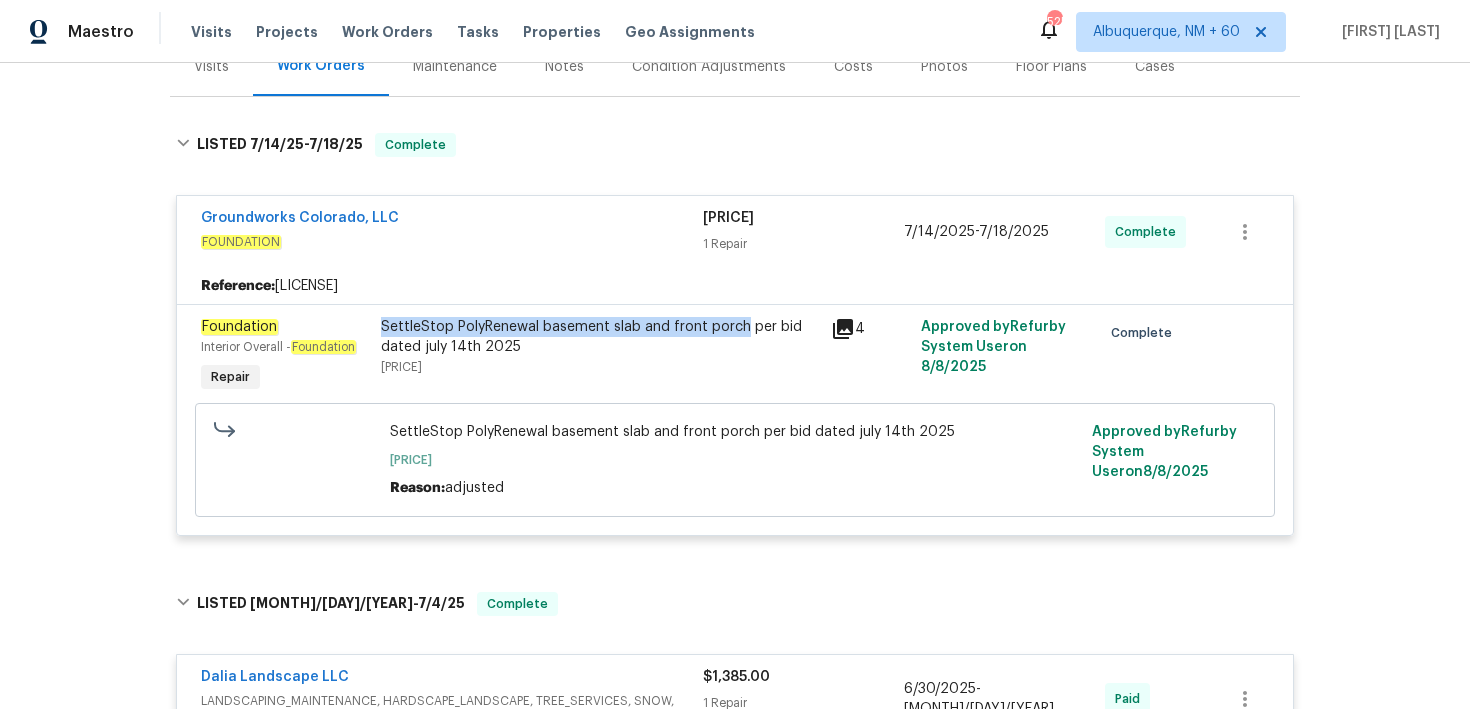 copy on "SettleStop PolyRenewal basement slab and front porch" 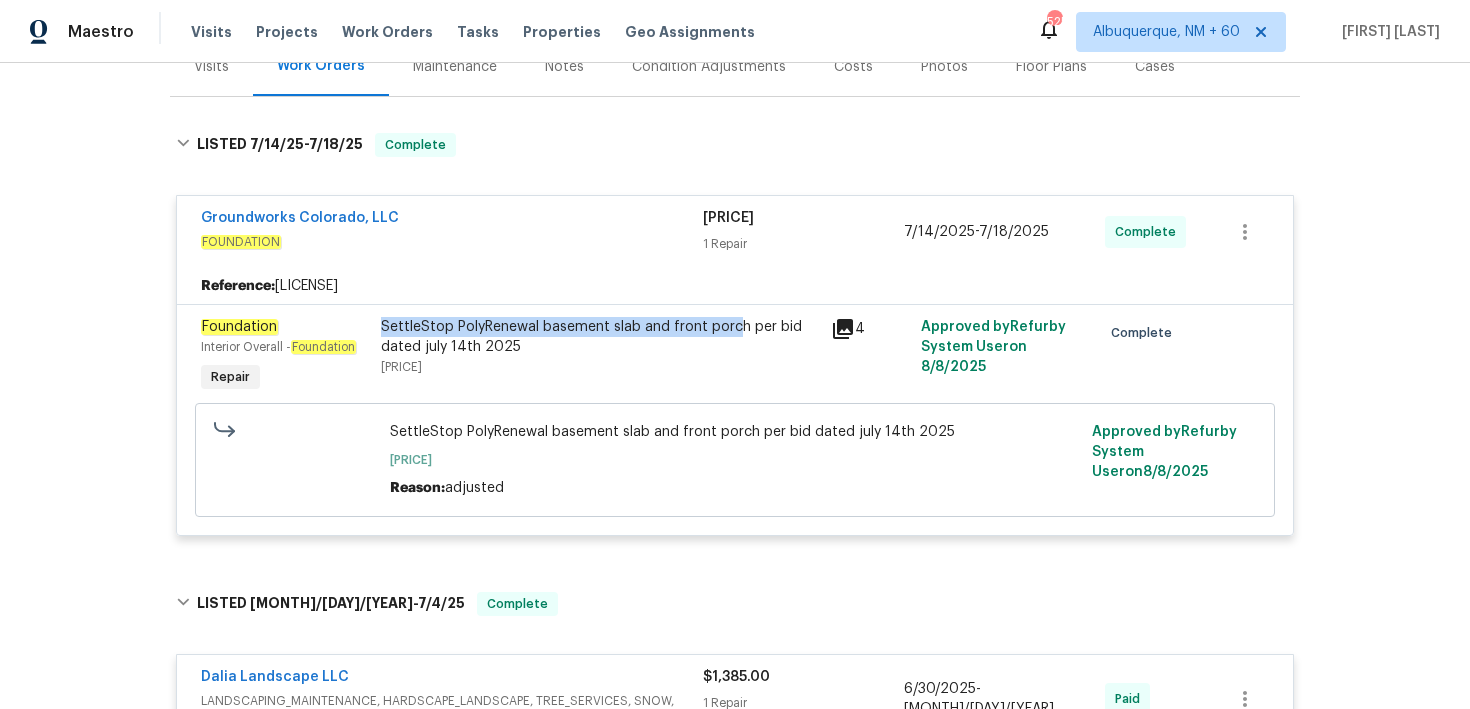 drag, startPoint x: 381, startPoint y: 307, endPoint x: 736, endPoint y: 301, distance: 355.0507 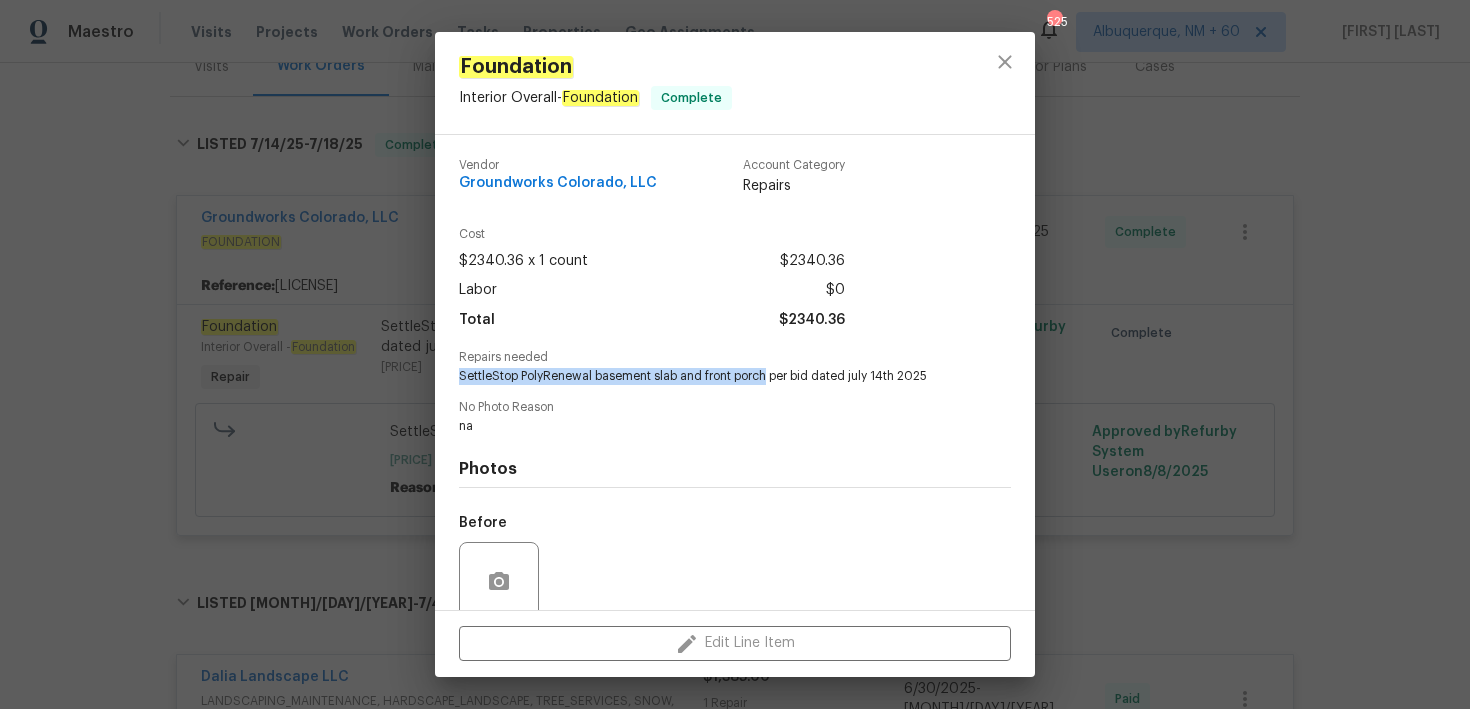 drag, startPoint x: 764, startPoint y: 372, endPoint x: 413, endPoint y: 372, distance: 351 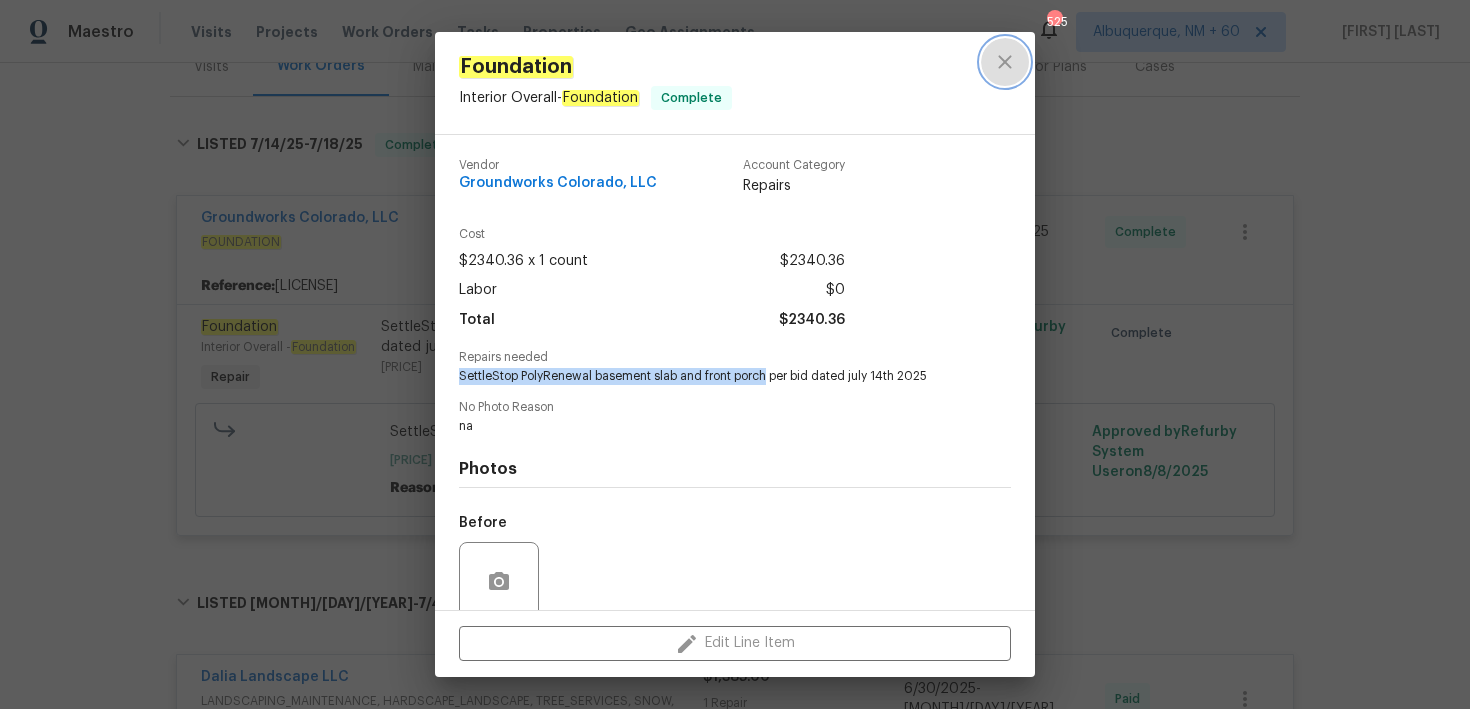 click 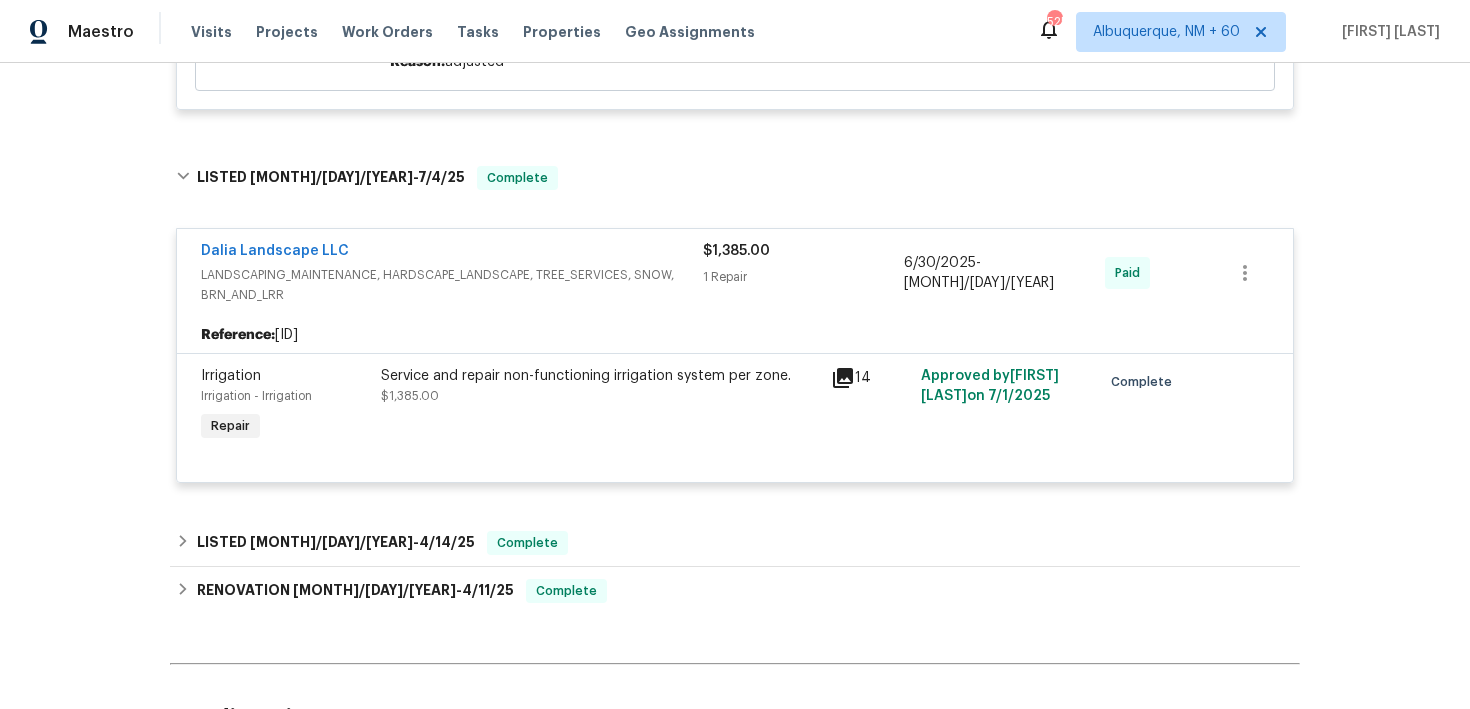 scroll, scrollTop: 715, scrollLeft: 0, axis: vertical 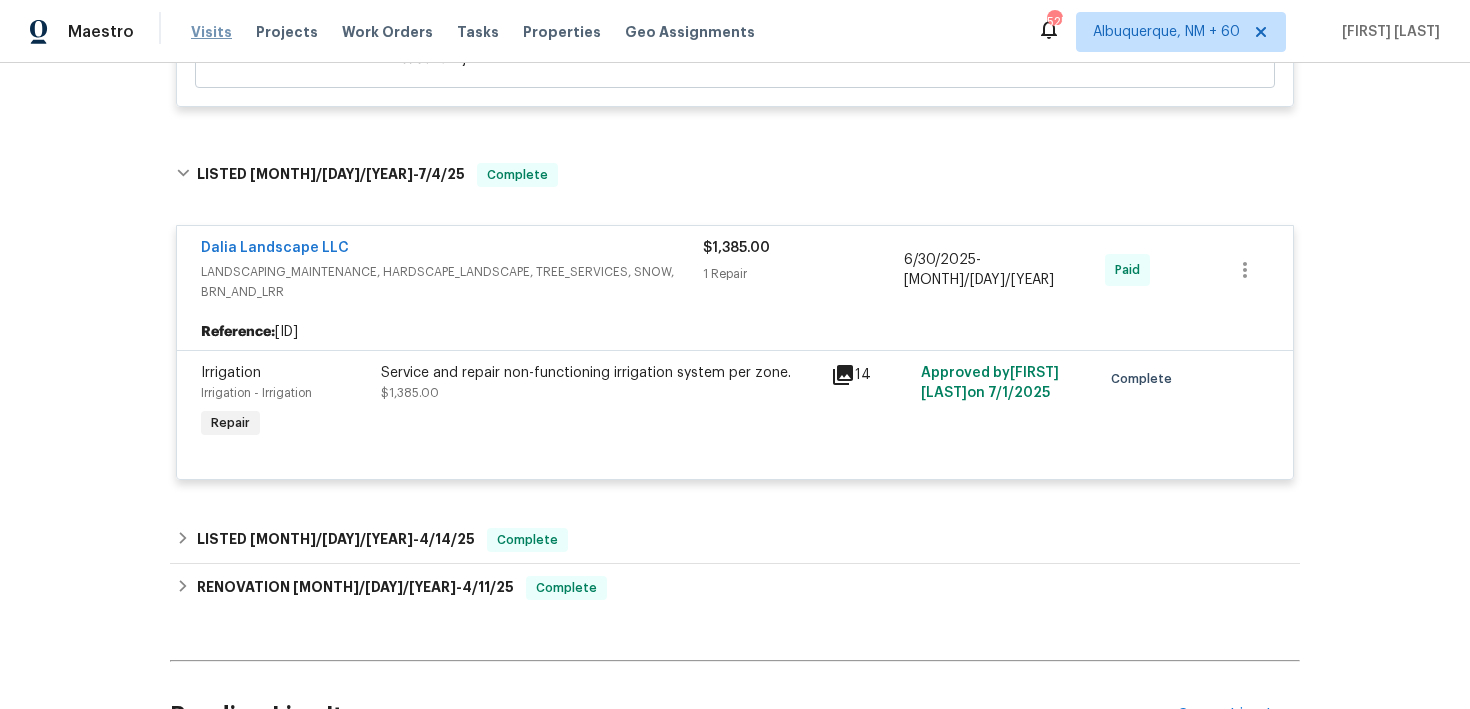 click on "Visits" at bounding box center [211, 32] 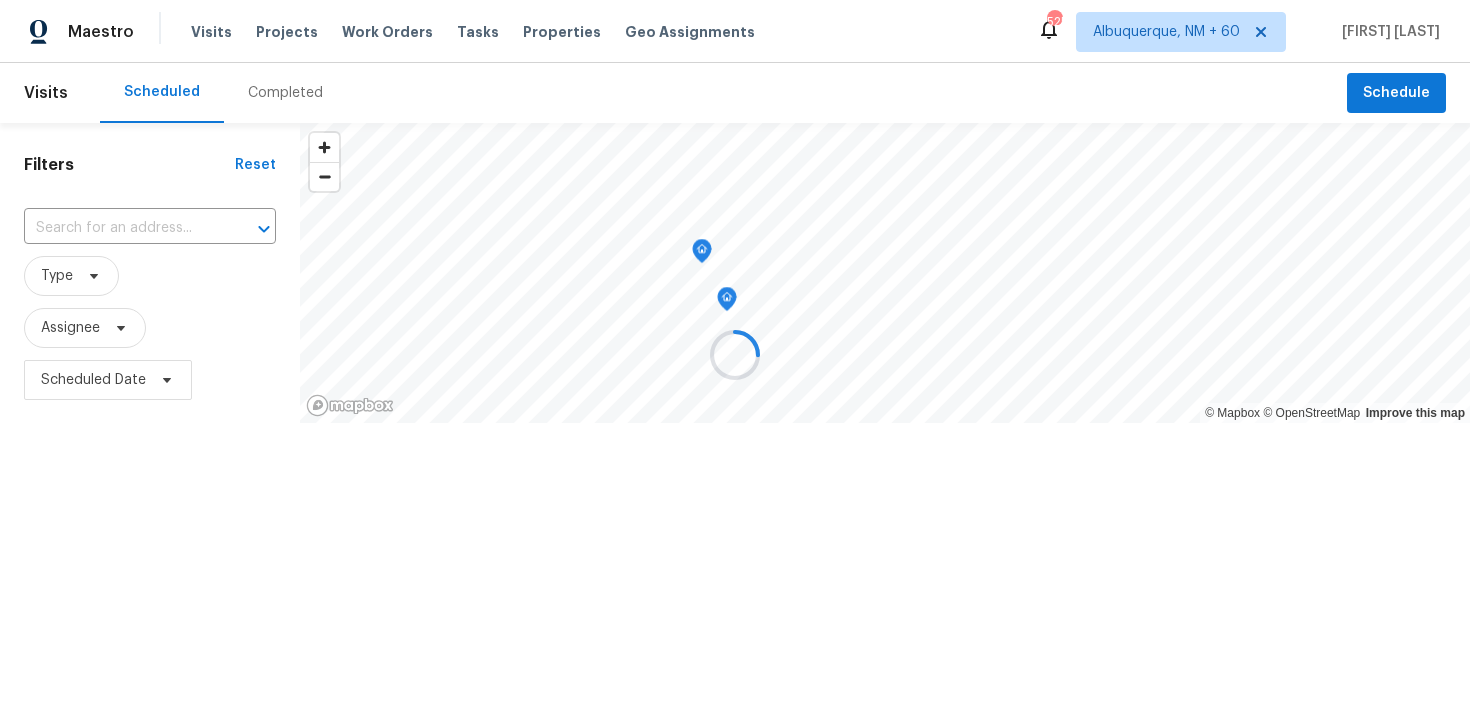 click at bounding box center [735, 354] 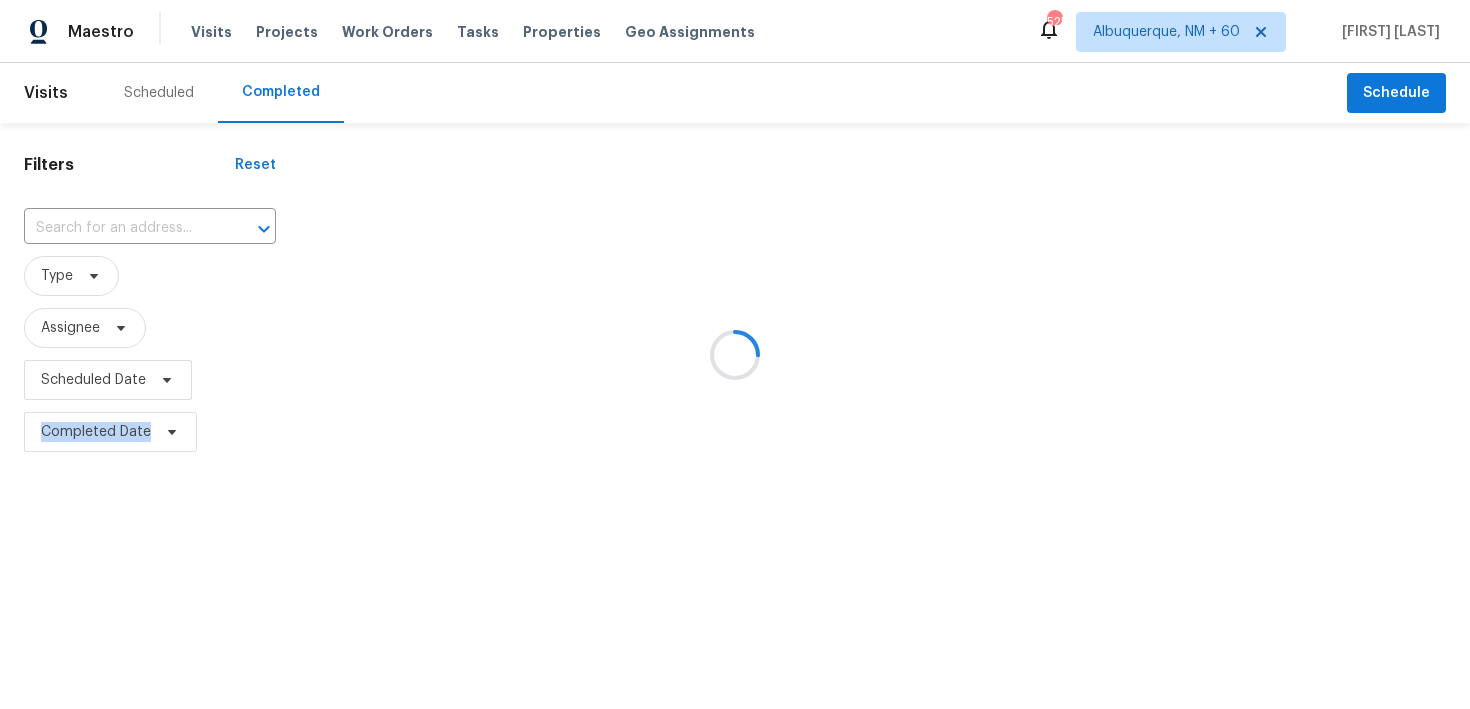 click at bounding box center [735, 354] 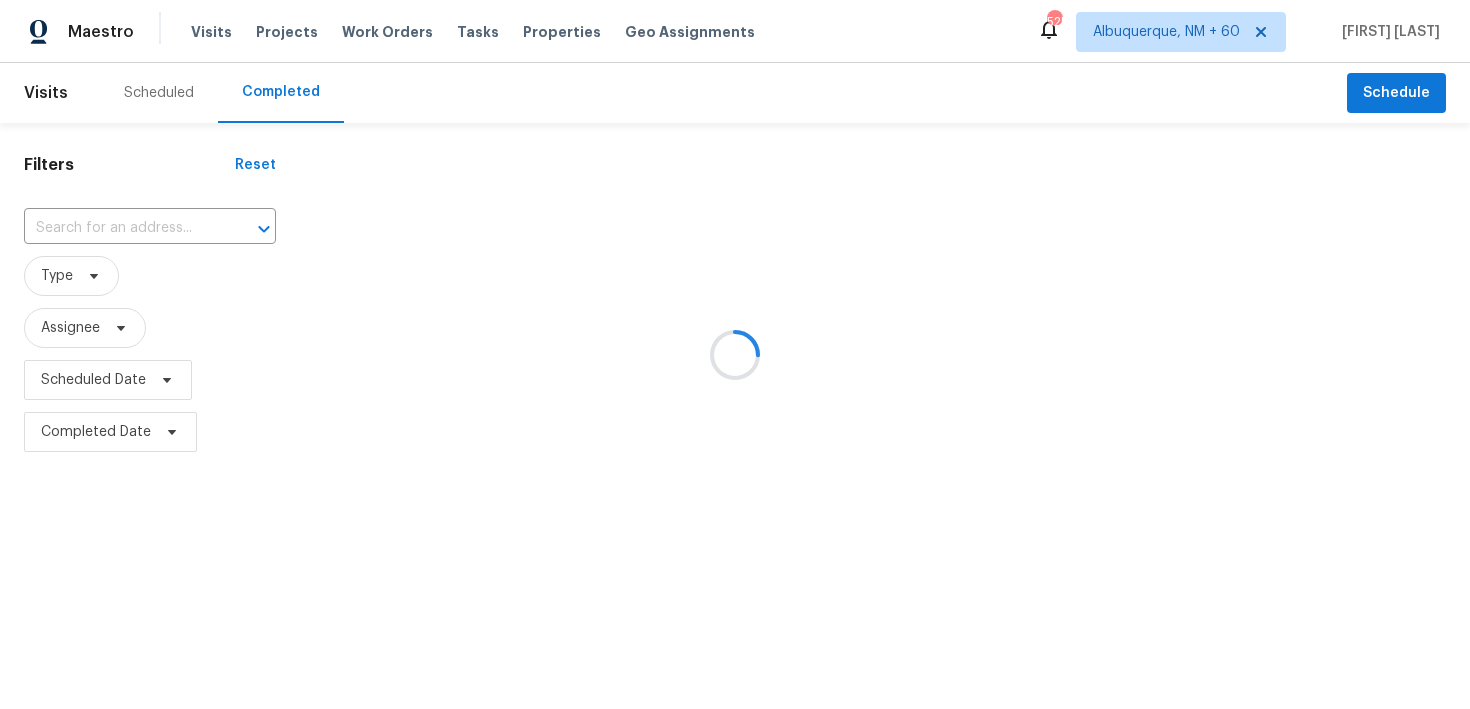 click at bounding box center [735, 354] 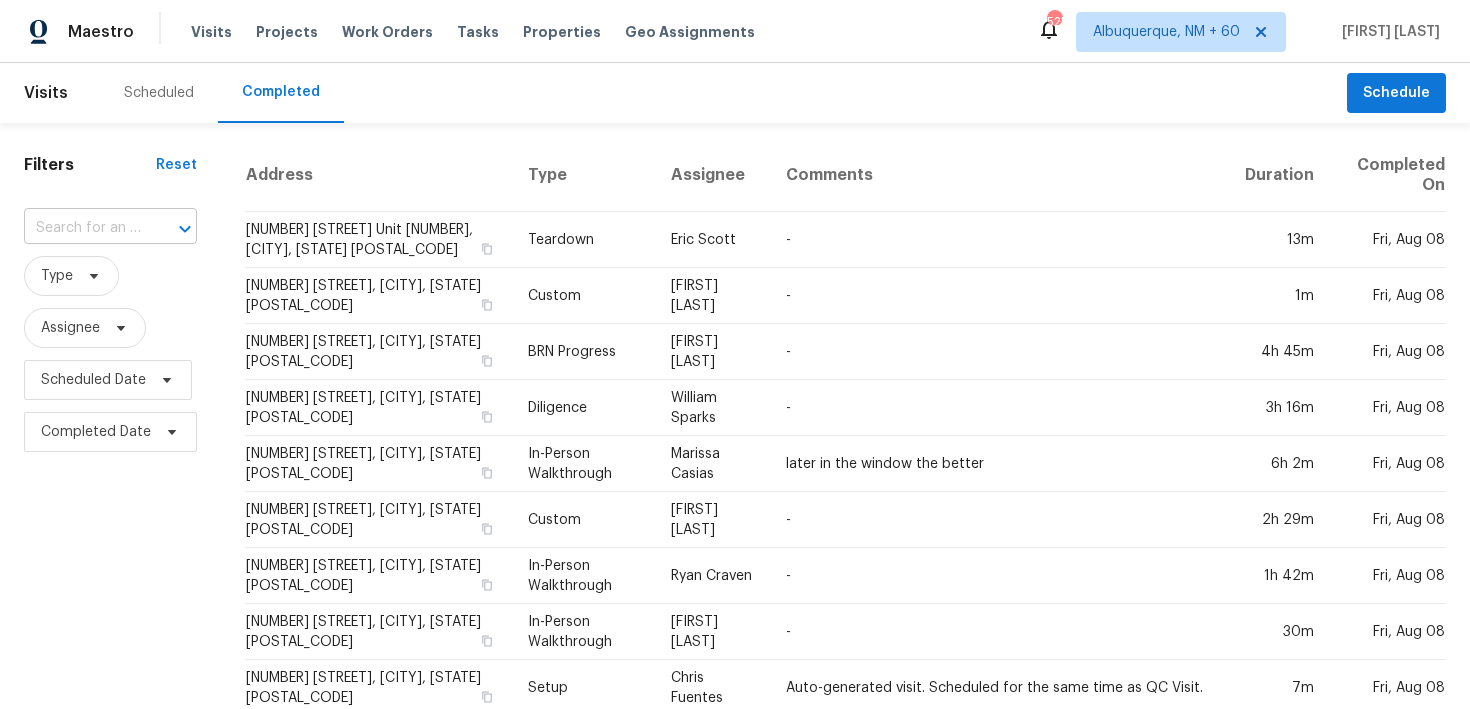 click at bounding box center [82, 228] 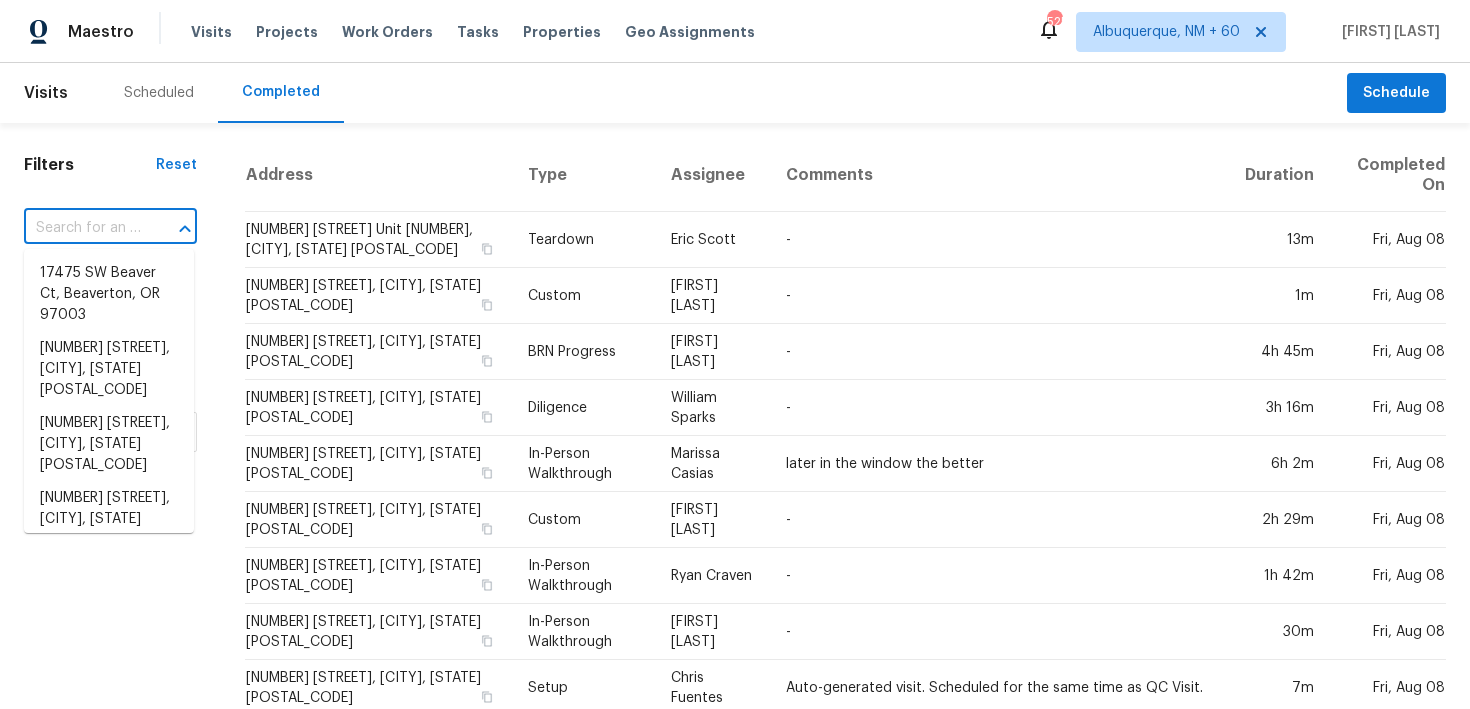 paste on "[NUMBER] [STREET] [CITY], [STATE] [POSTAL_CODE]" 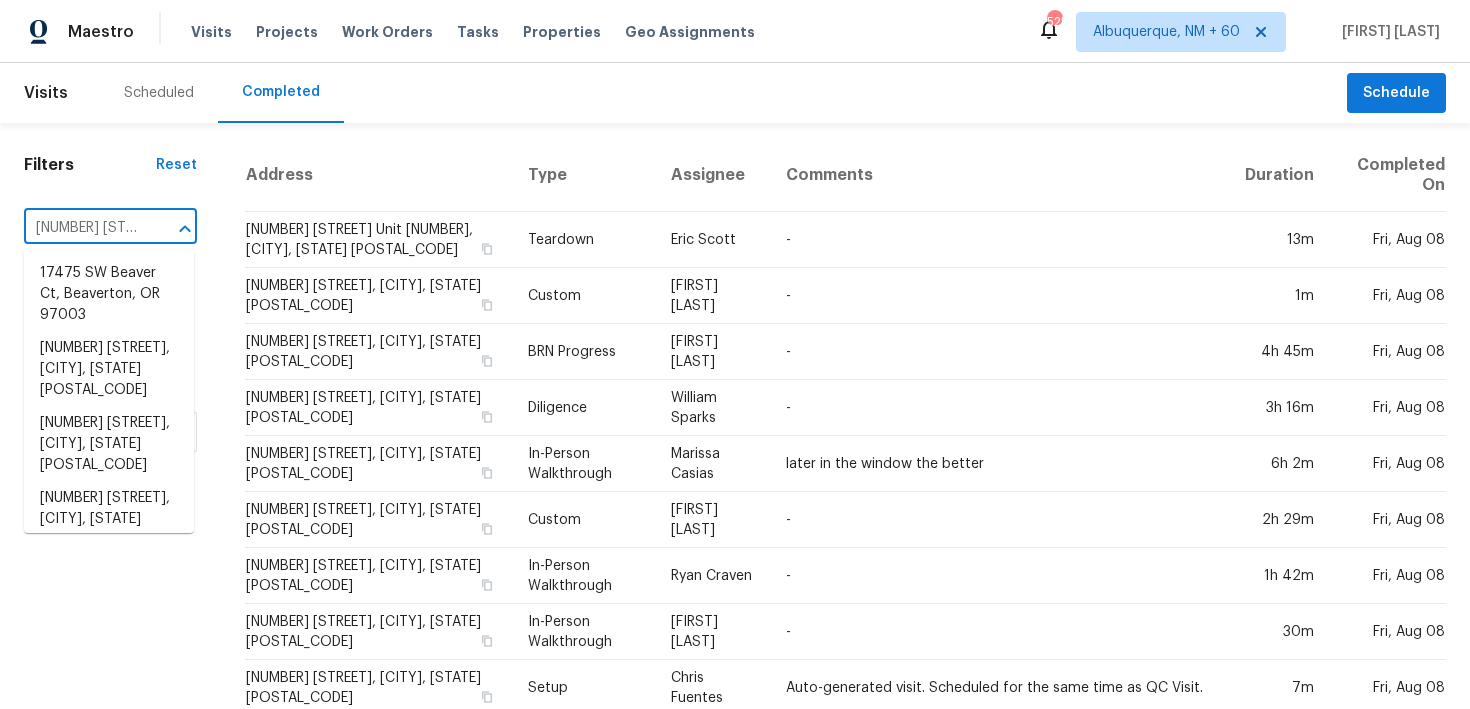 scroll, scrollTop: 0, scrollLeft: 149, axis: horizontal 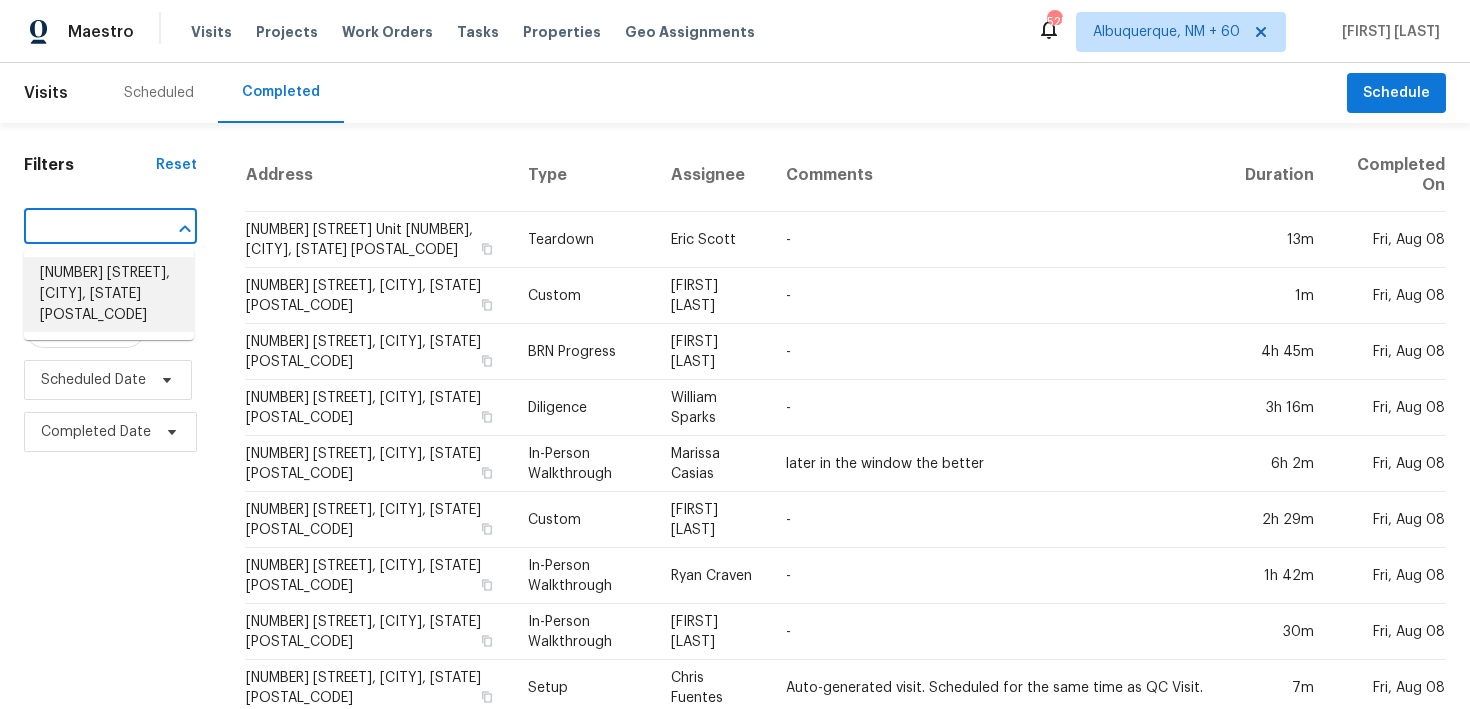 click on "[NUMBER] [STREET], [CITY], [STATE] [POSTAL_CODE]" at bounding box center [109, 294] 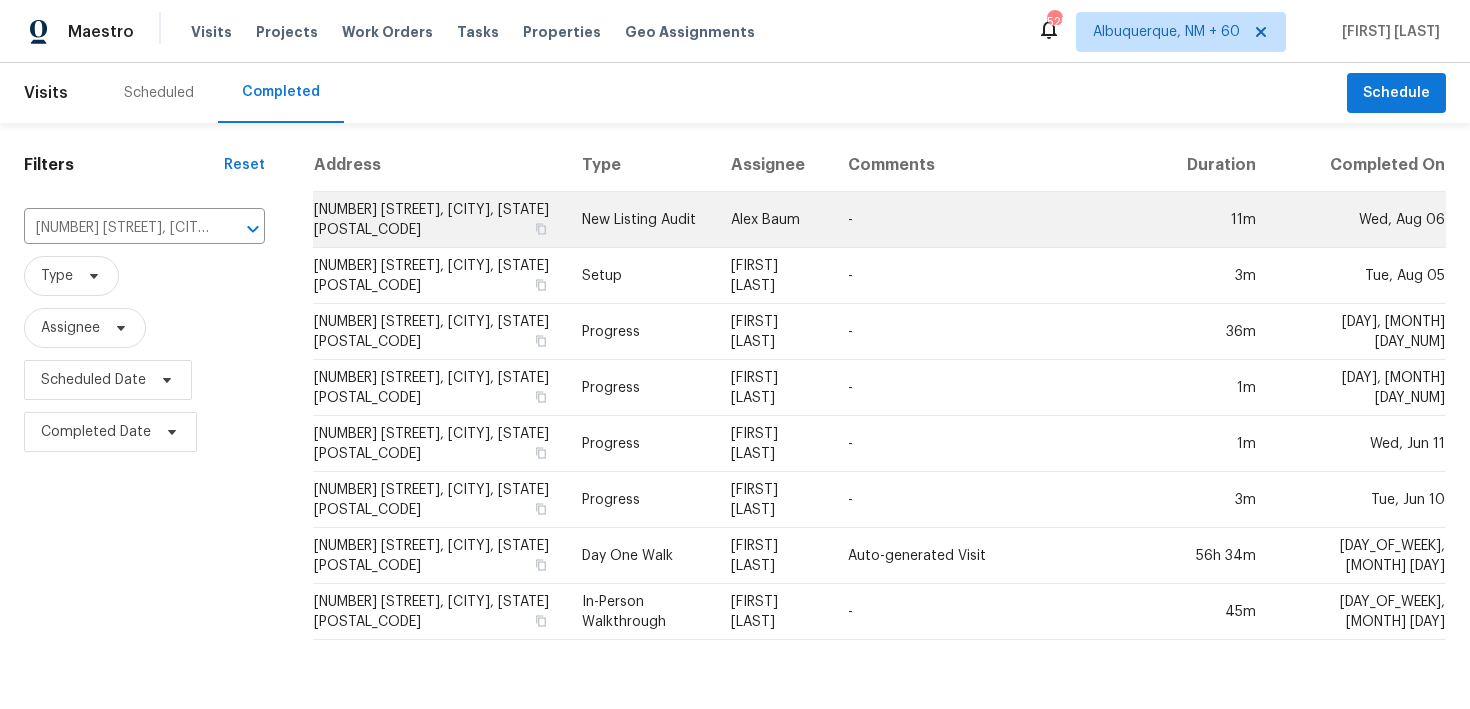 click on "New Listing Audit" at bounding box center (640, 220) 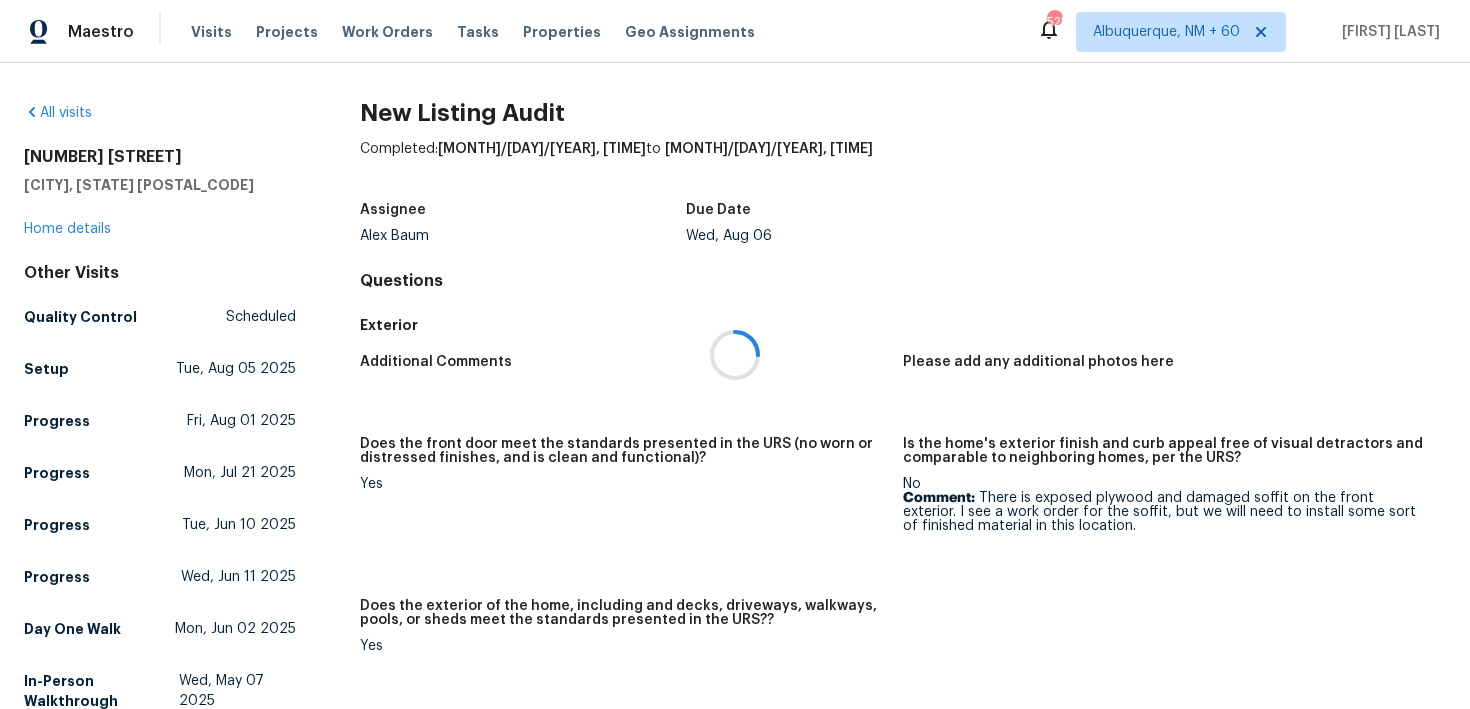 click at bounding box center [735, 354] 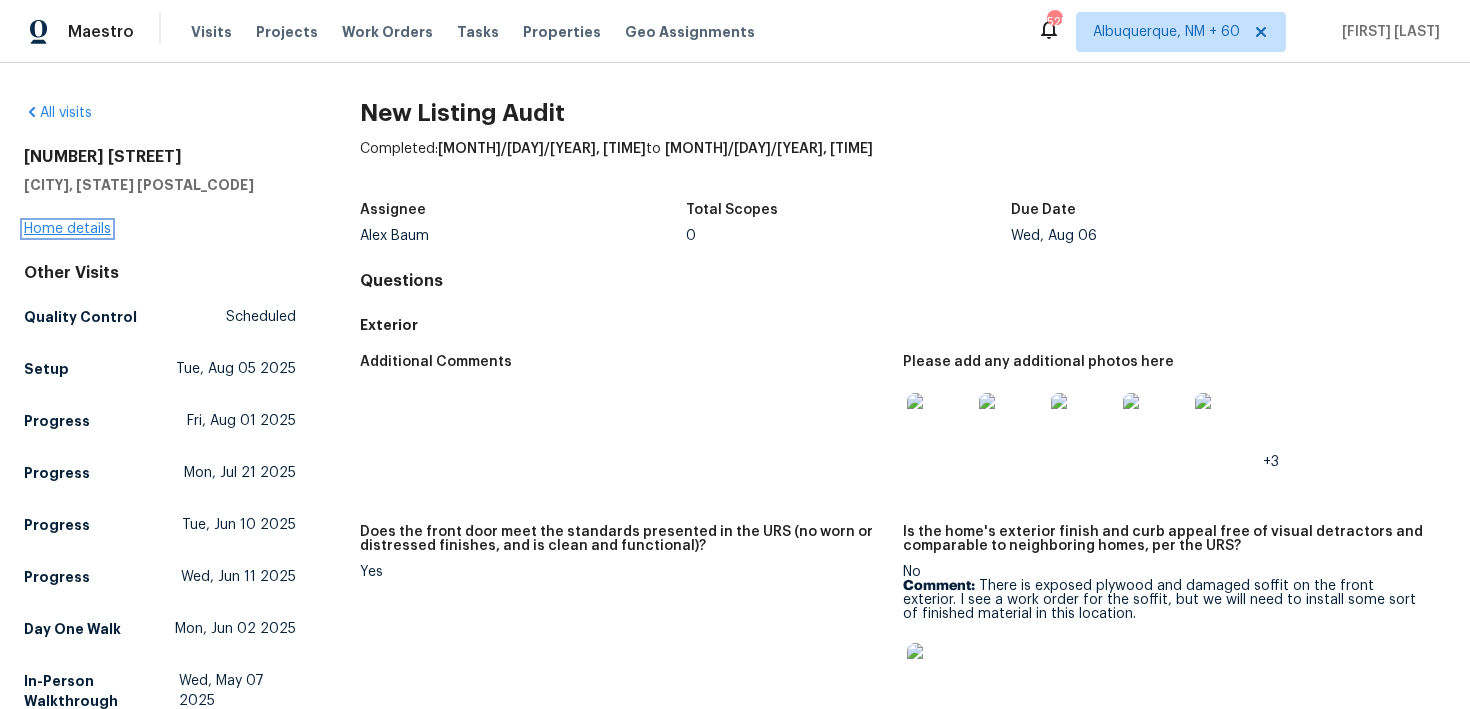 click on "Home details" at bounding box center [67, 229] 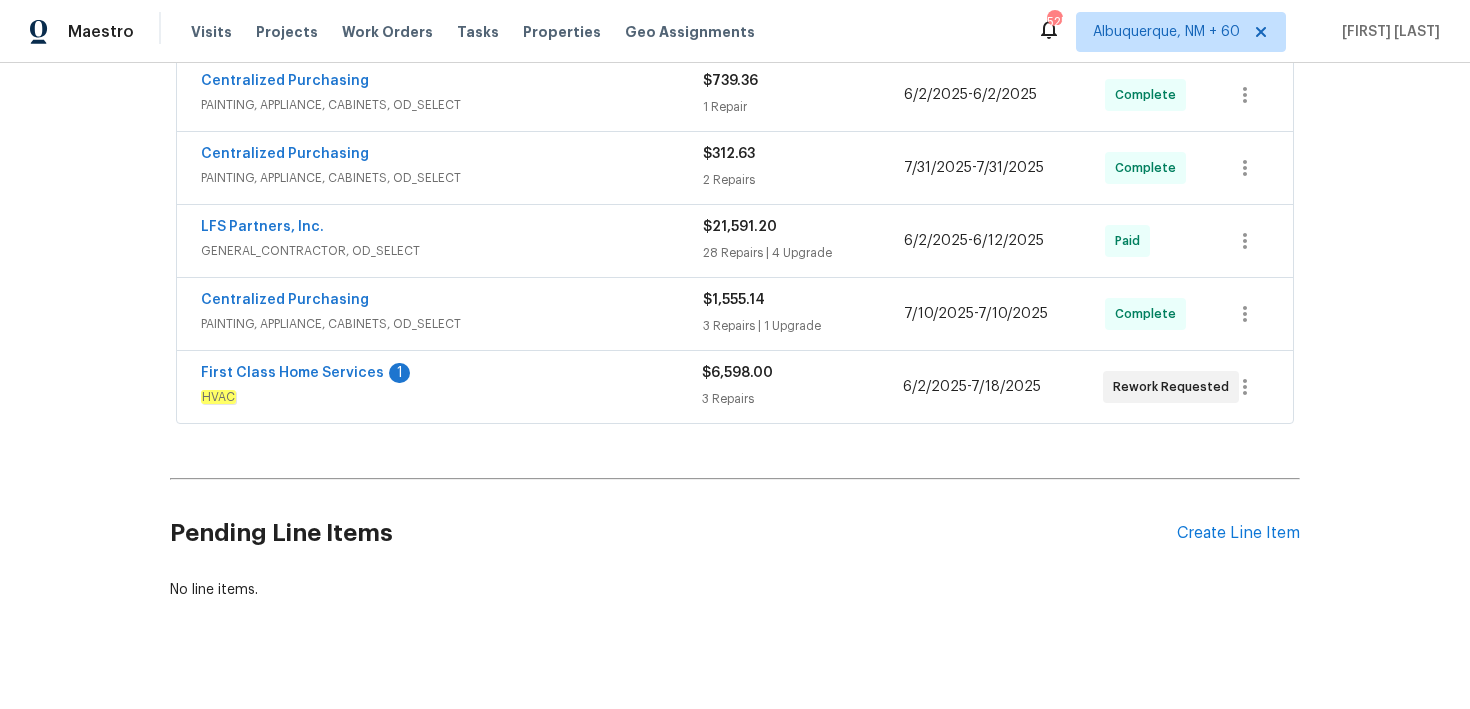 scroll, scrollTop: 1364, scrollLeft: 0, axis: vertical 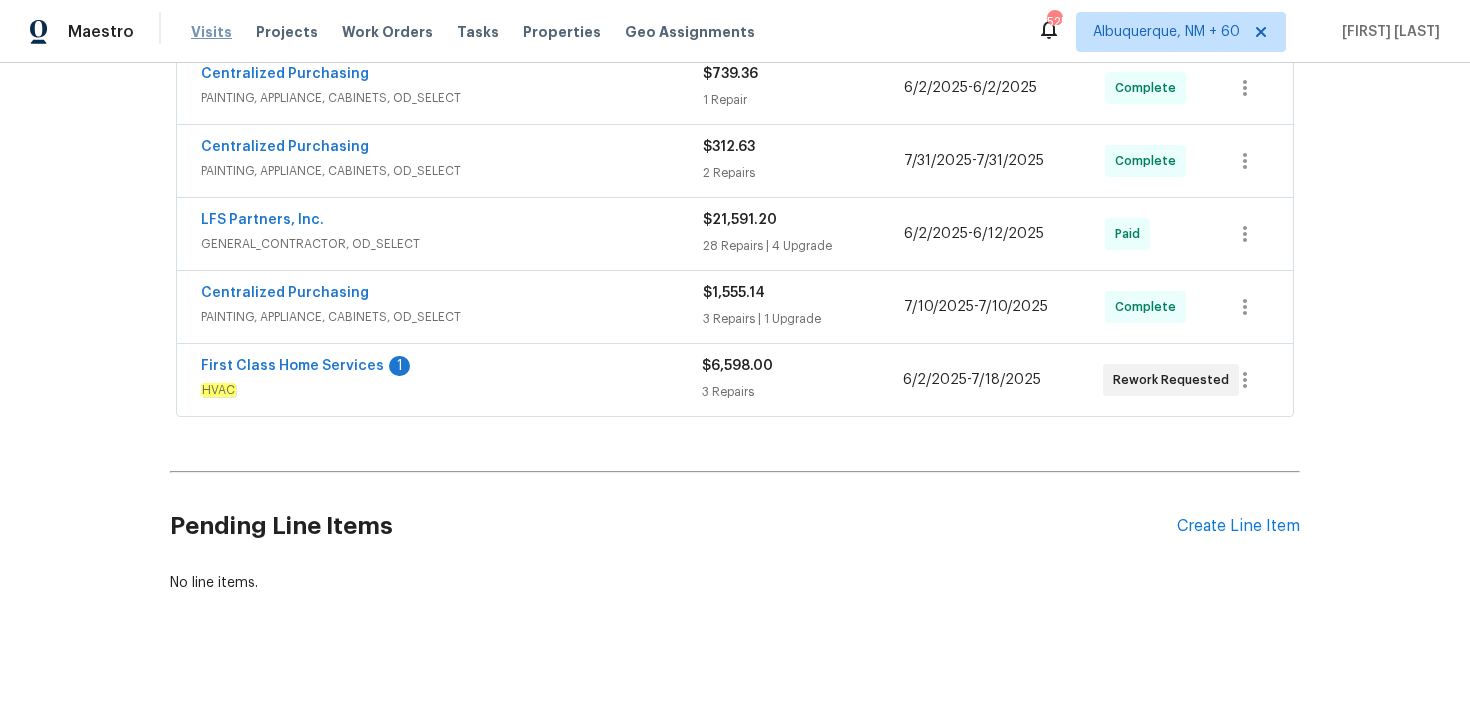 click on "Visits" at bounding box center (211, 32) 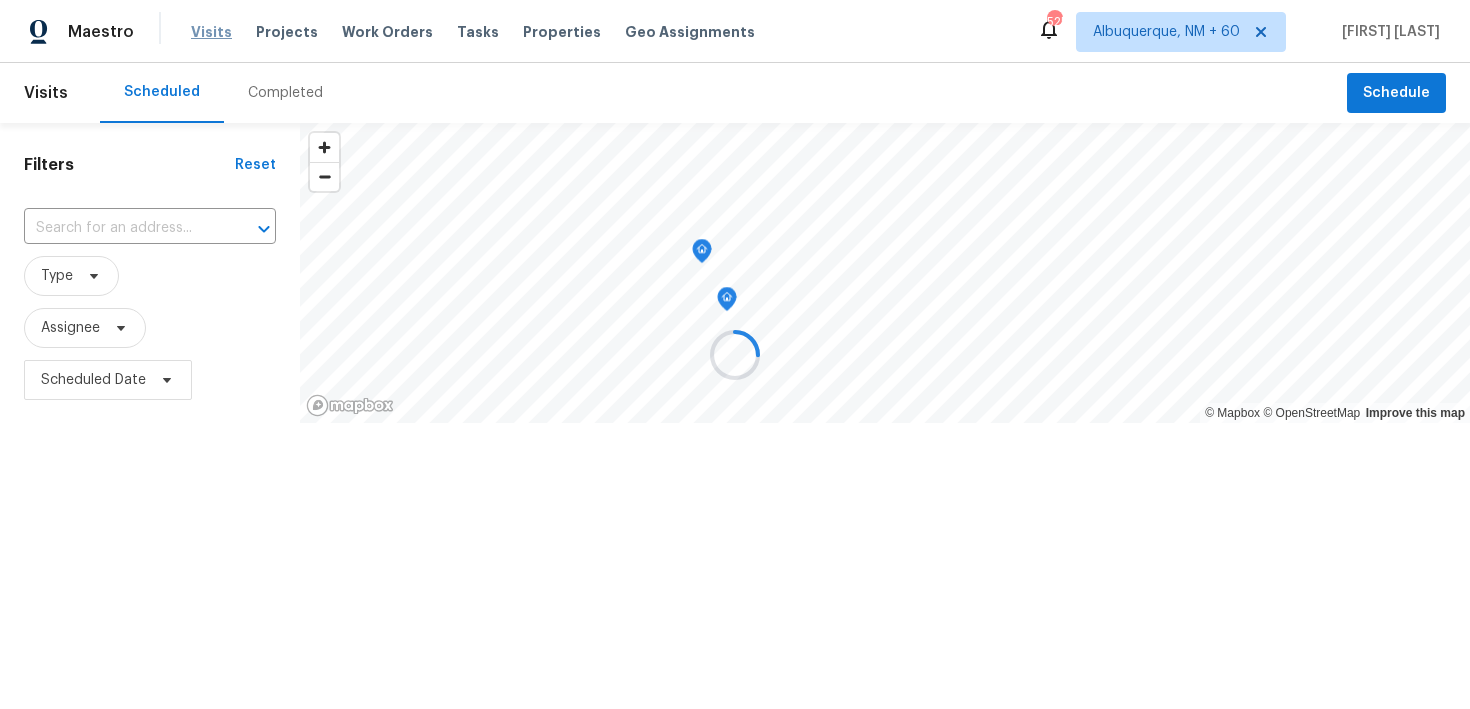 click at bounding box center (735, 354) 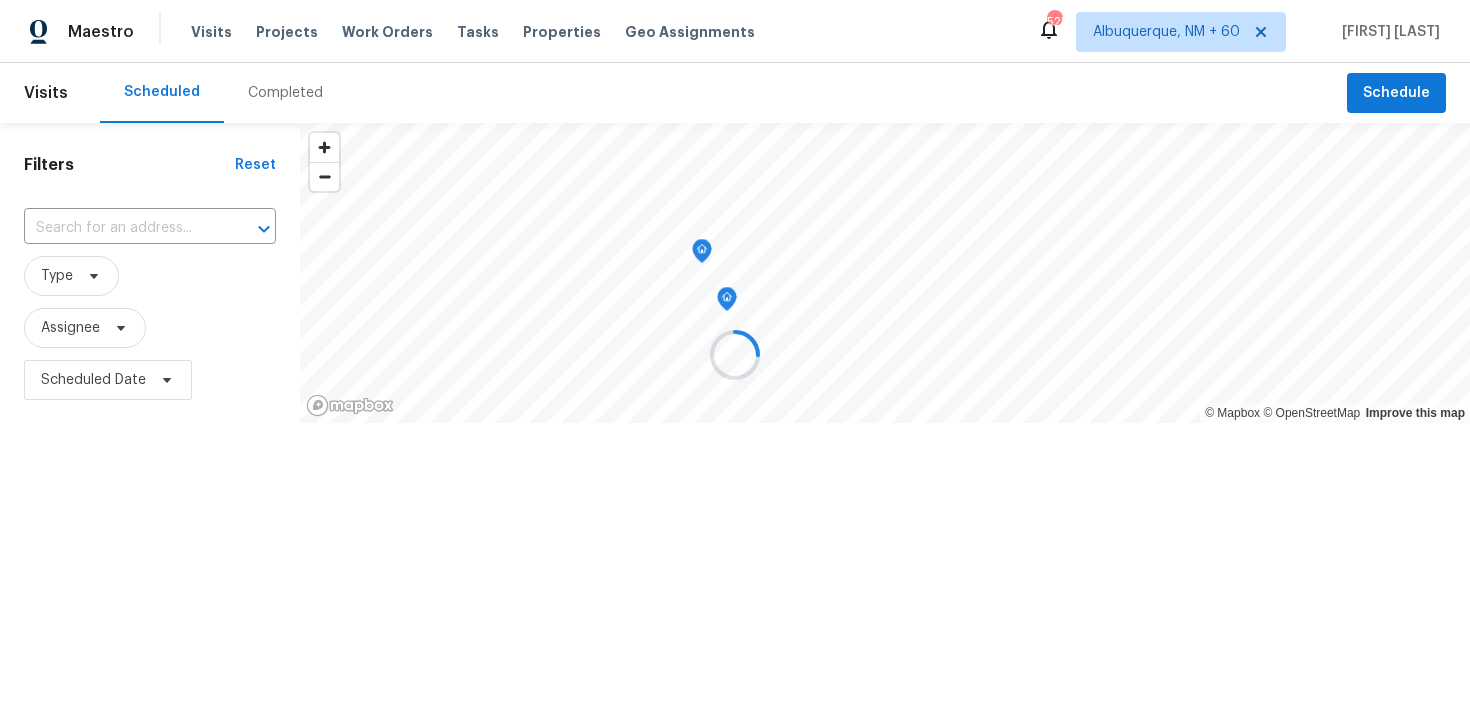 click at bounding box center [735, 354] 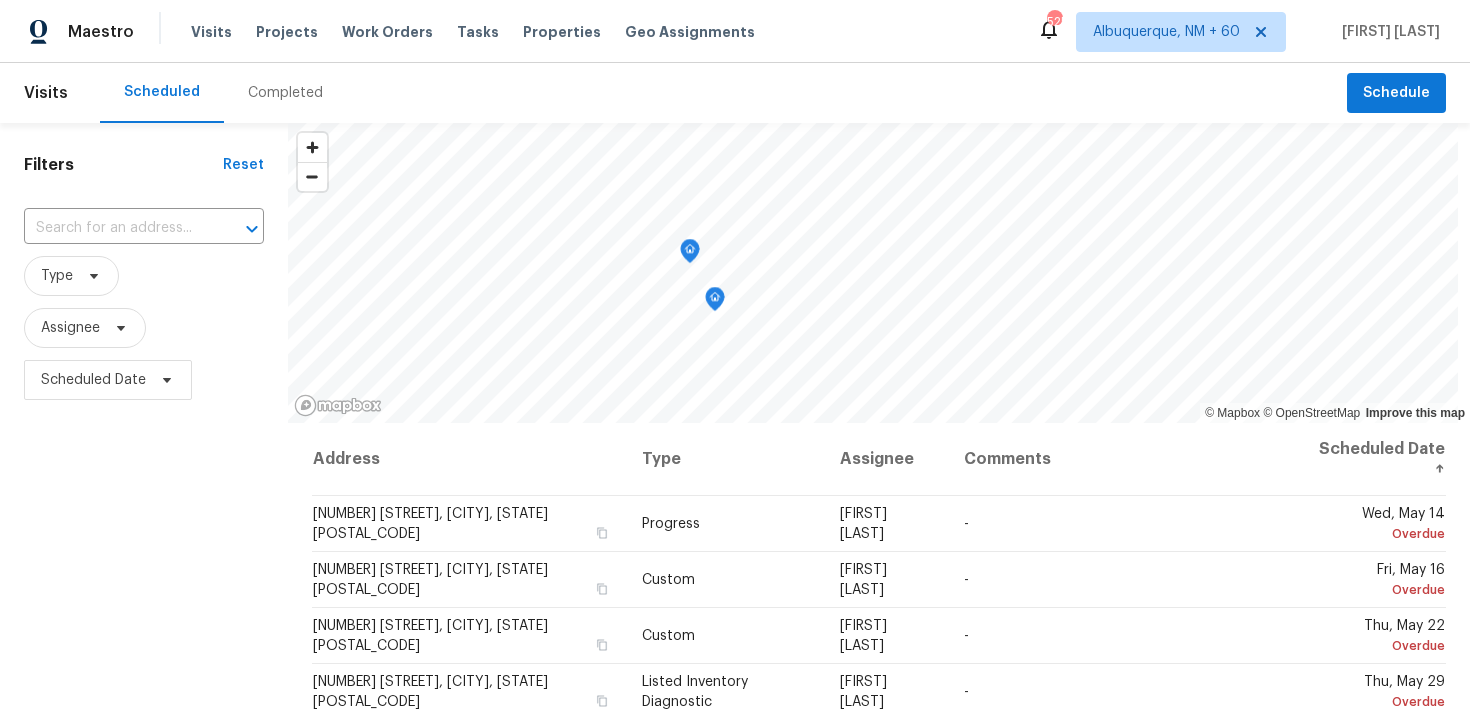 click on "Completed" at bounding box center [285, 93] 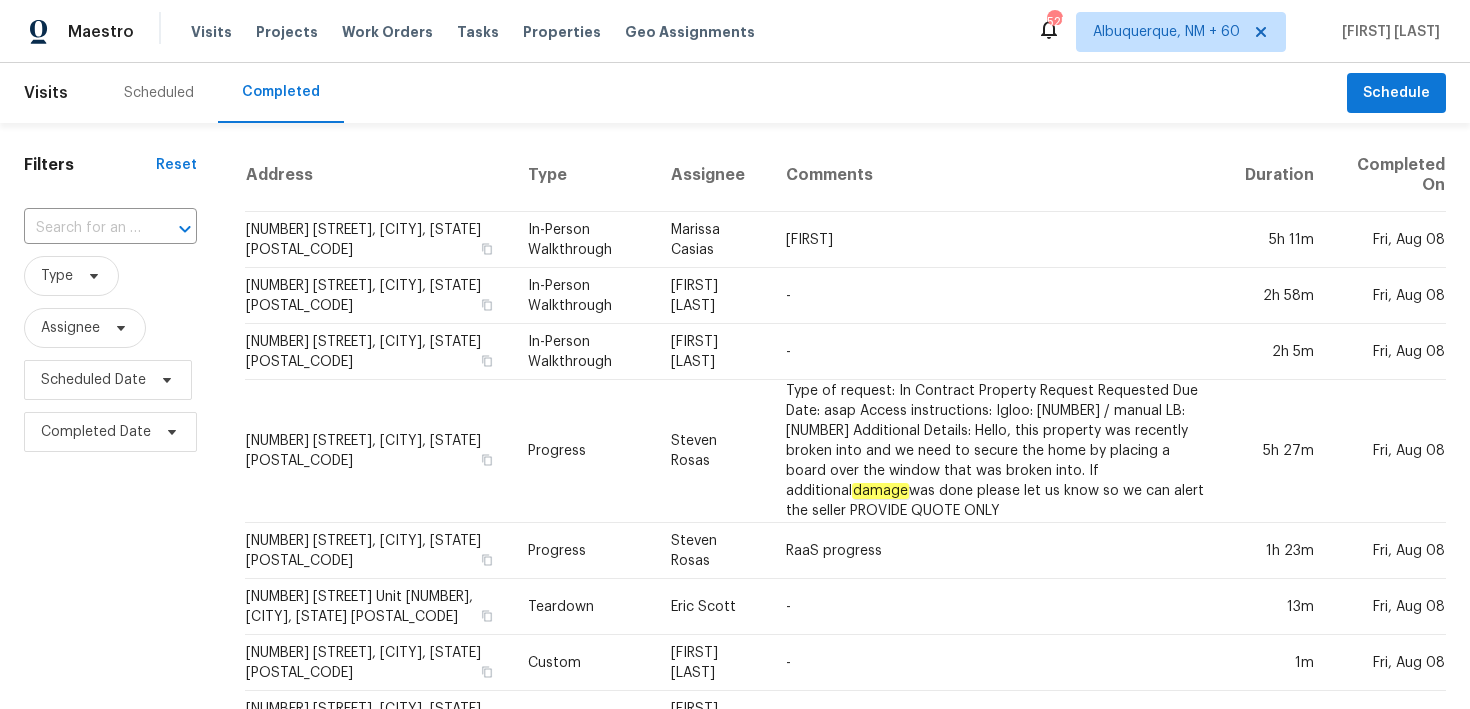 click on "​" at bounding box center (110, 228) 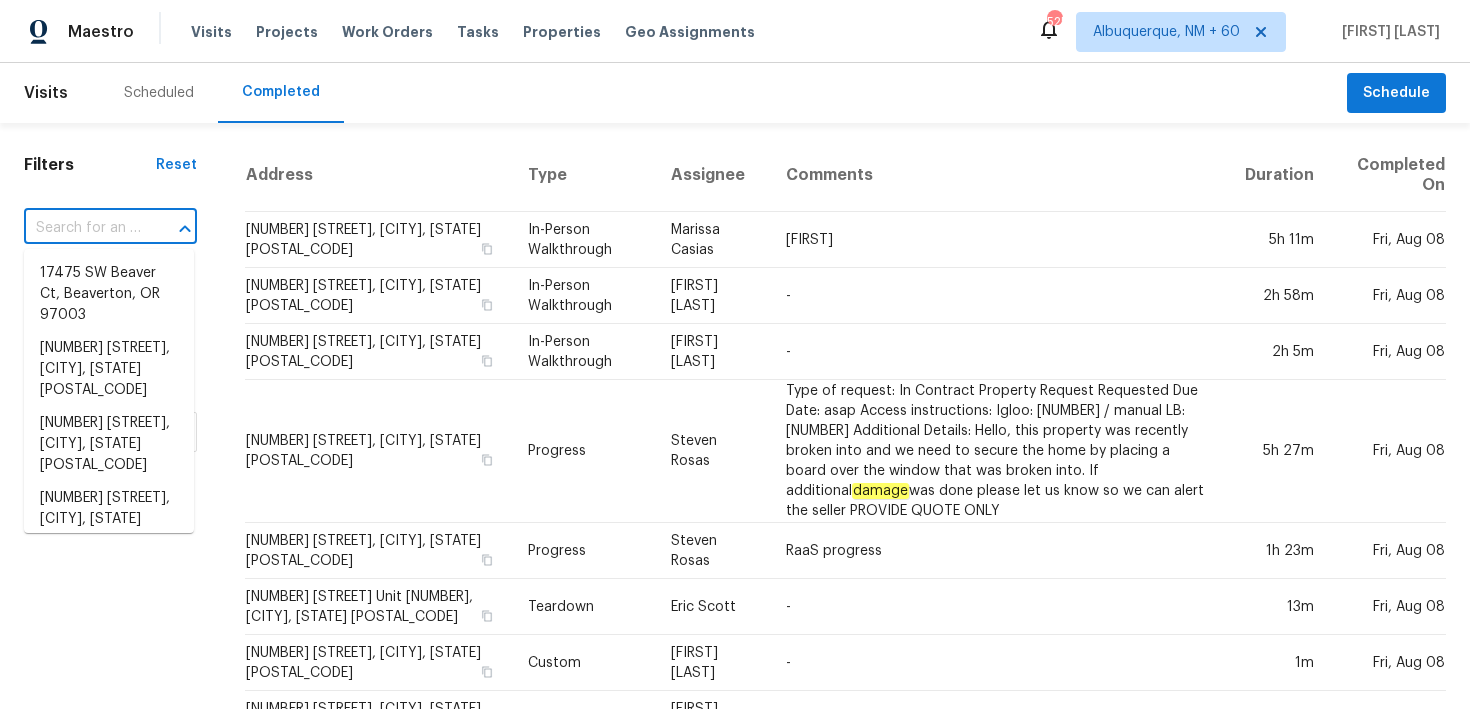 paste on "[NUMBER] [STREET] [CITY], [STATE] [POSTAL_CODE]" 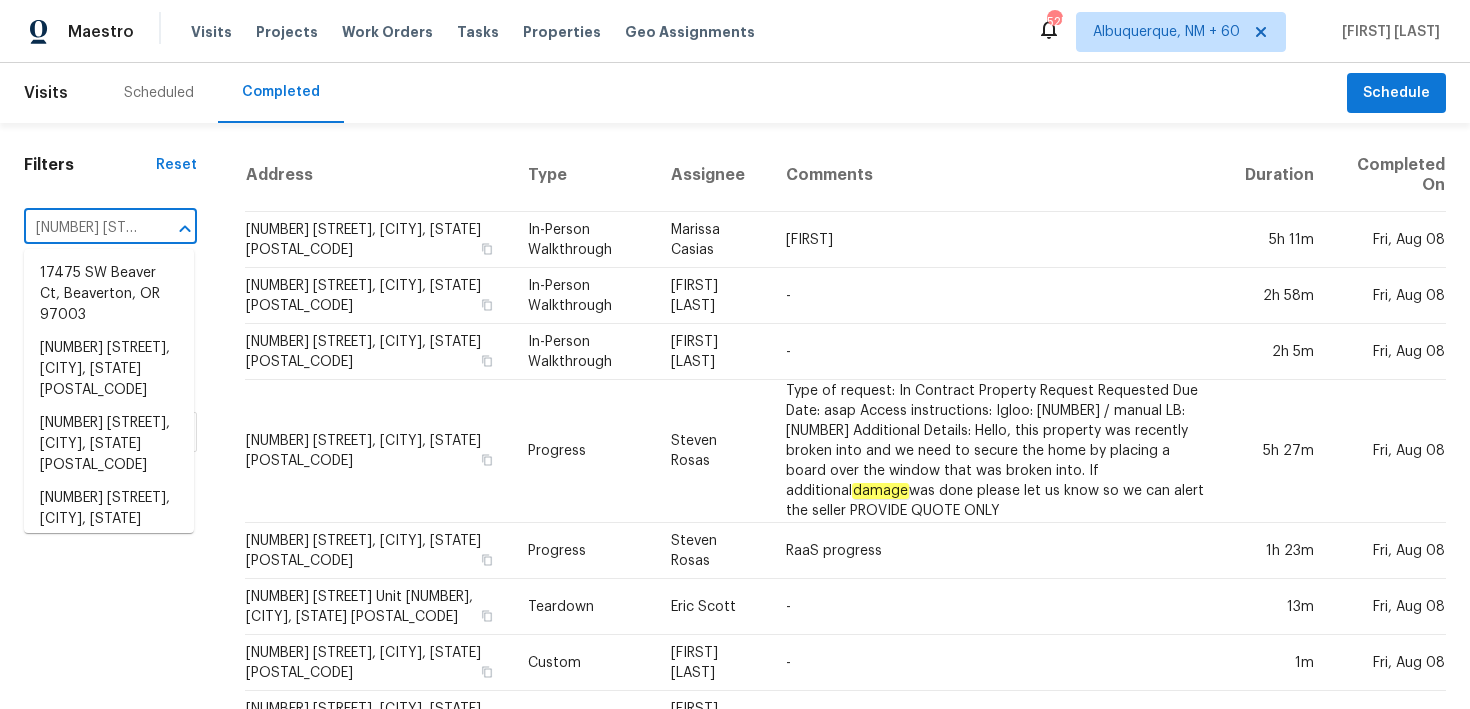 scroll, scrollTop: 0, scrollLeft: 149, axis: horizontal 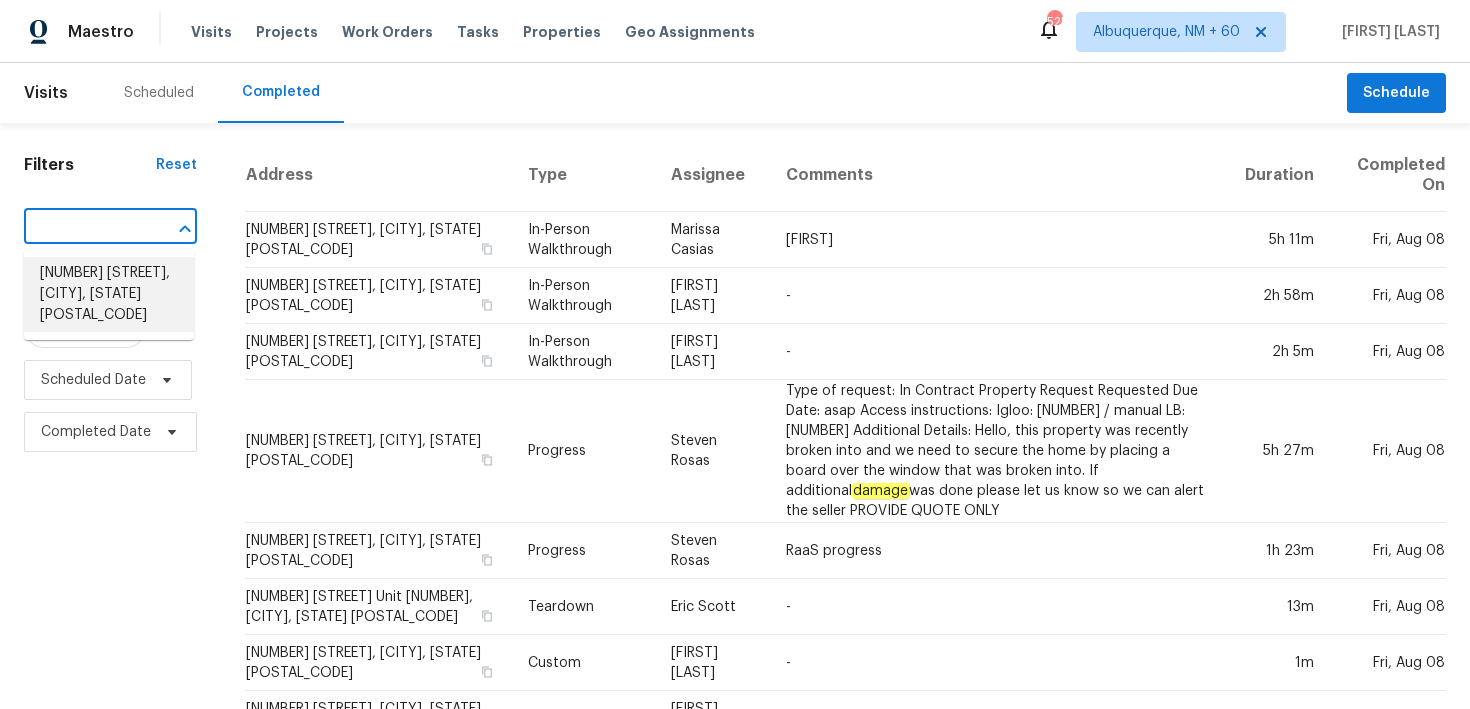click on "[NUMBER] [STREET], [CITY], [STATE] [POSTAL_CODE]" at bounding box center (109, 294) 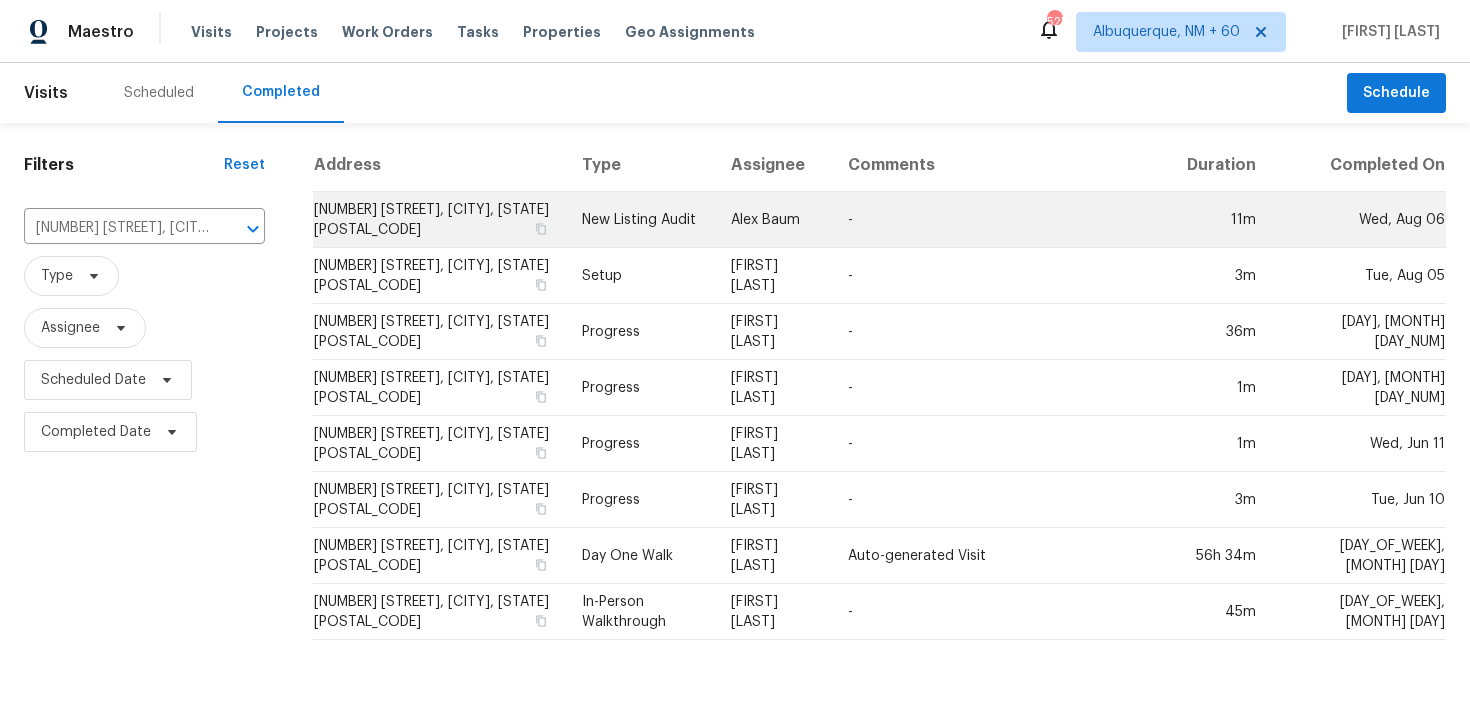 click on "New Listing Audit" at bounding box center [640, 220] 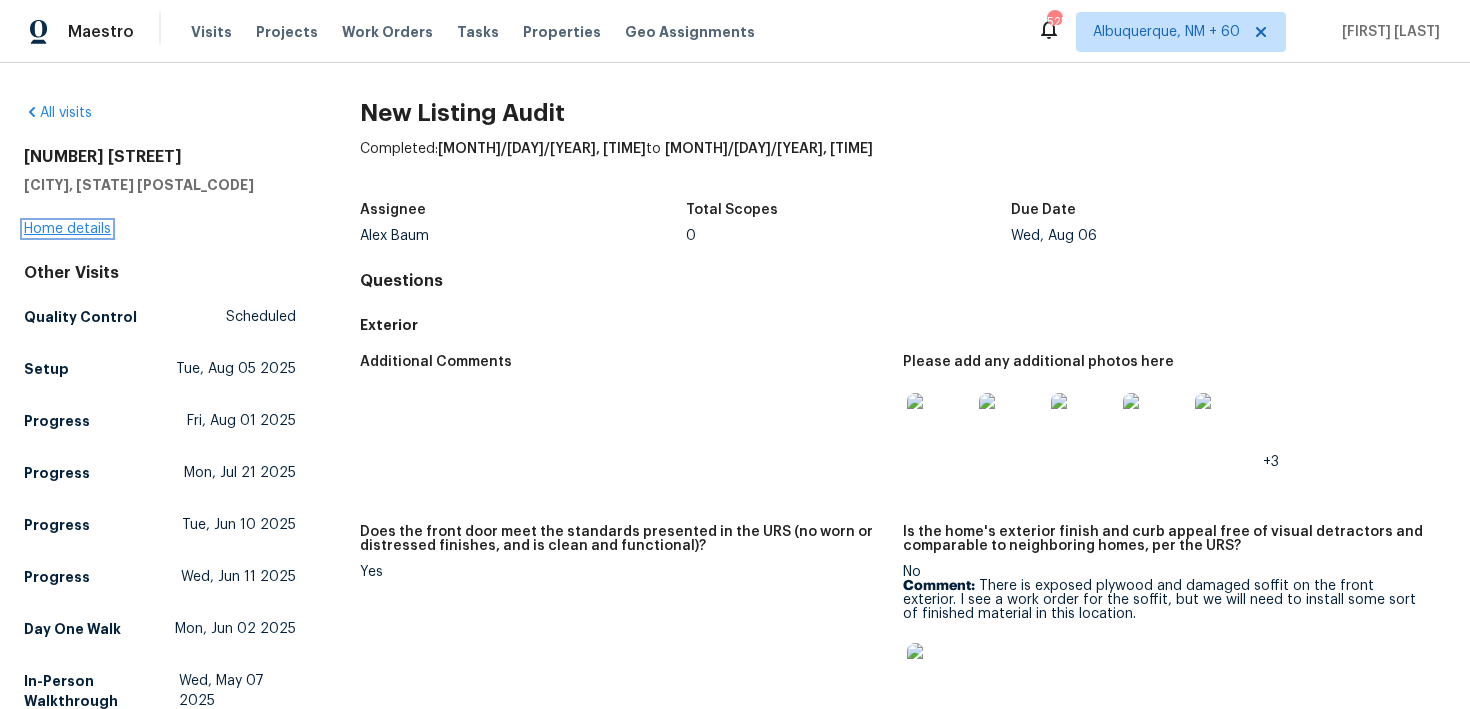 click on "Home details" at bounding box center (67, 229) 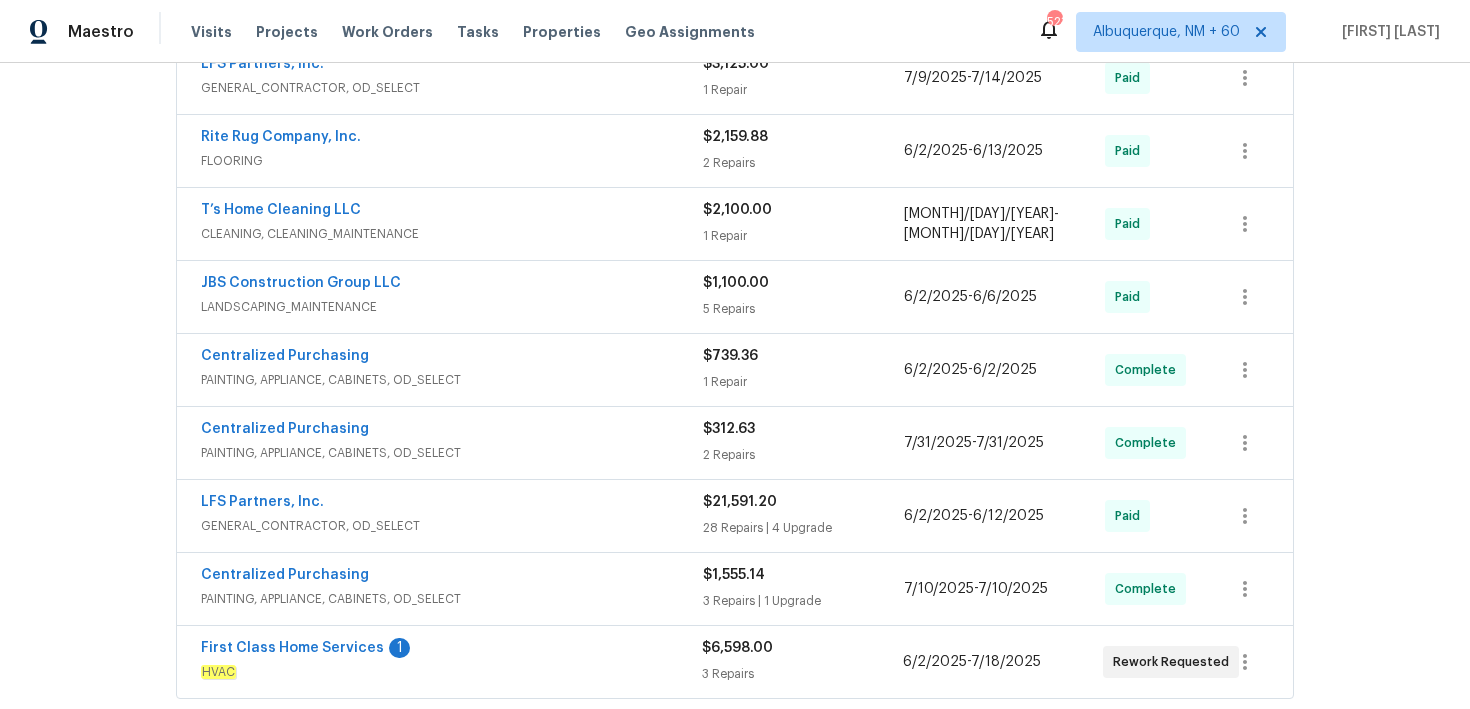 scroll, scrollTop: 1364, scrollLeft: 0, axis: vertical 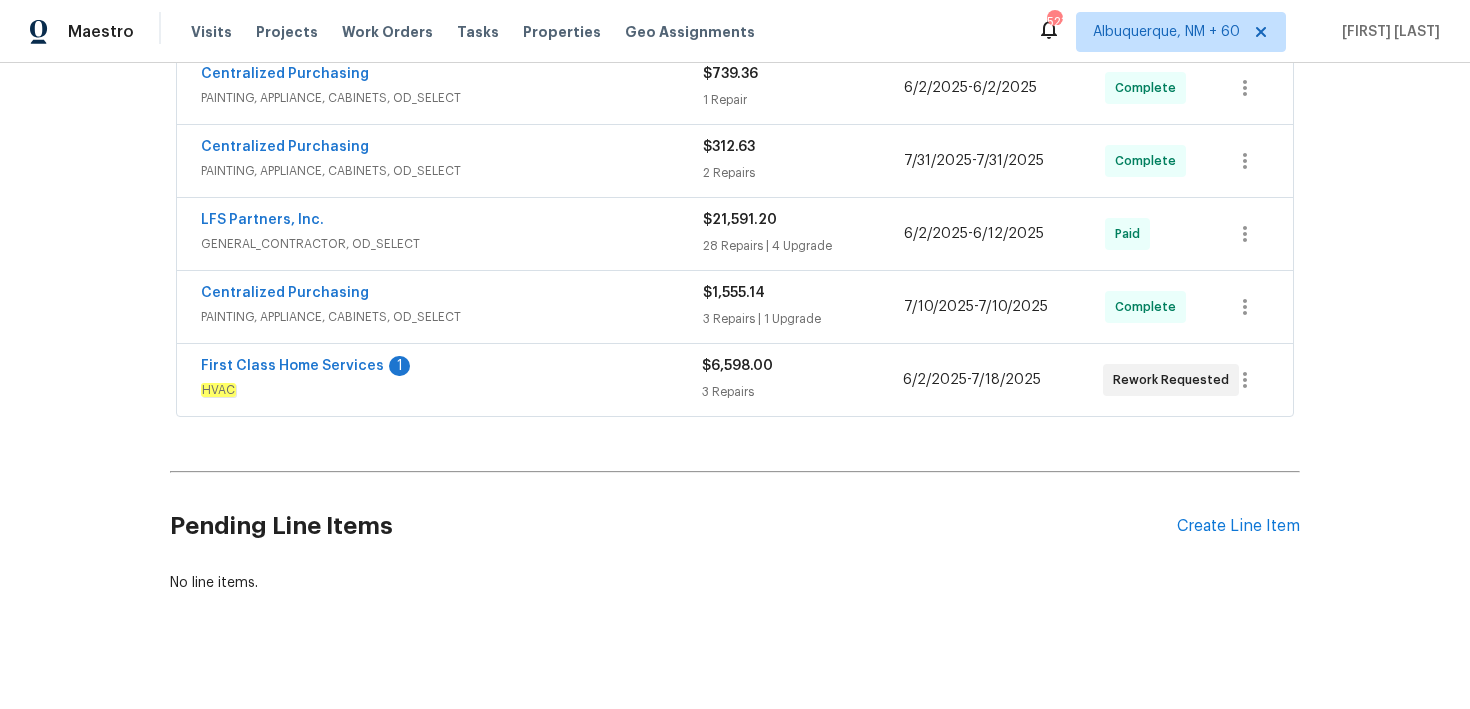 click on "3 Repairs" at bounding box center [802, 392] 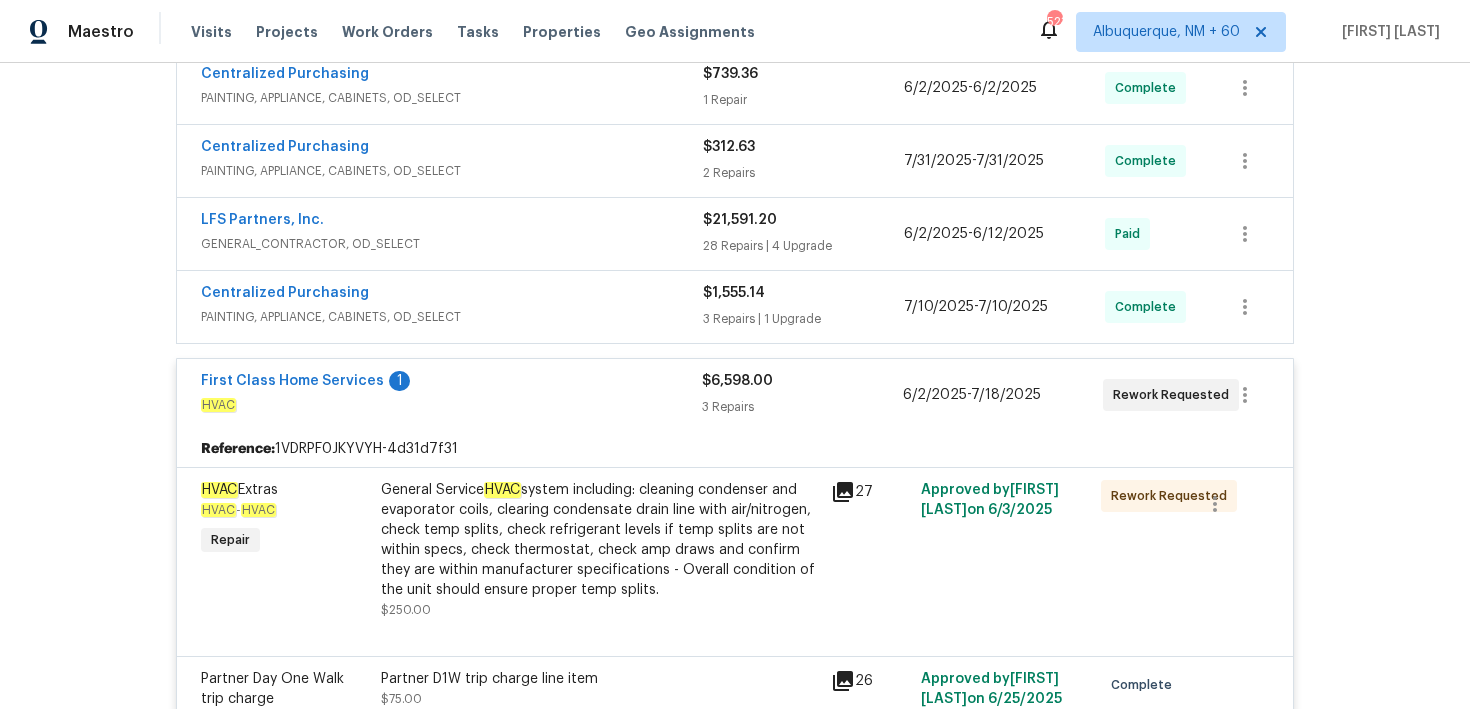 click on "[PRICE] [NUMBER] Repairs | [NUMBER] Upgrade" at bounding box center [803, 307] 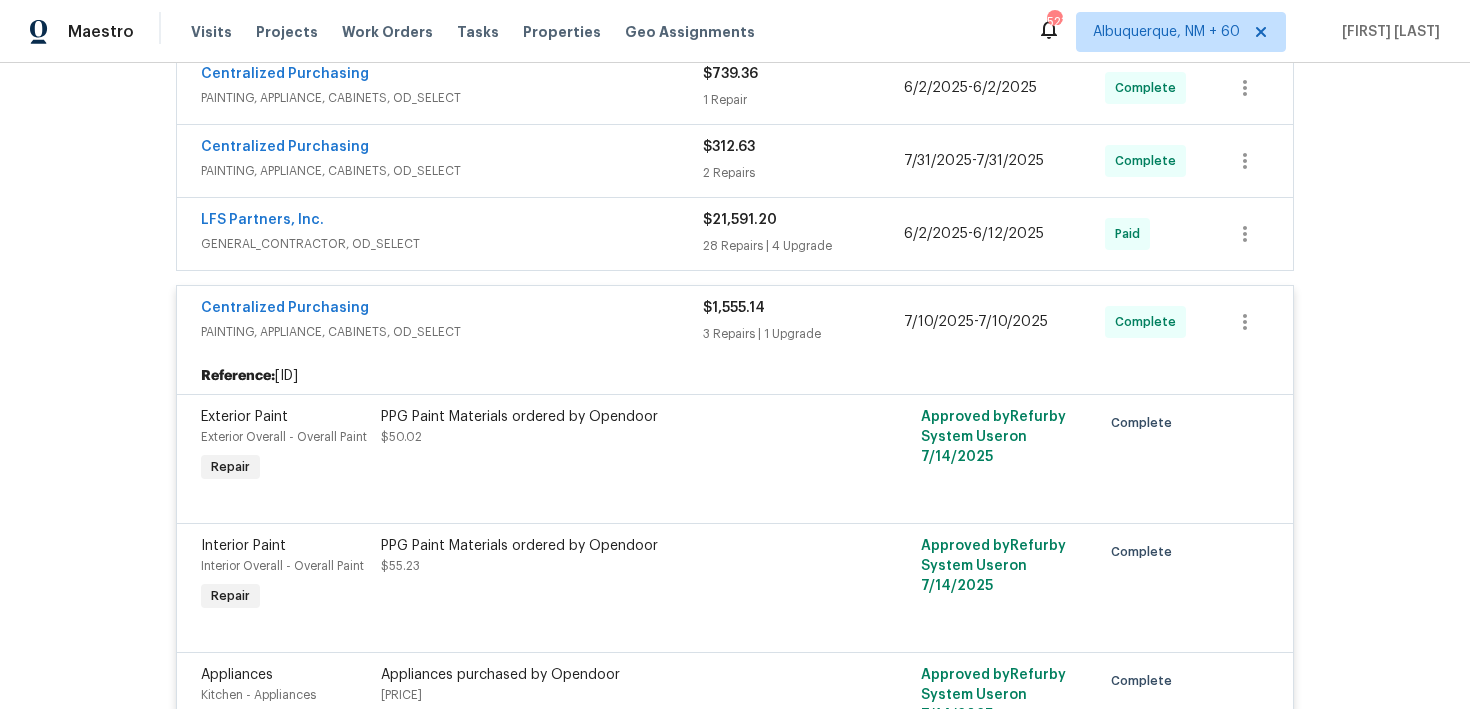 click on "28 Repairs | 4 Upgrade" at bounding box center (803, 246) 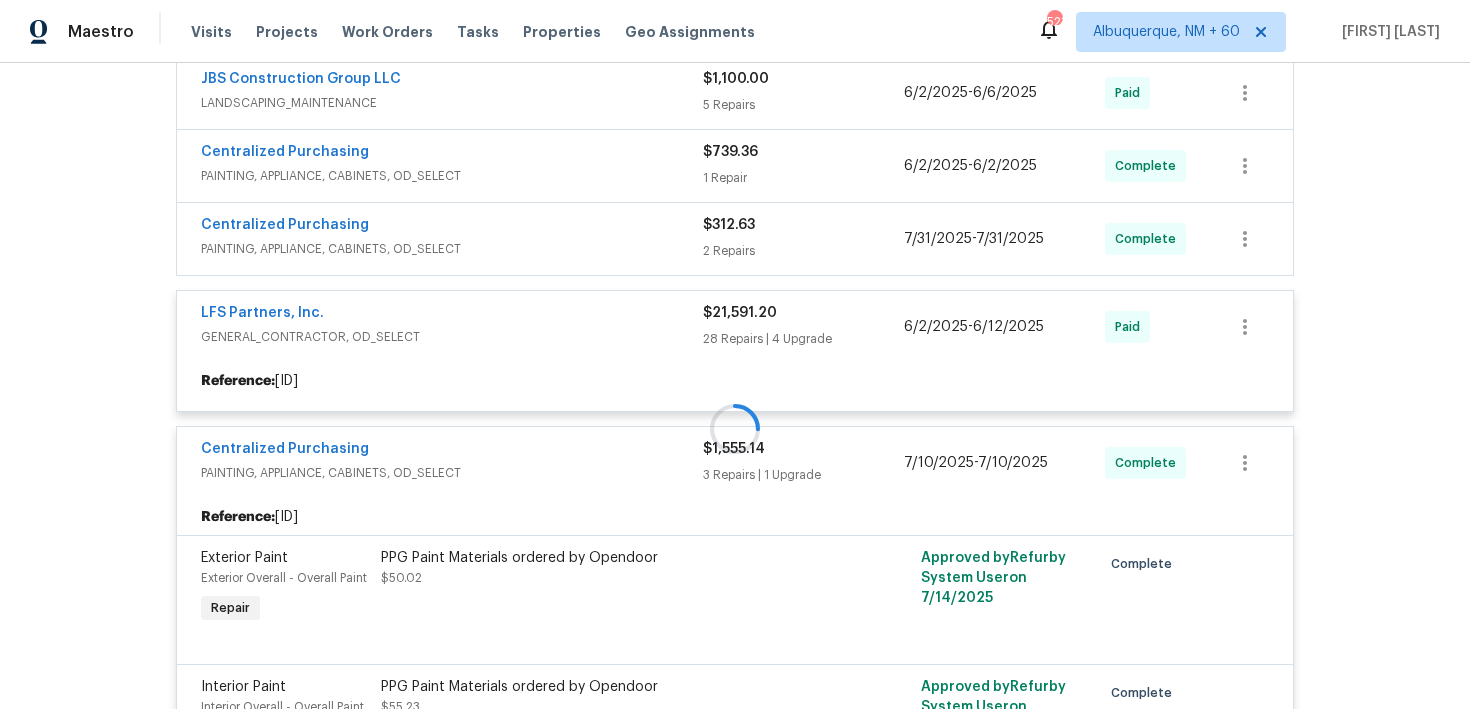 scroll, scrollTop: 1283, scrollLeft: 0, axis: vertical 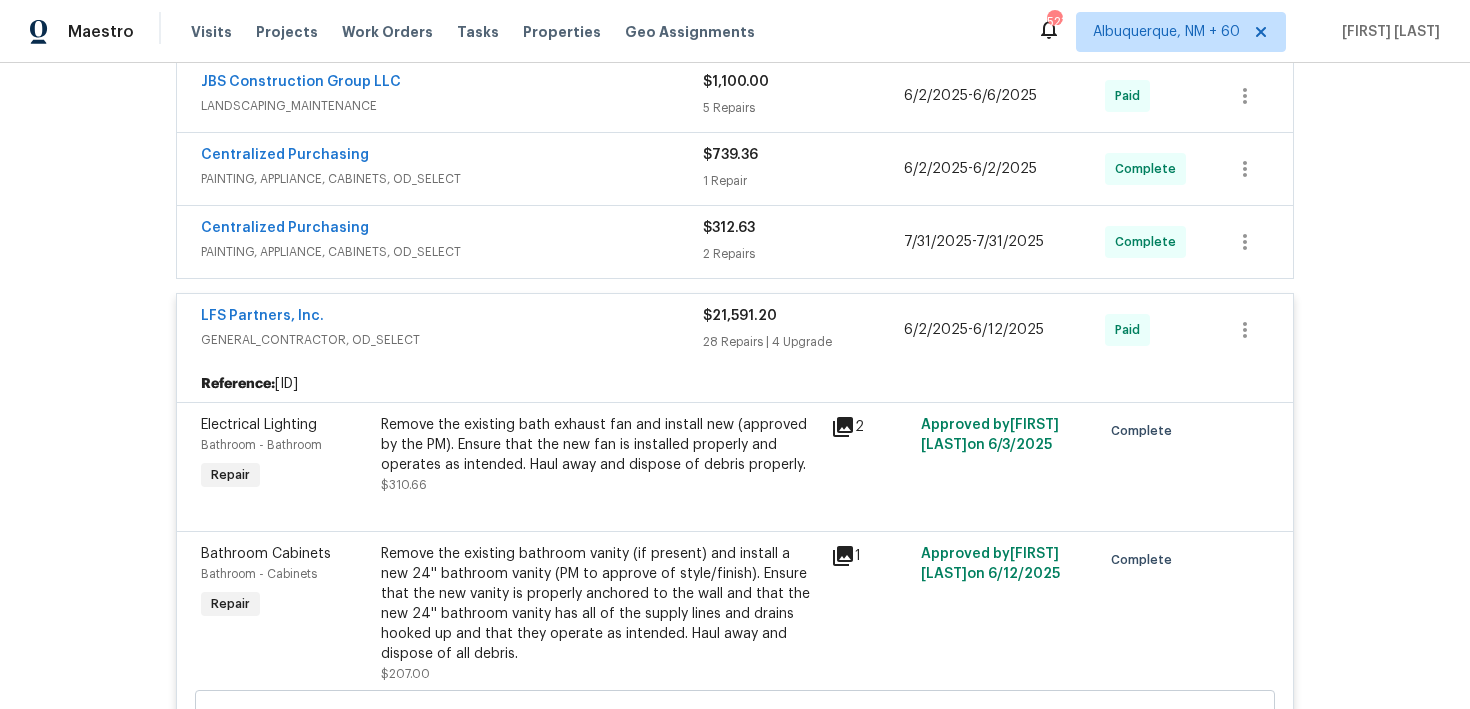 click on "2 Repairs" at bounding box center [803, 254] 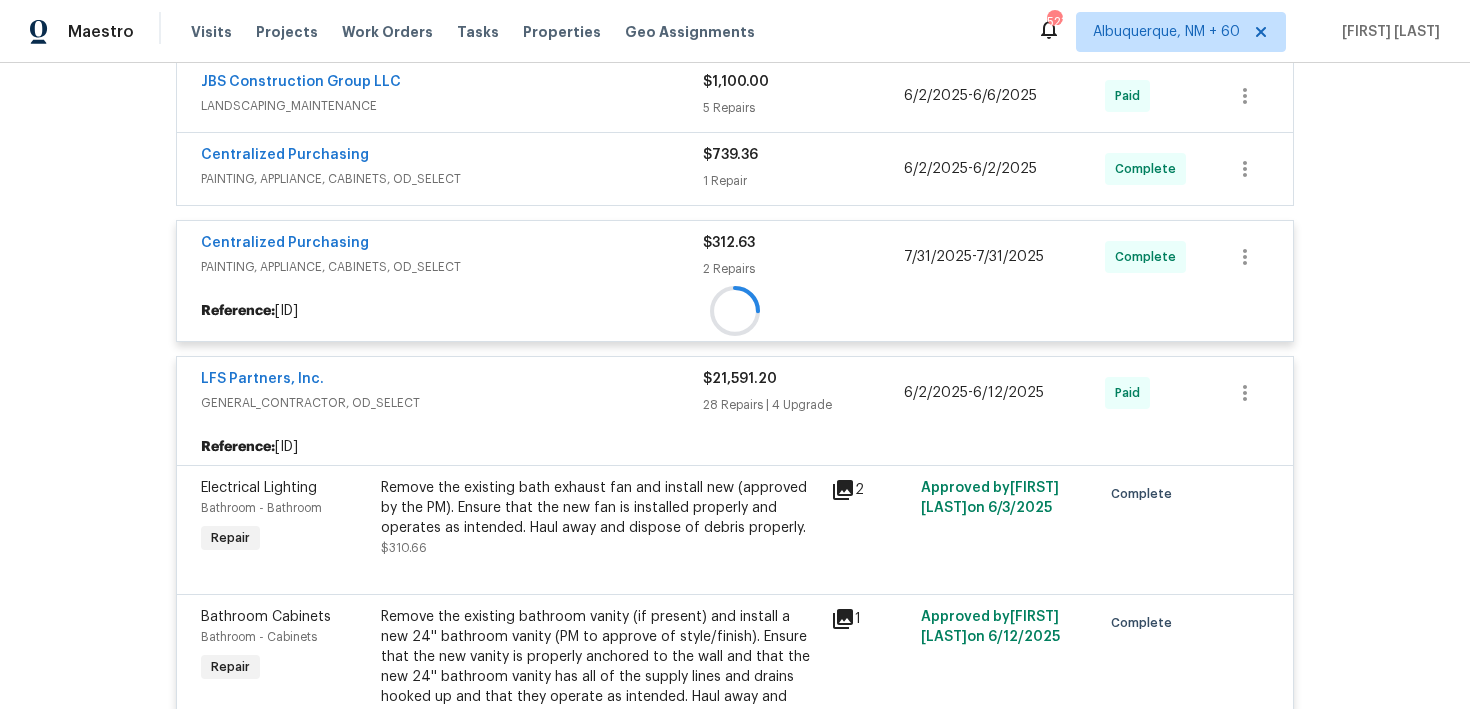 scroll, scrollTop: 1231, scrollLeft: 0, axis: vertical 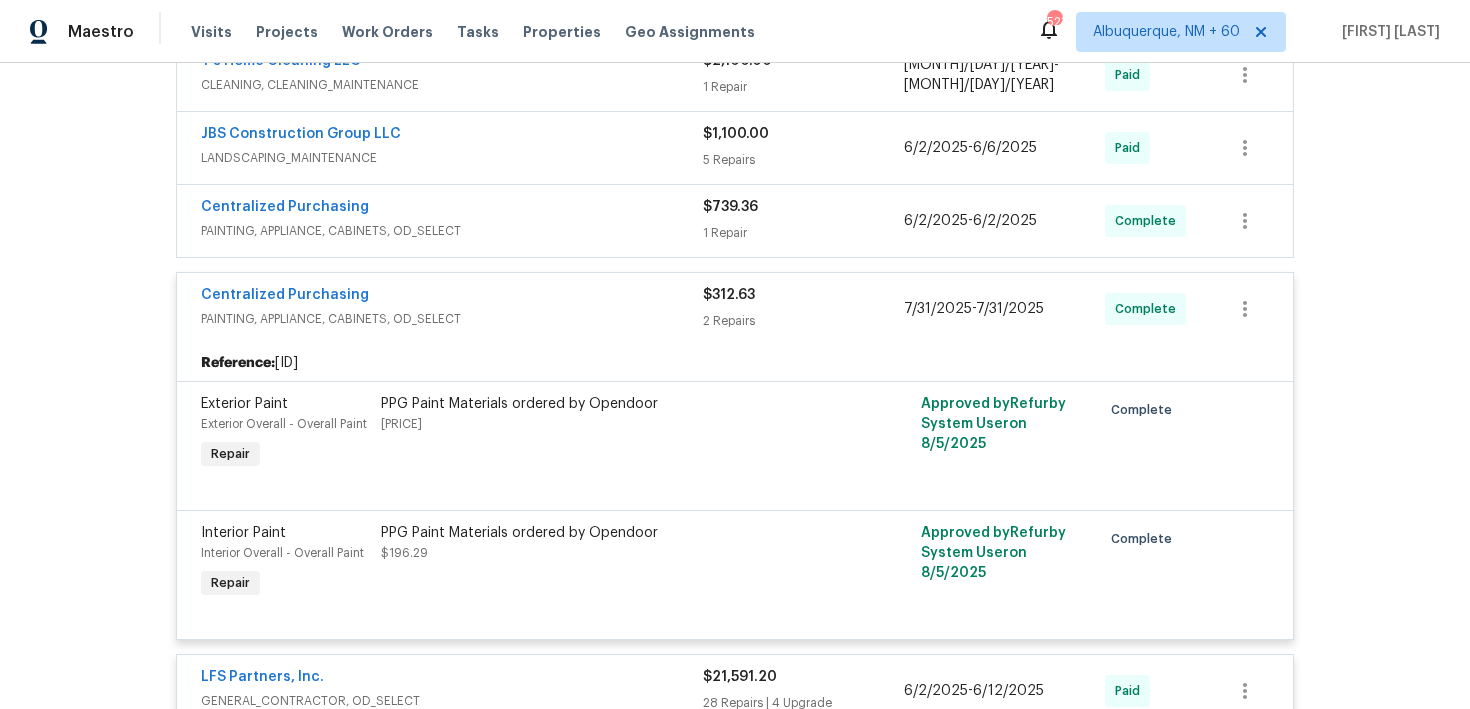 click on "1 Repair" at bounding box center (803, 233) 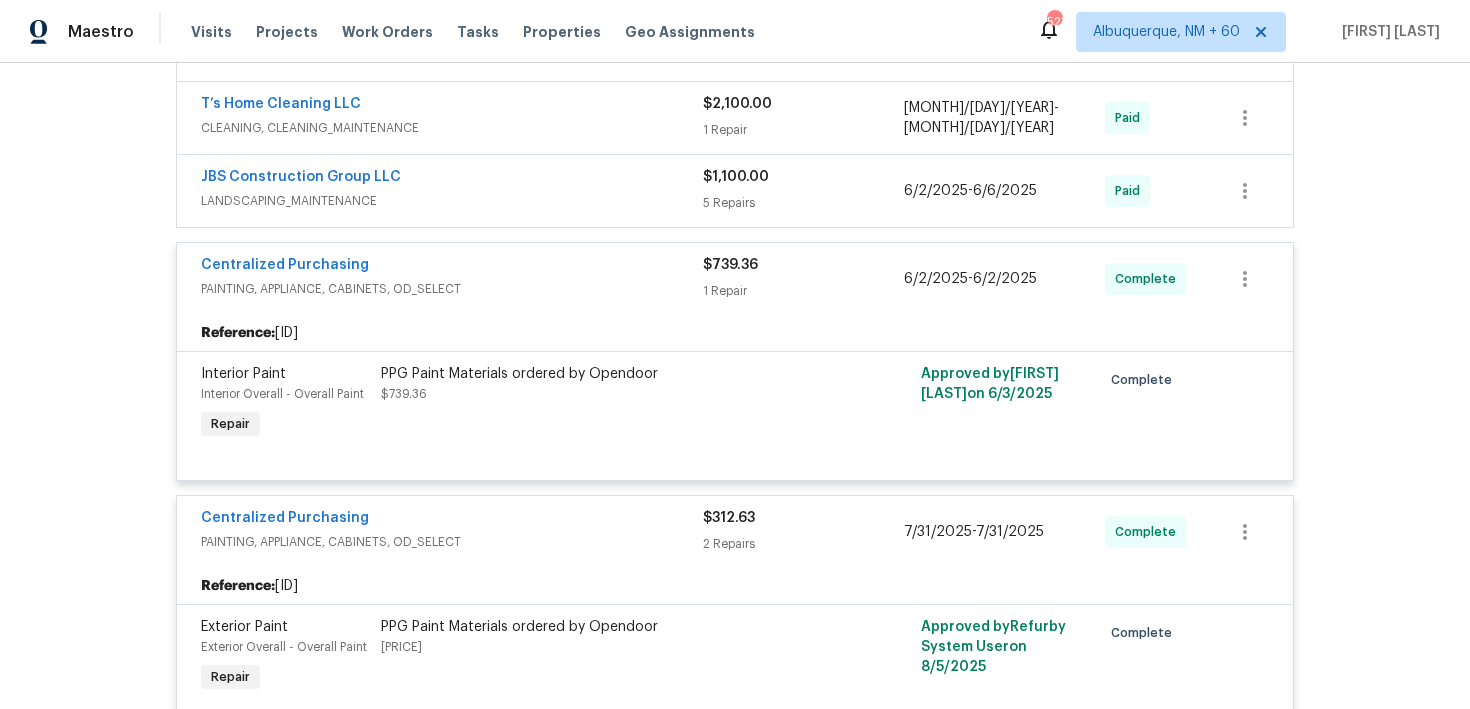 scroll, scrollTop: 1163, scrollLeft: 0, axis: vertical 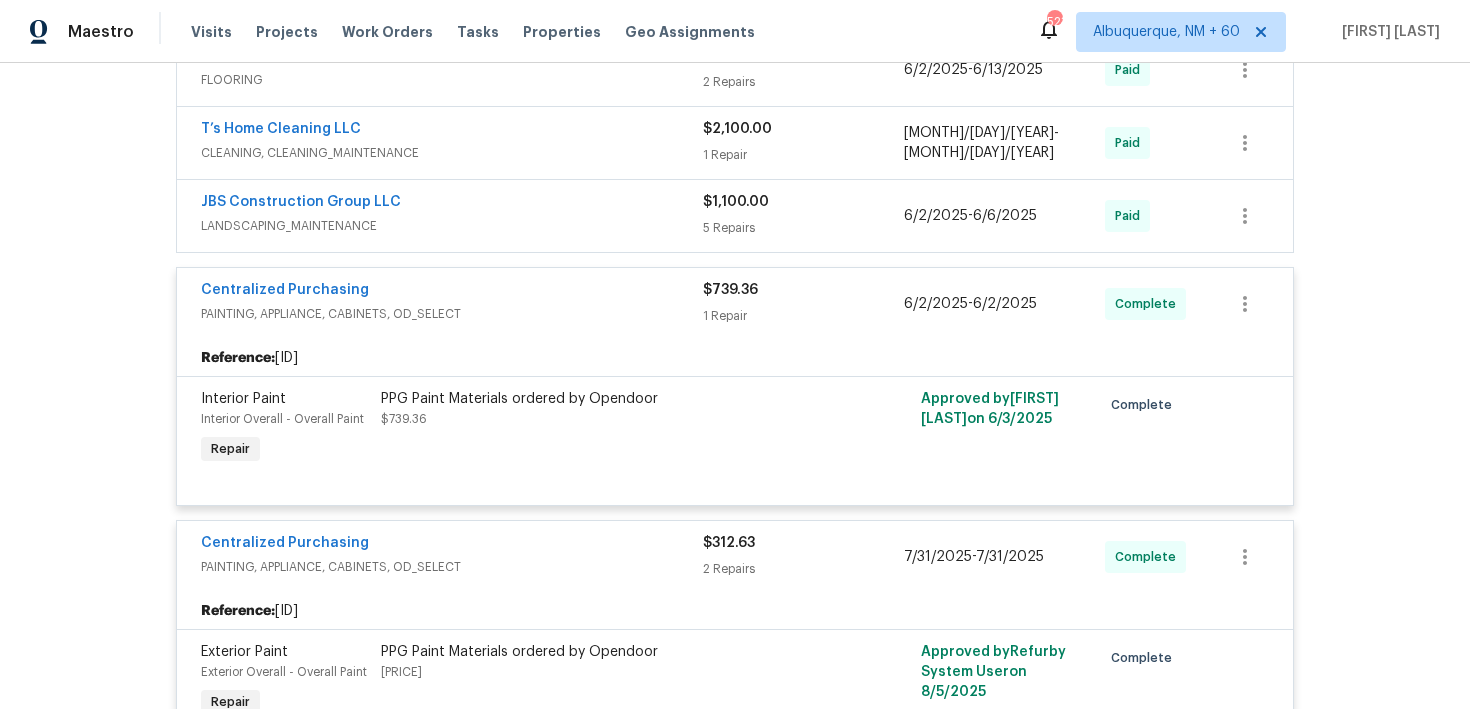 click on "5 Repairs" at bounding box center [803, 228] 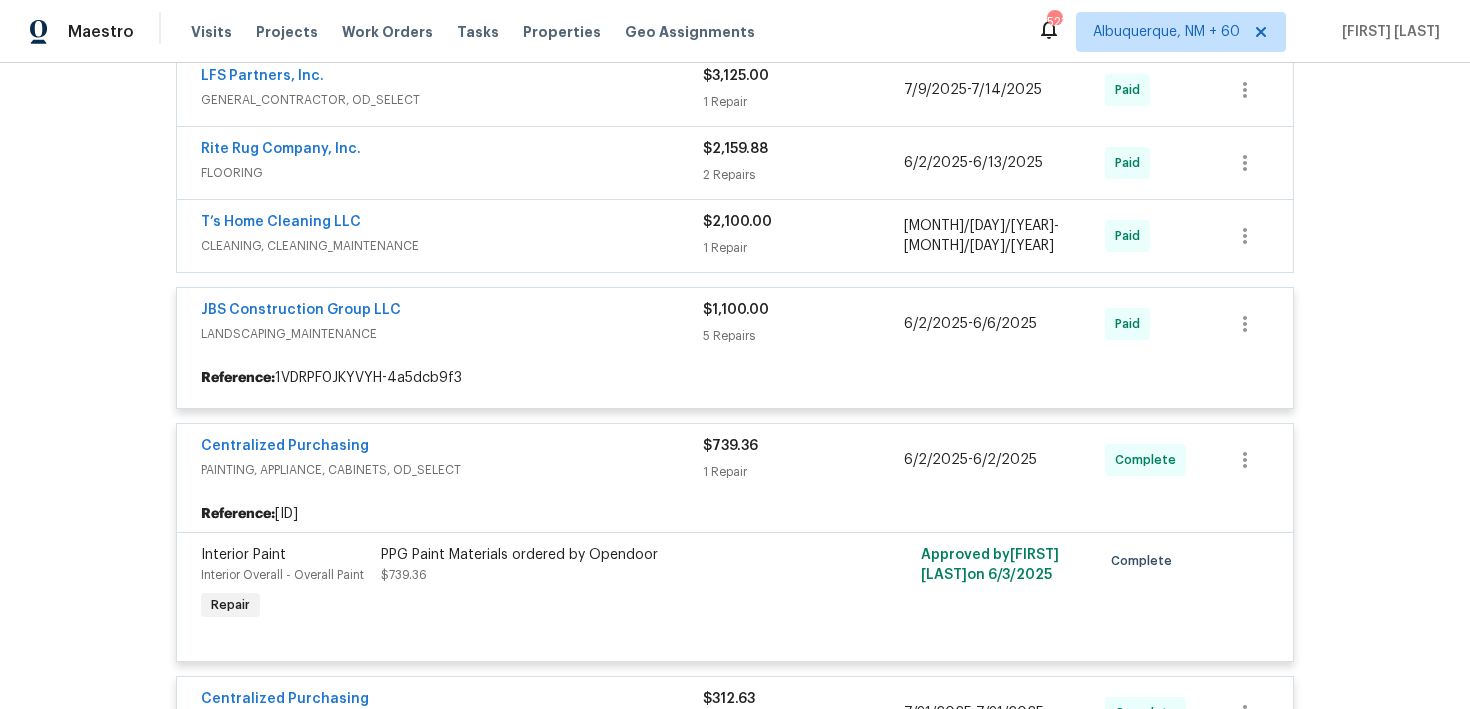 scroll, scrollTop: 1069, scrollLeft: 0, axis: vertical 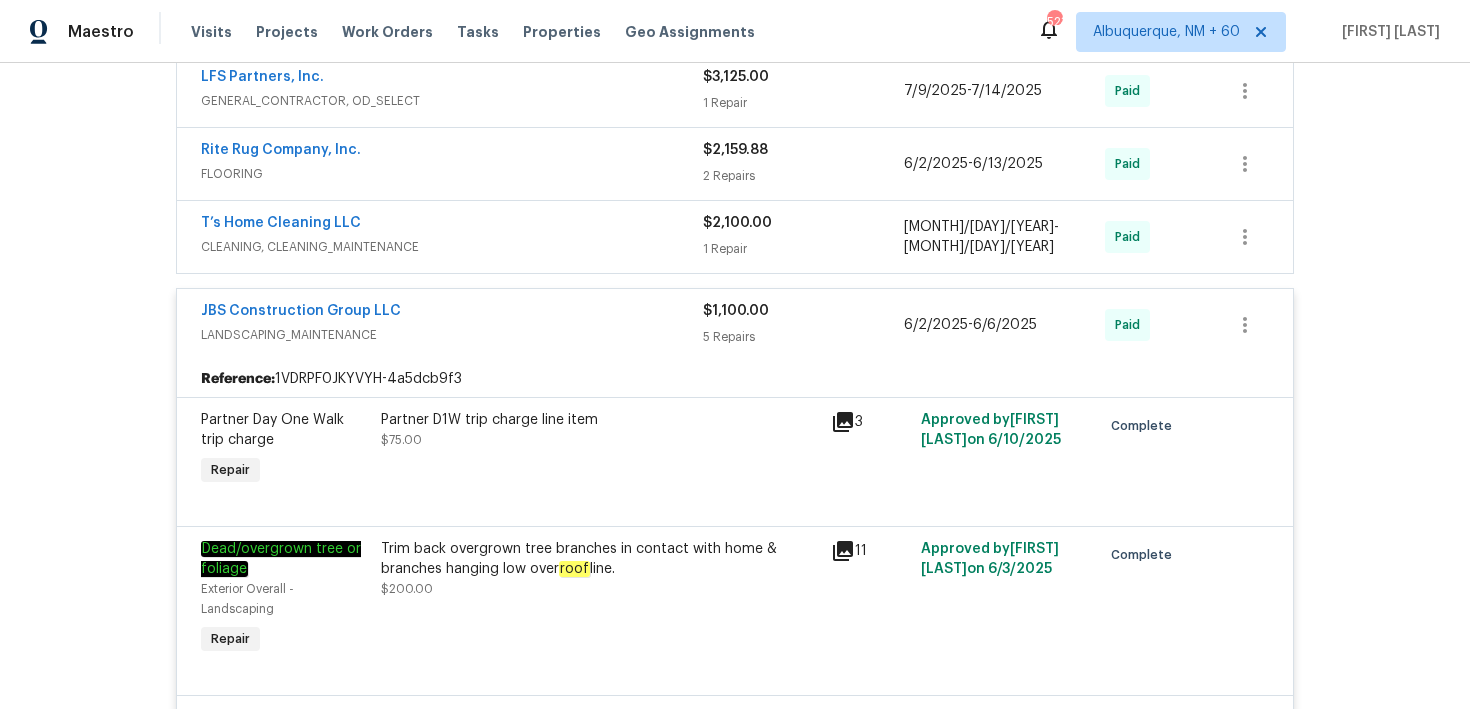 click on "$2,100.00" at bounding box center (803, 223) 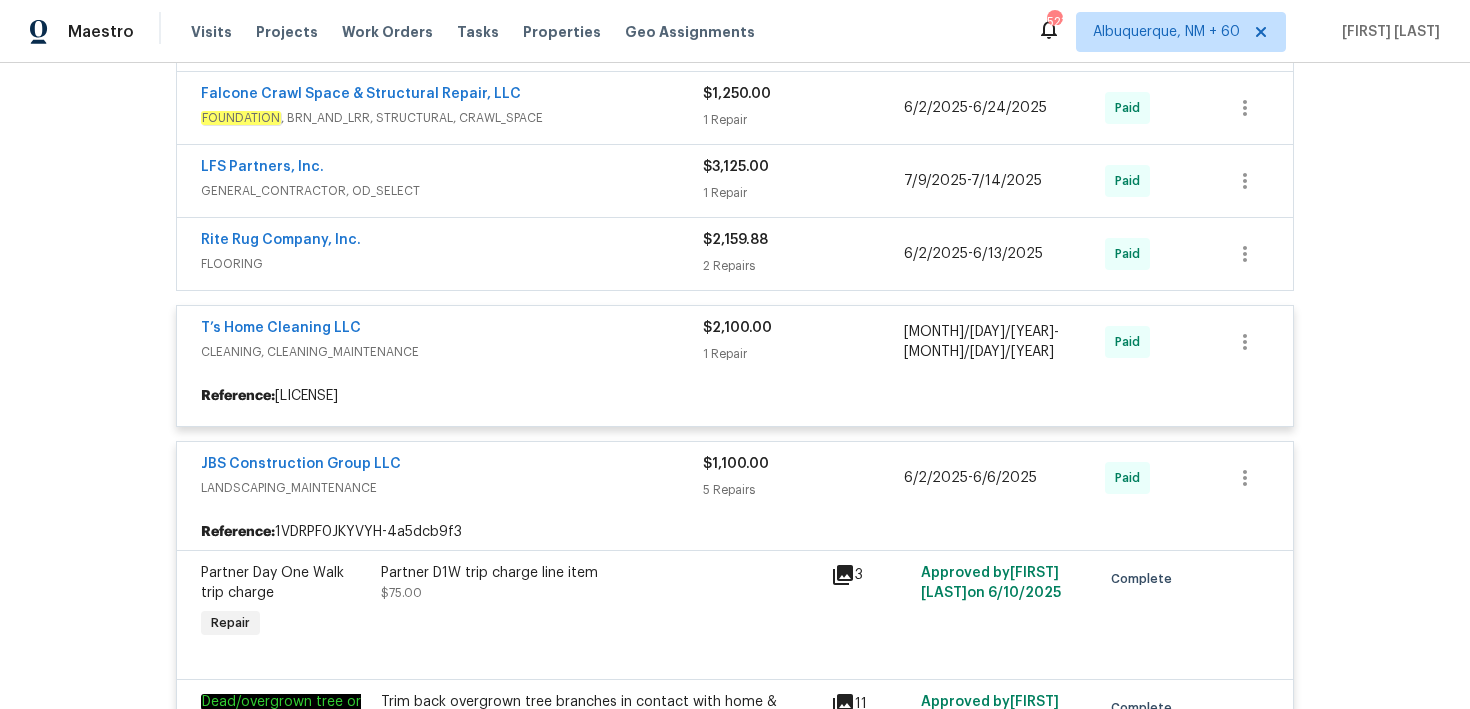 scroll, scrollTop: 967, scrollLeft: 0, axis: vertical 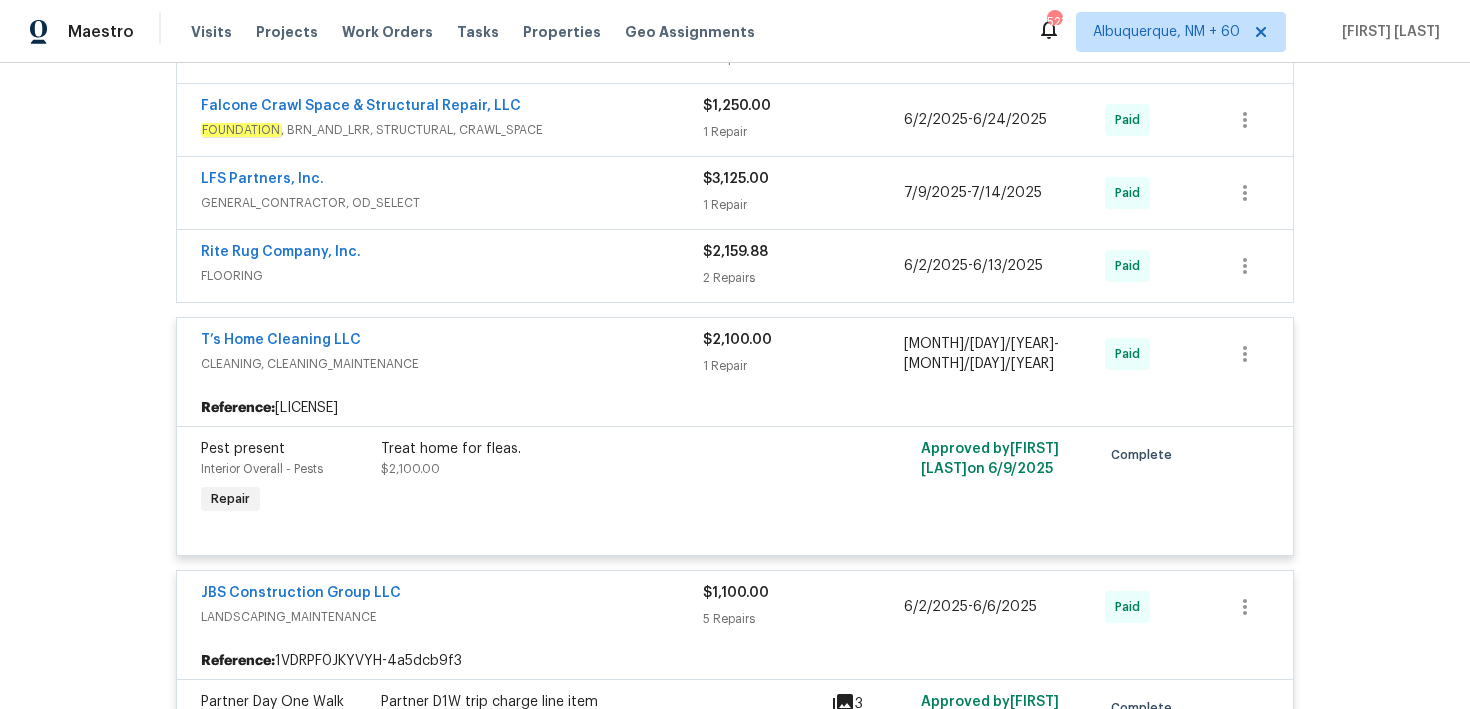 click on "2 Repairs" at bounding box center [803, 278] 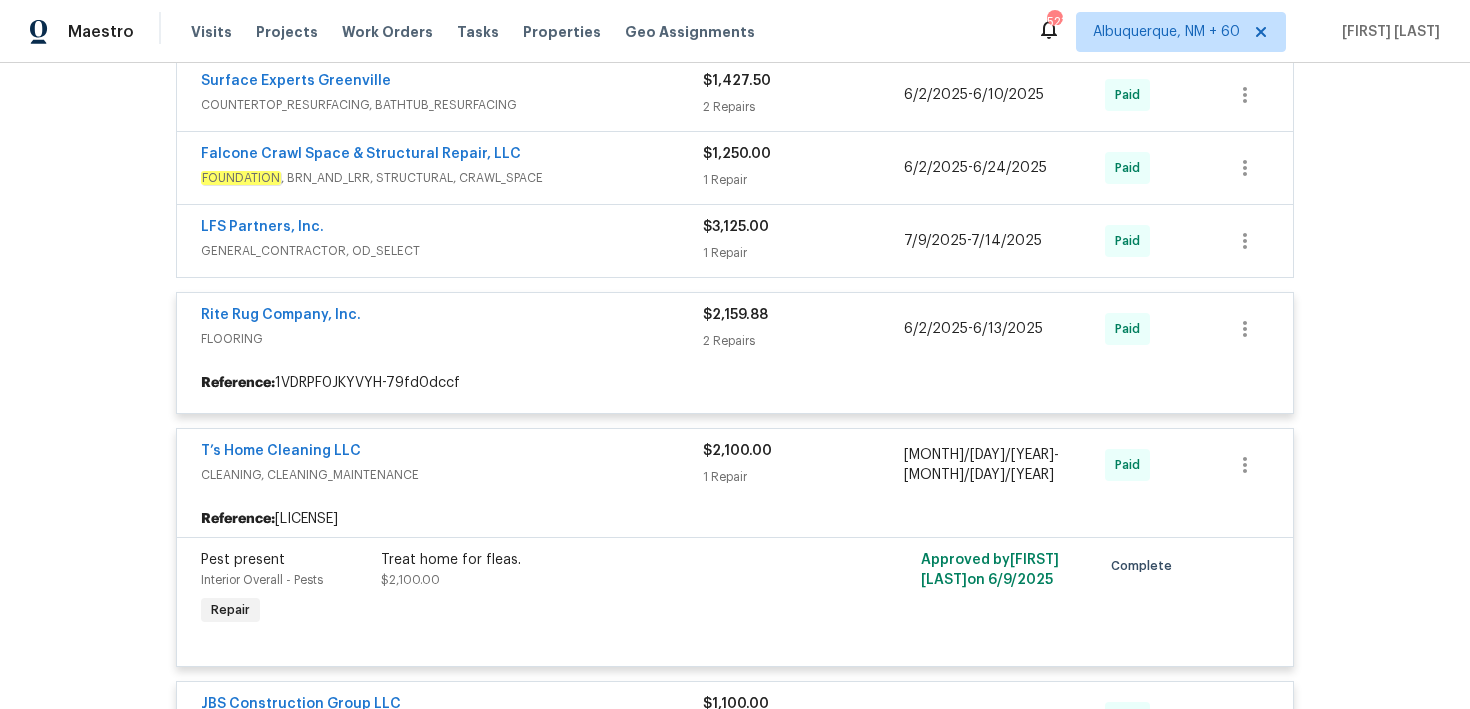 scroll, scrollTop: 849, scrollLeft: 0, axis: vertical 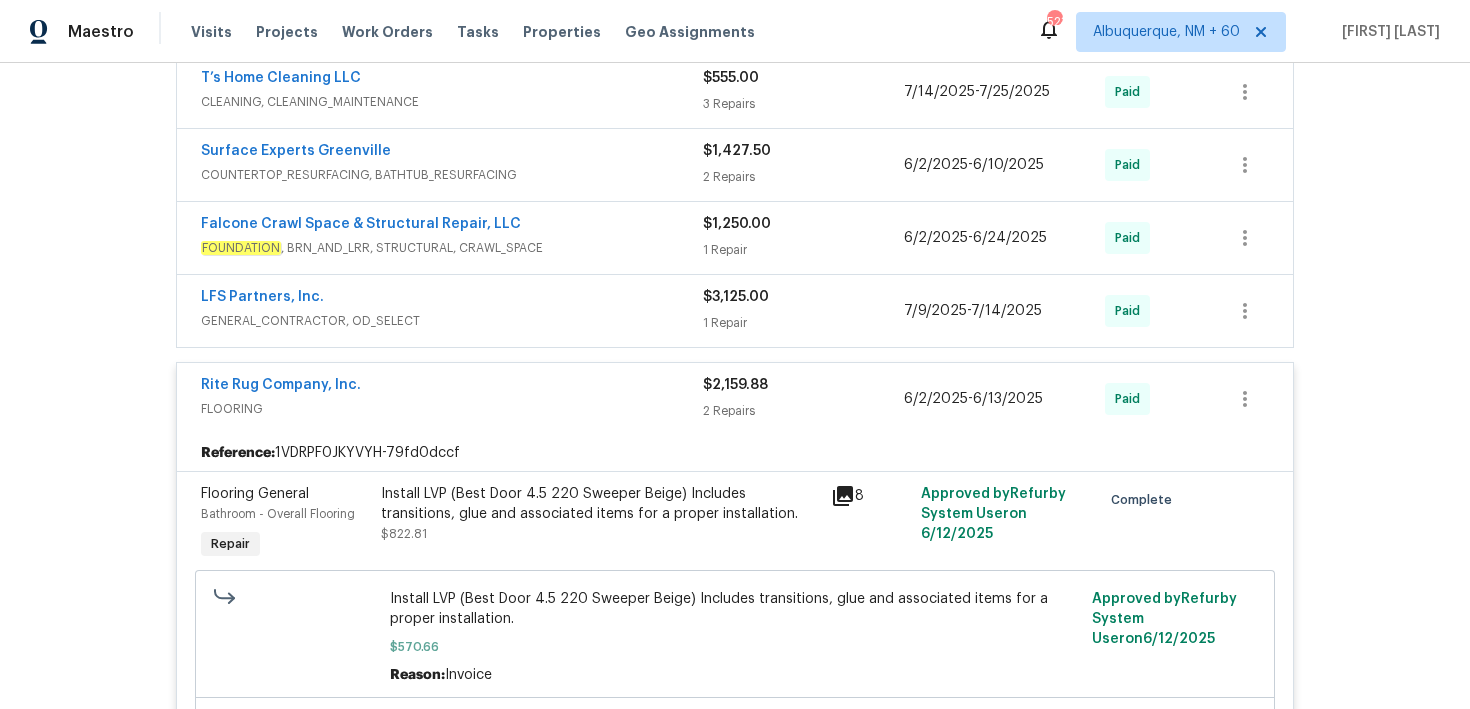 click on "$3,125.00" at bounding box center (736, 297) 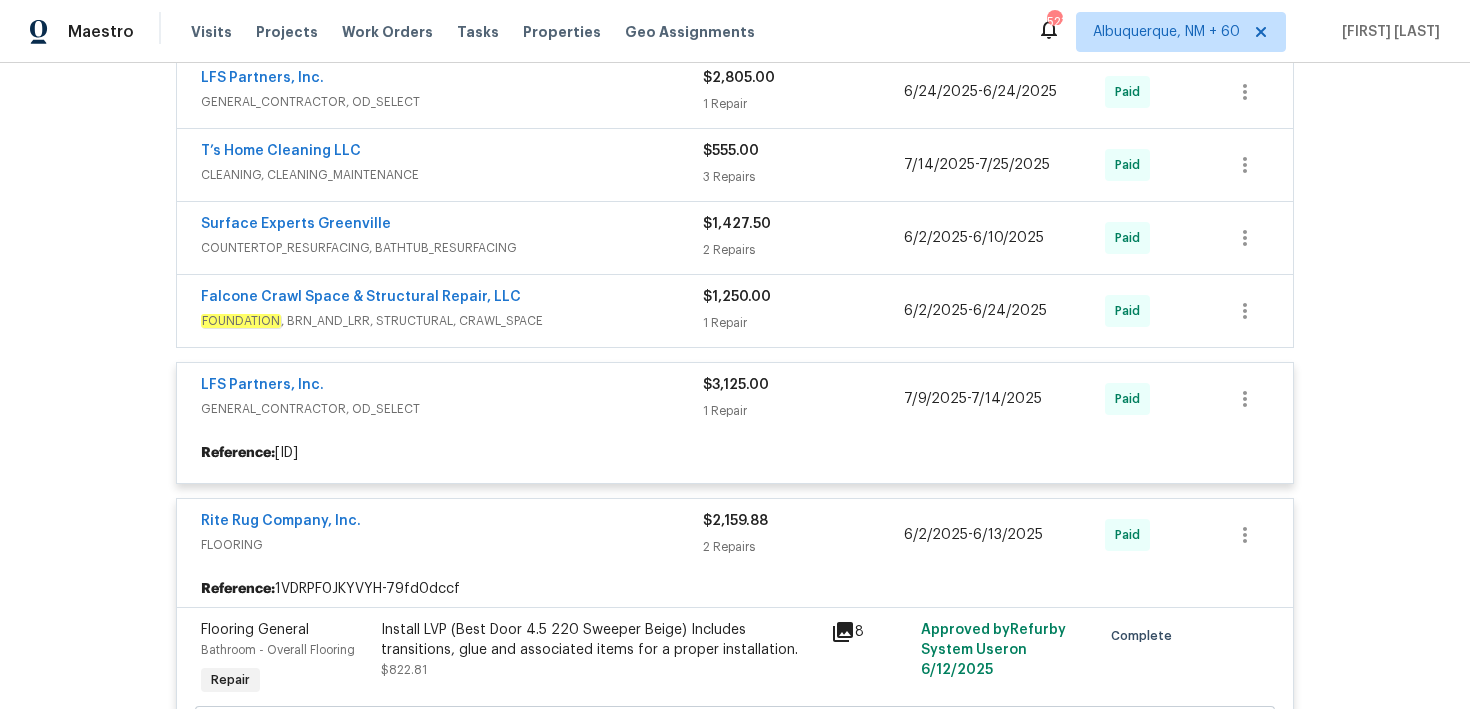 scroll, scrollTop: 758, scrollLeft: 0, axis: vertical 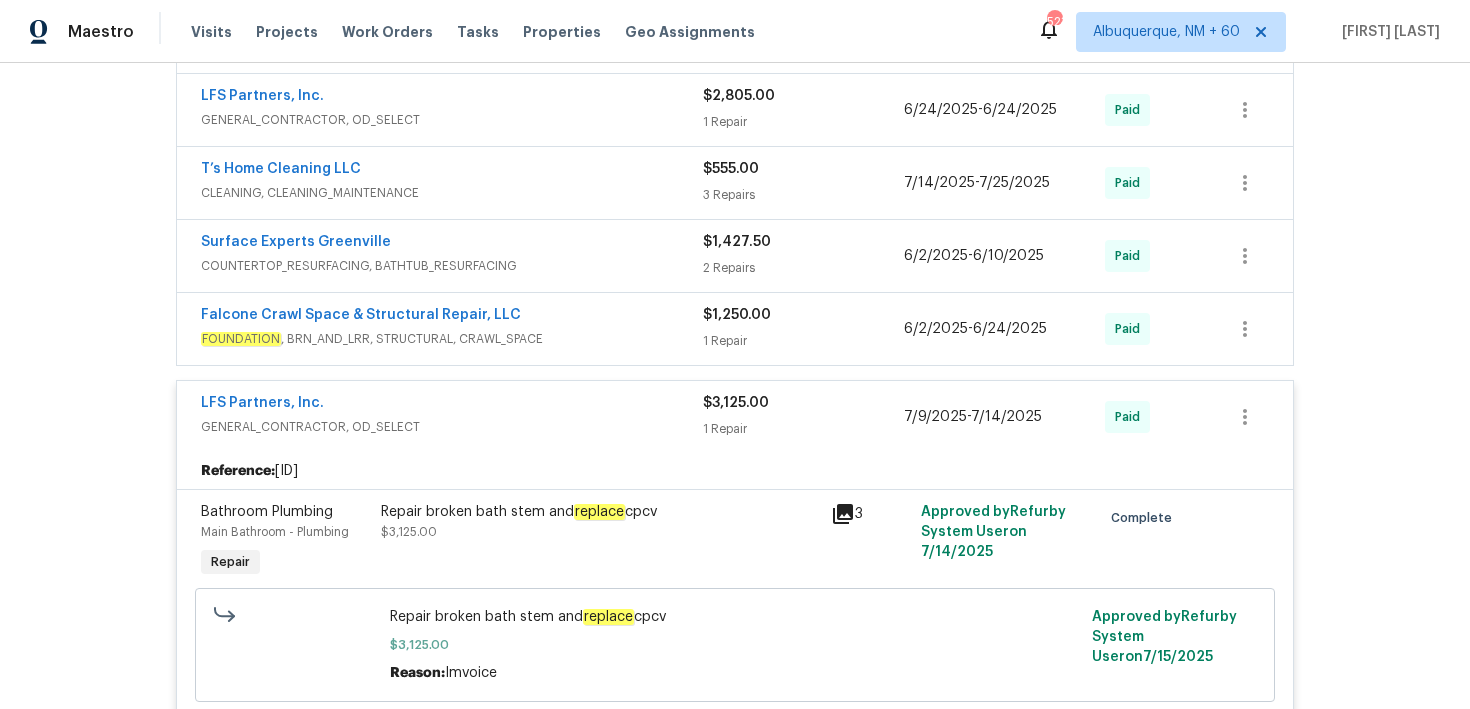 click on "$1,250.00" at bounding box center [737, 315] 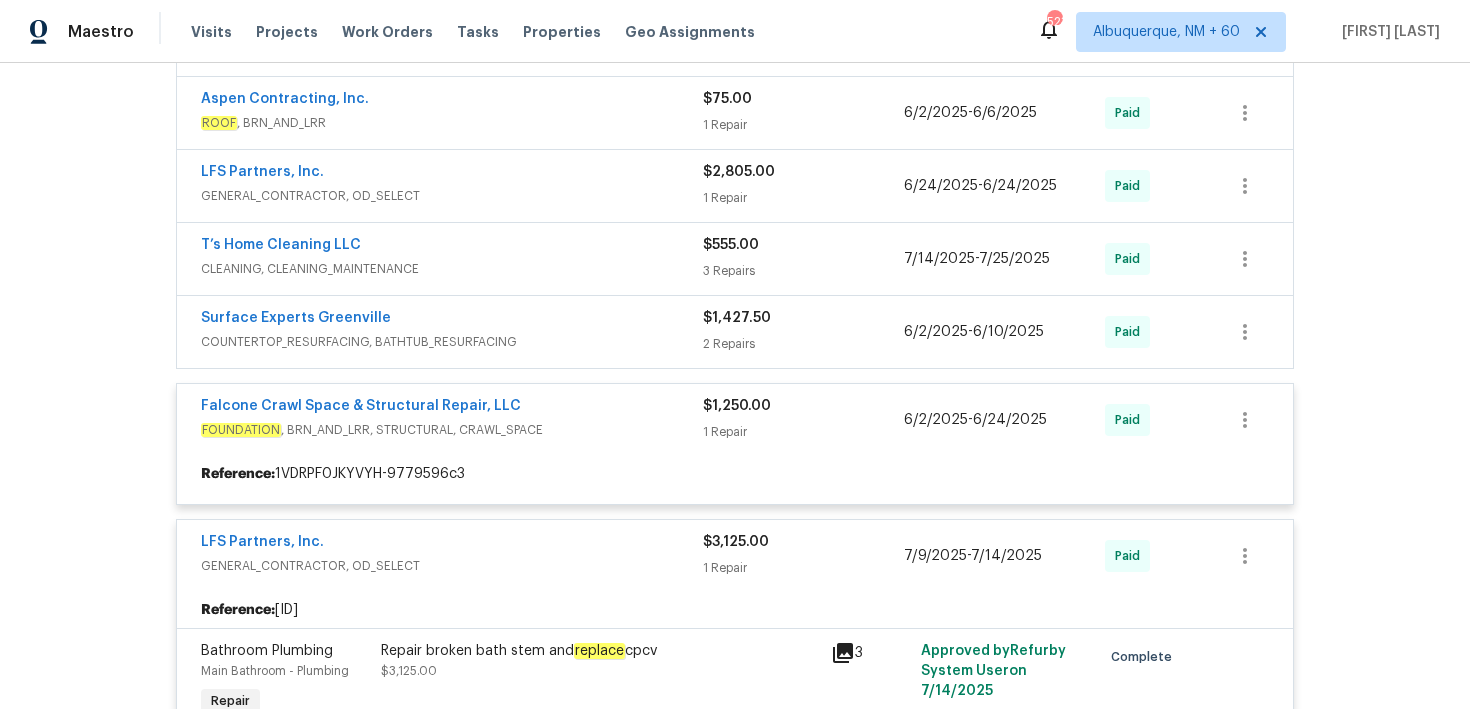 scroll, scrollTop: 670, scrollLeft: 0, axis: vertical 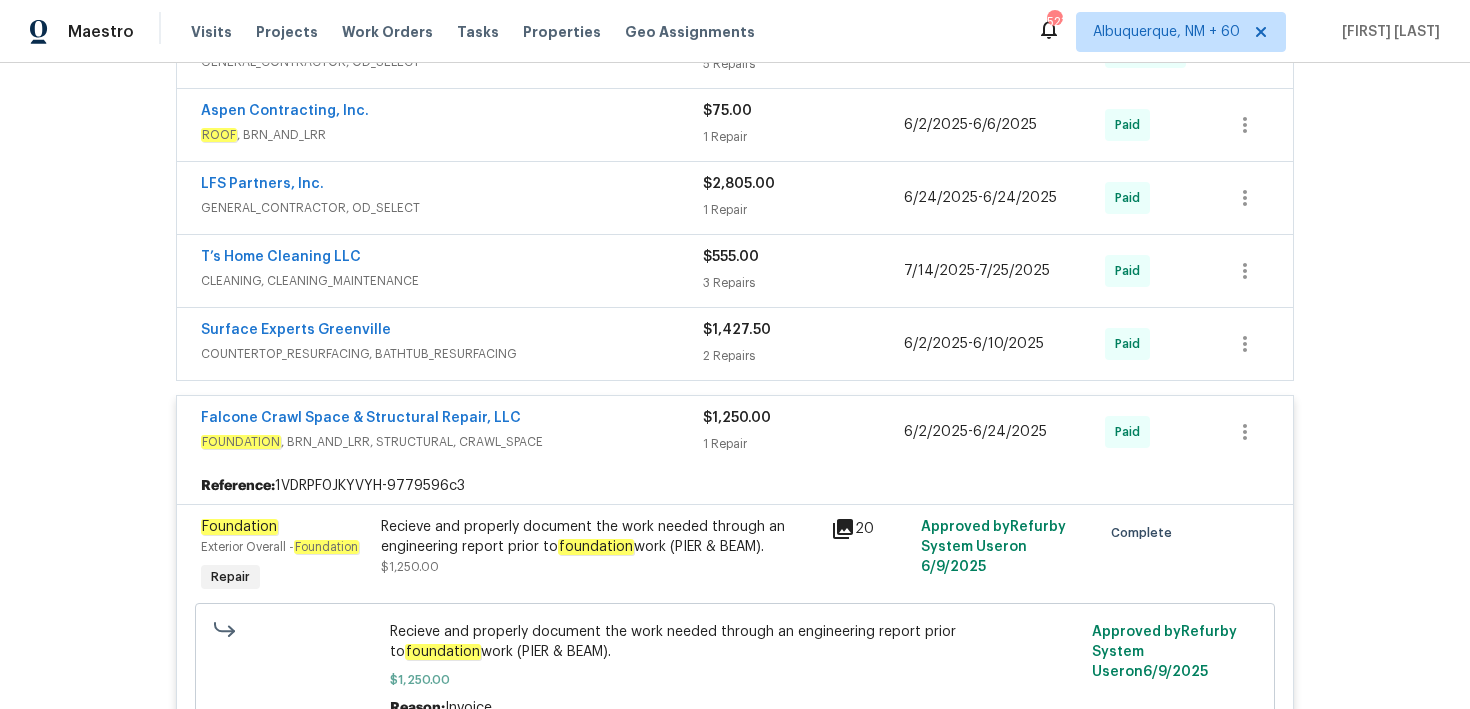 click on "$1,427.50 2 Repairs" at bounding box center (803, 344) 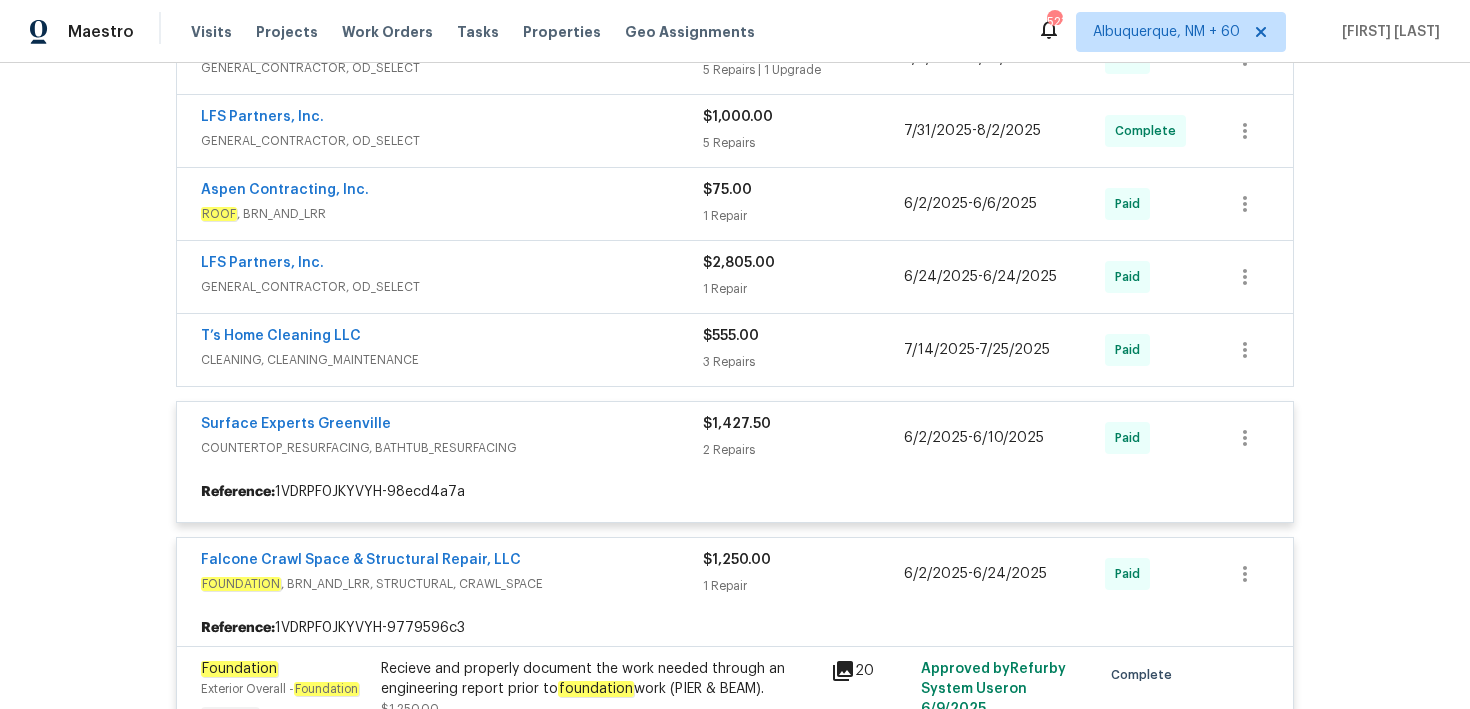 scroll, scrollTop: 584, scrollLeft: 0, axis: vertical 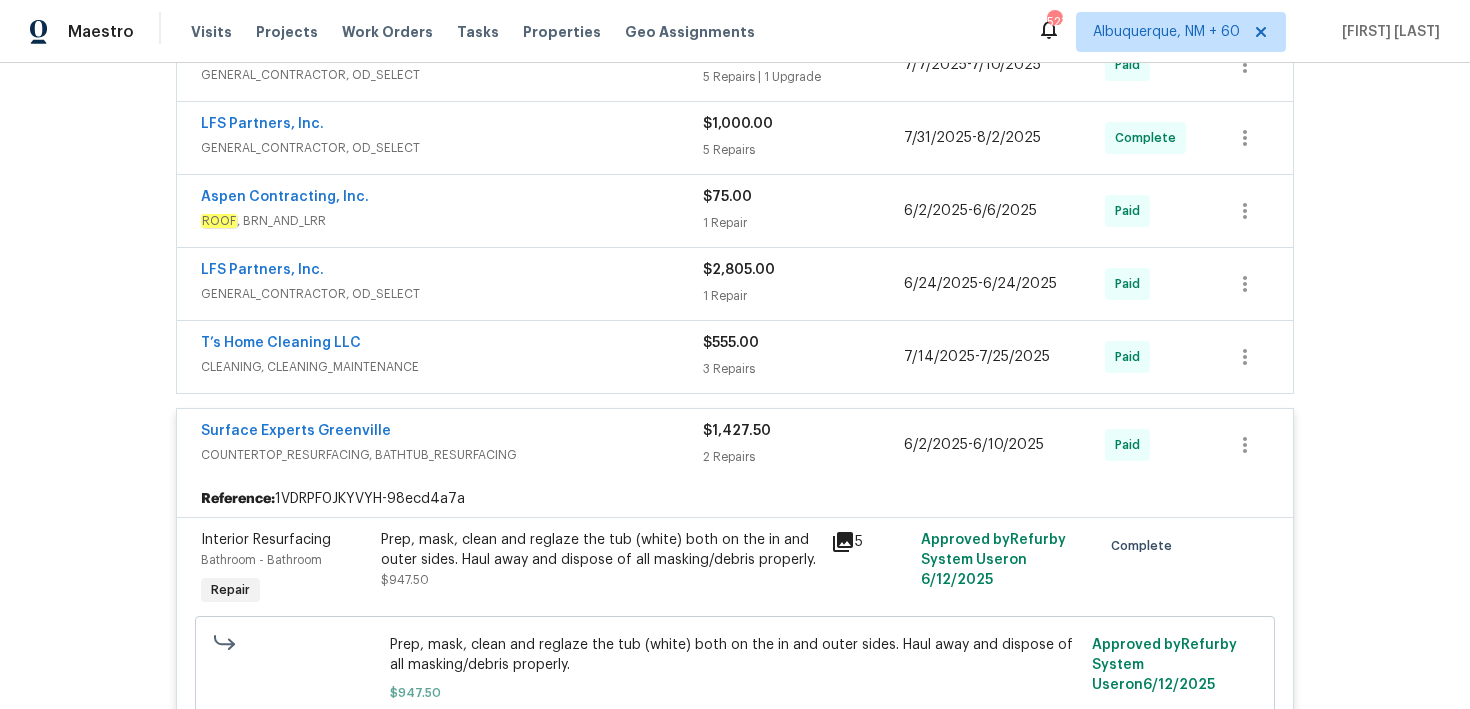 click on "3 Repairs" at bounding box center [803, 369] 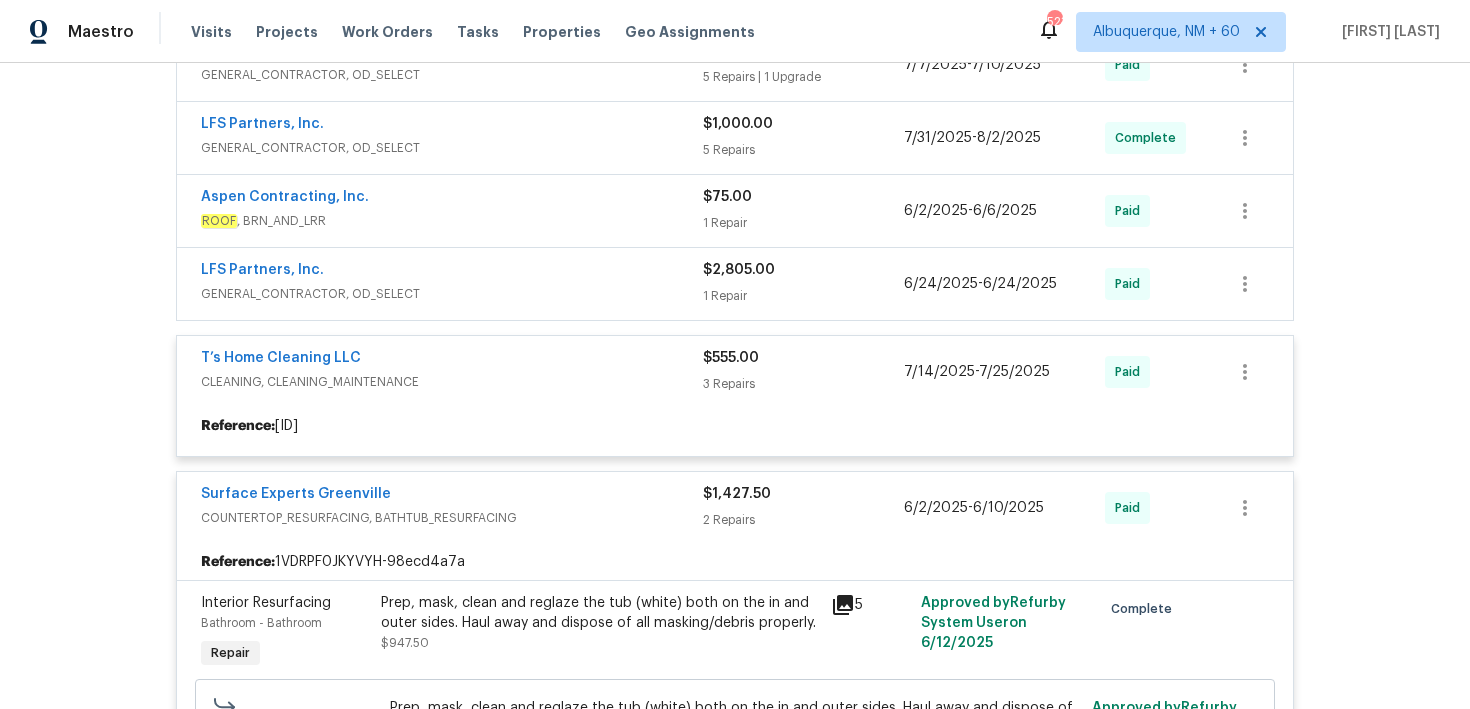 scroll, scrollTop: 520, scrollLeft: 0, axis: vertical 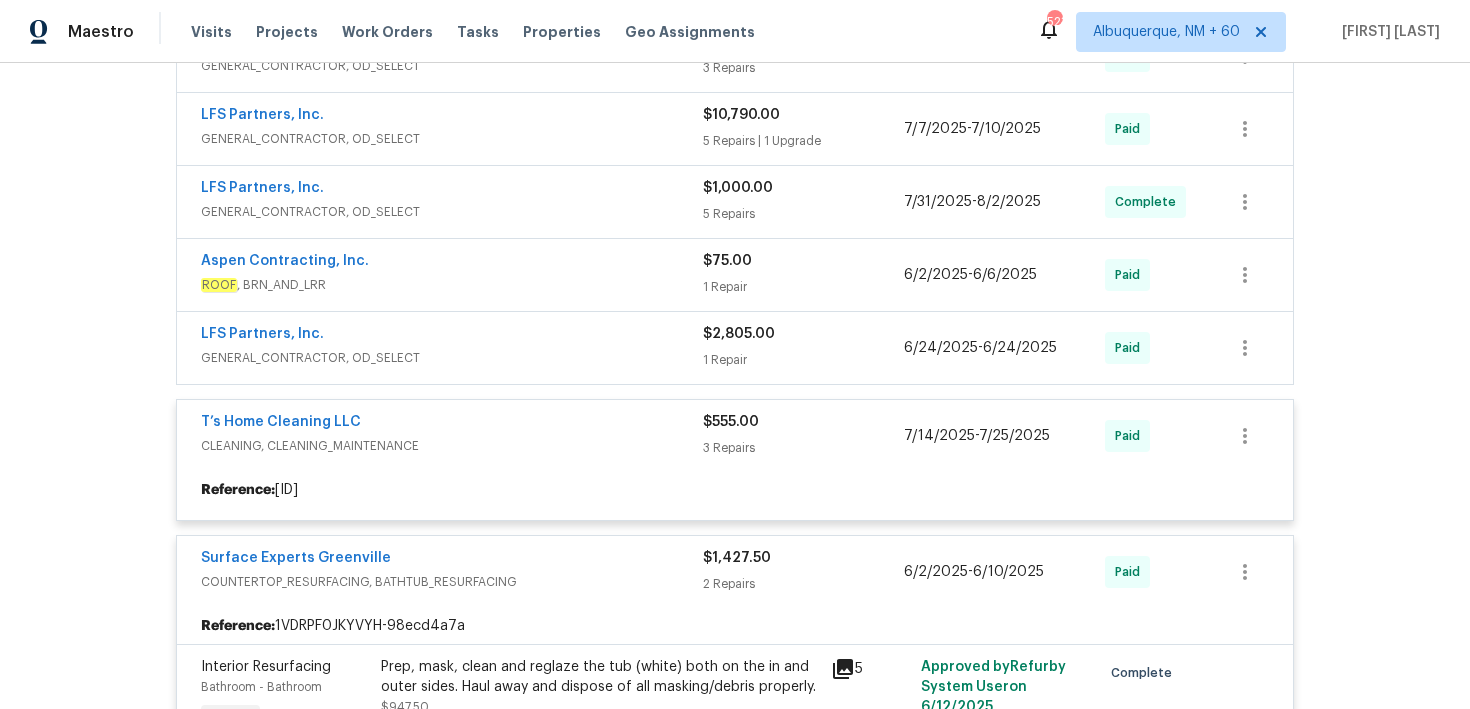 click at bounding box center [735, 6042] 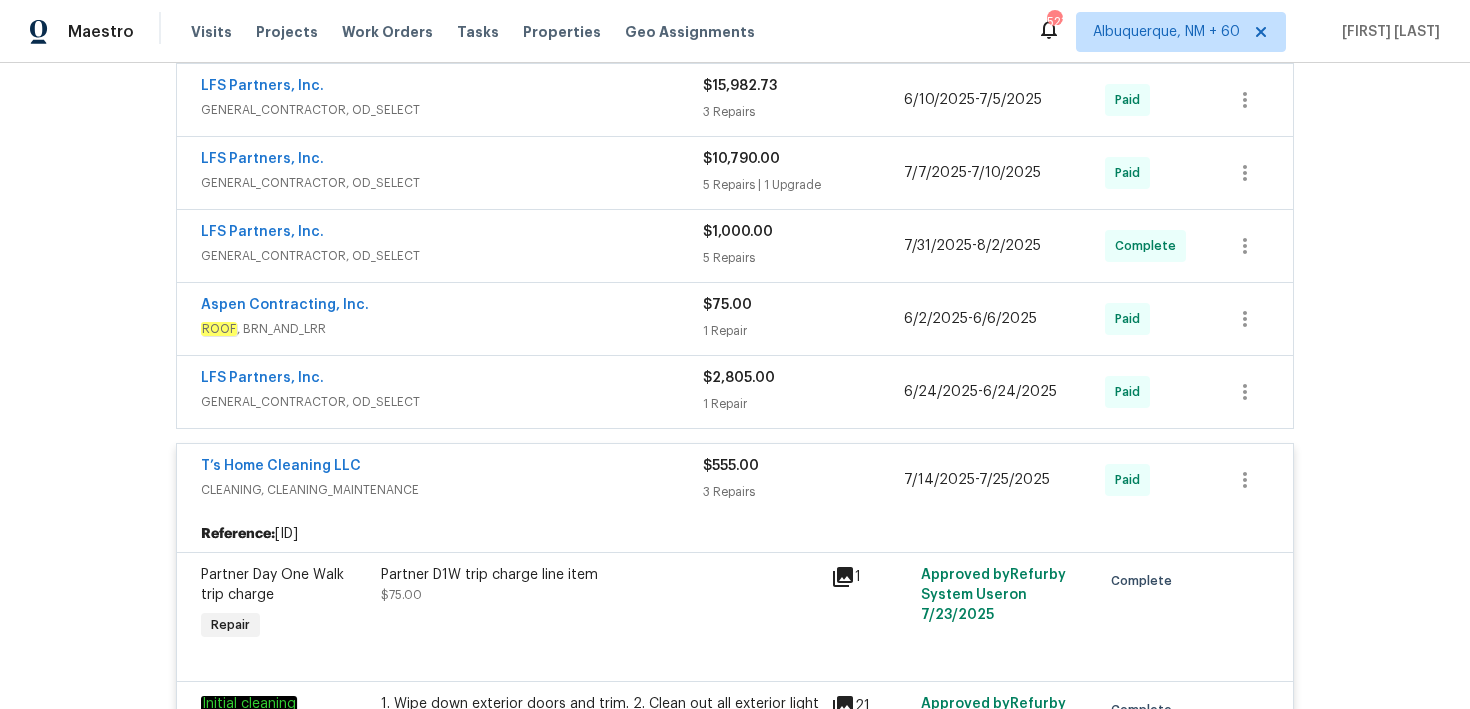 scroll, scrollTop: 474, scrollLeft: 0, axis: vertical 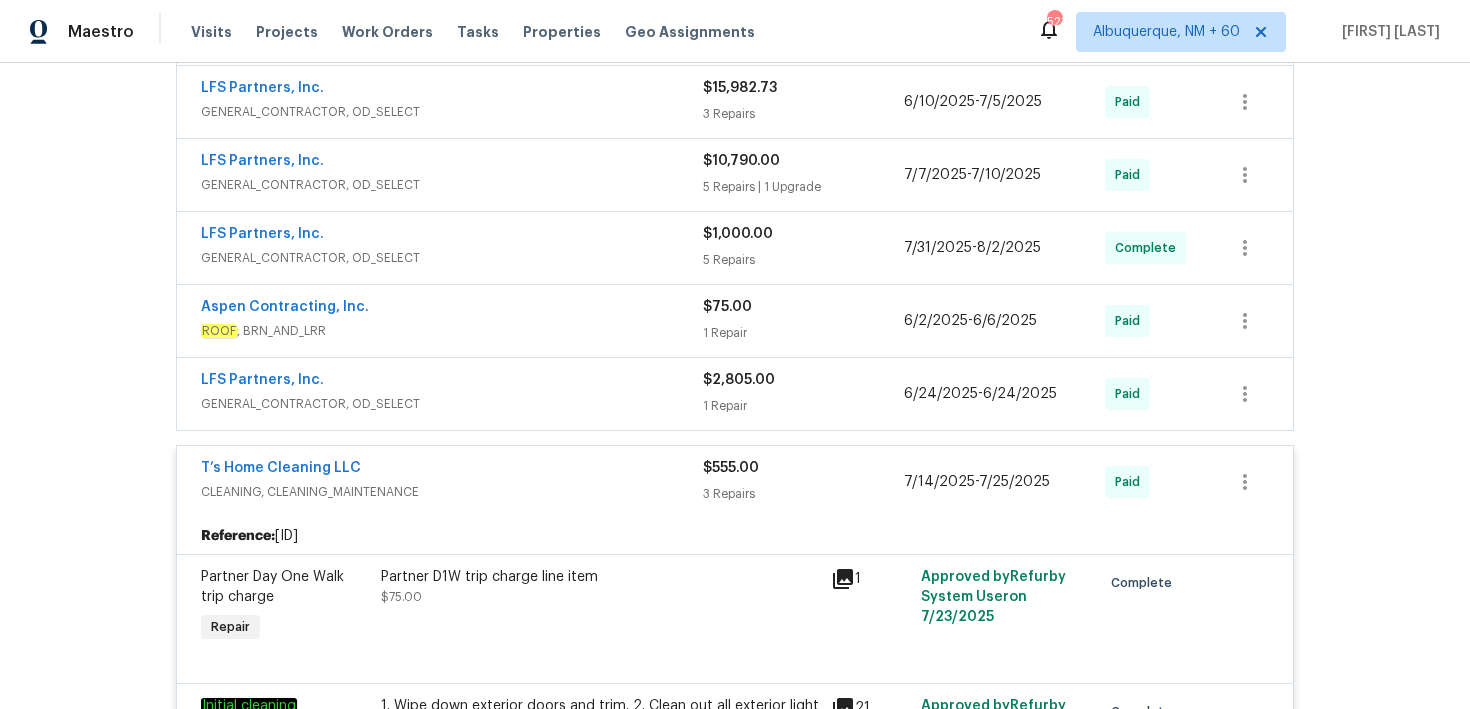 click on "1 Repair" at bounding box center (803, 406) 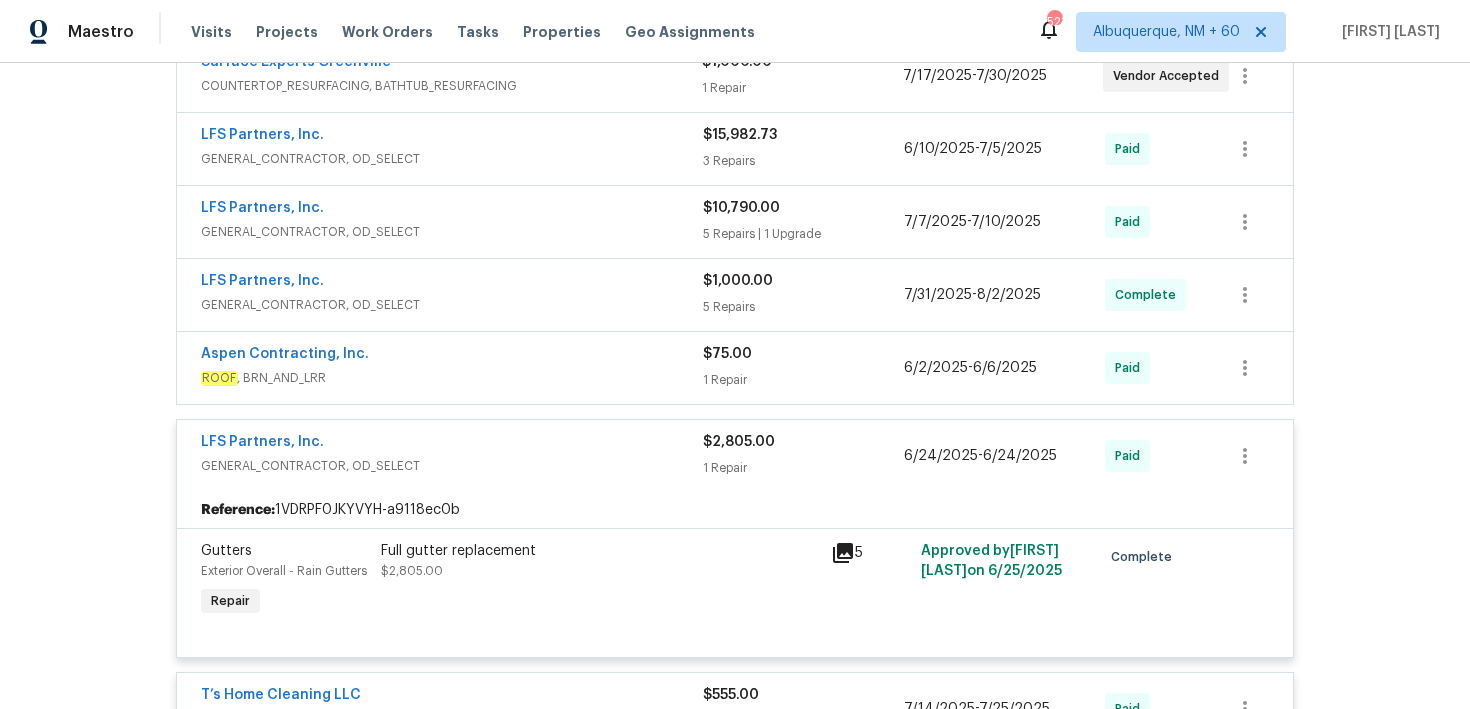 scroll, scrollTop: 426, scrollLeft: 0, axis: vertical 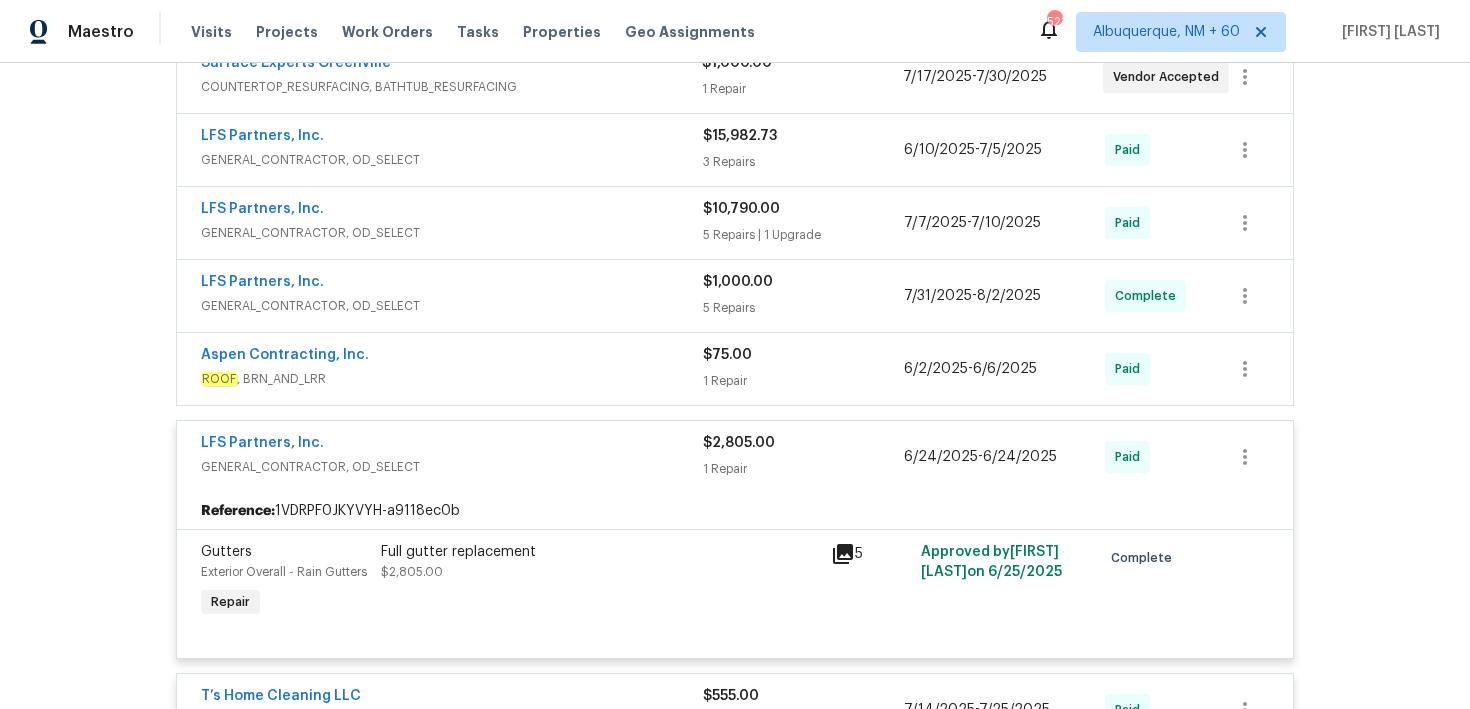 click on "$75.00 1 Repair" at bounding box center [803, 369] 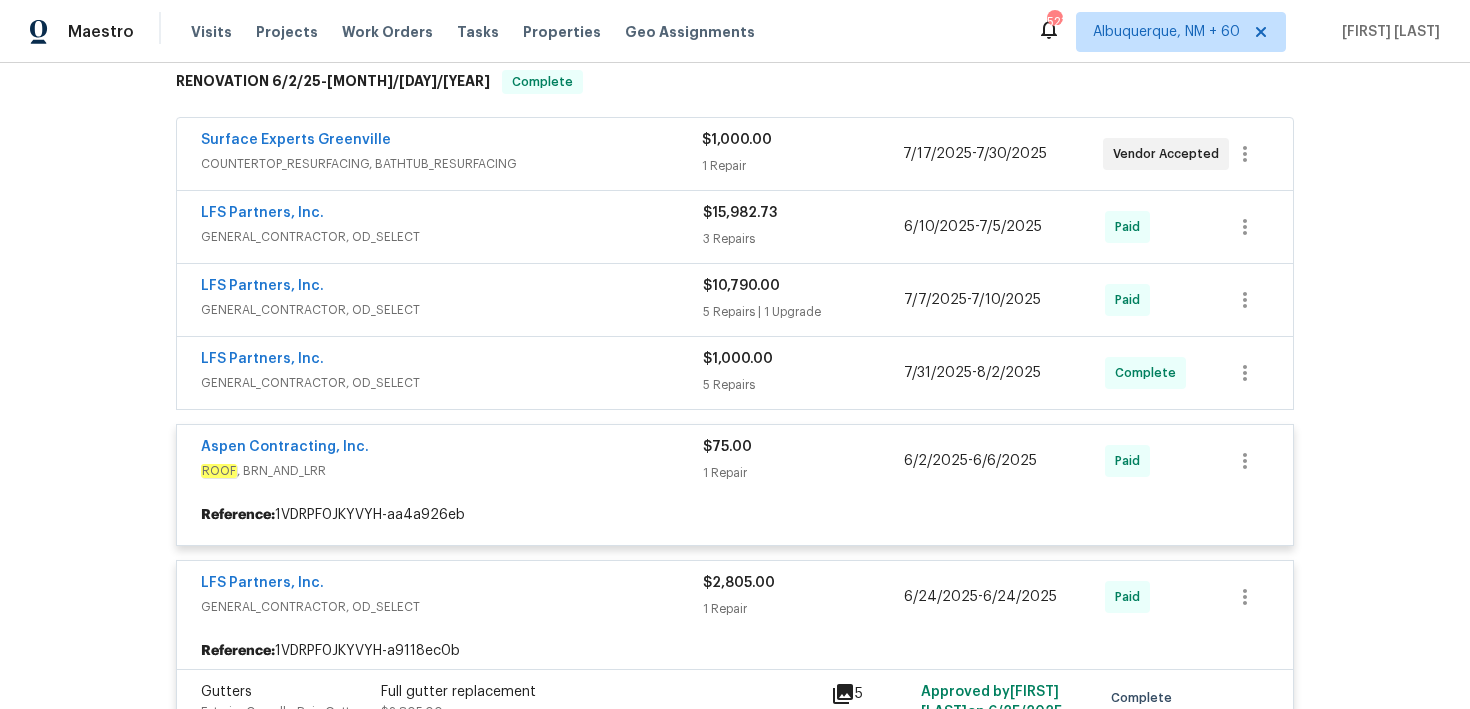 scroll, scrollTop: 348, scrollLeft: 0, axis: vertical 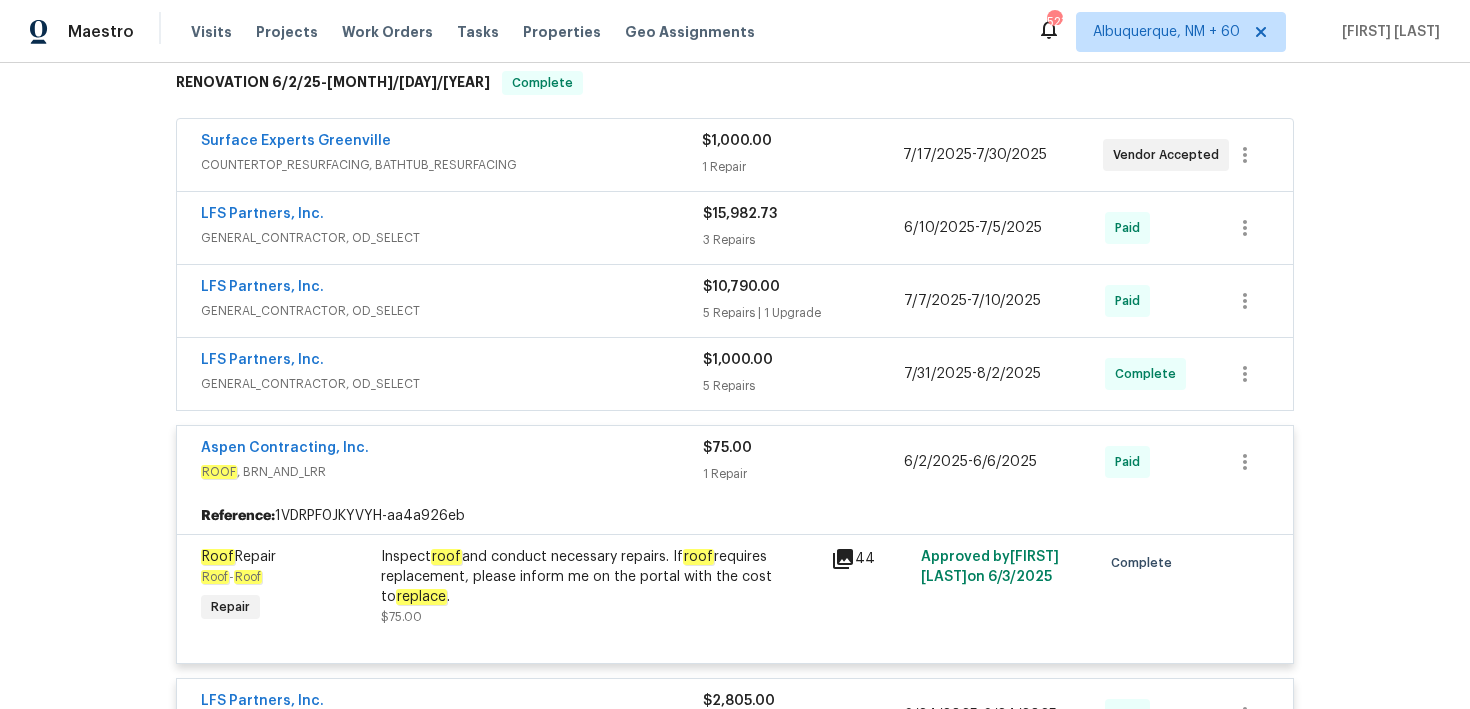 click on "$1,000.00" at bounding box center [738, 360] 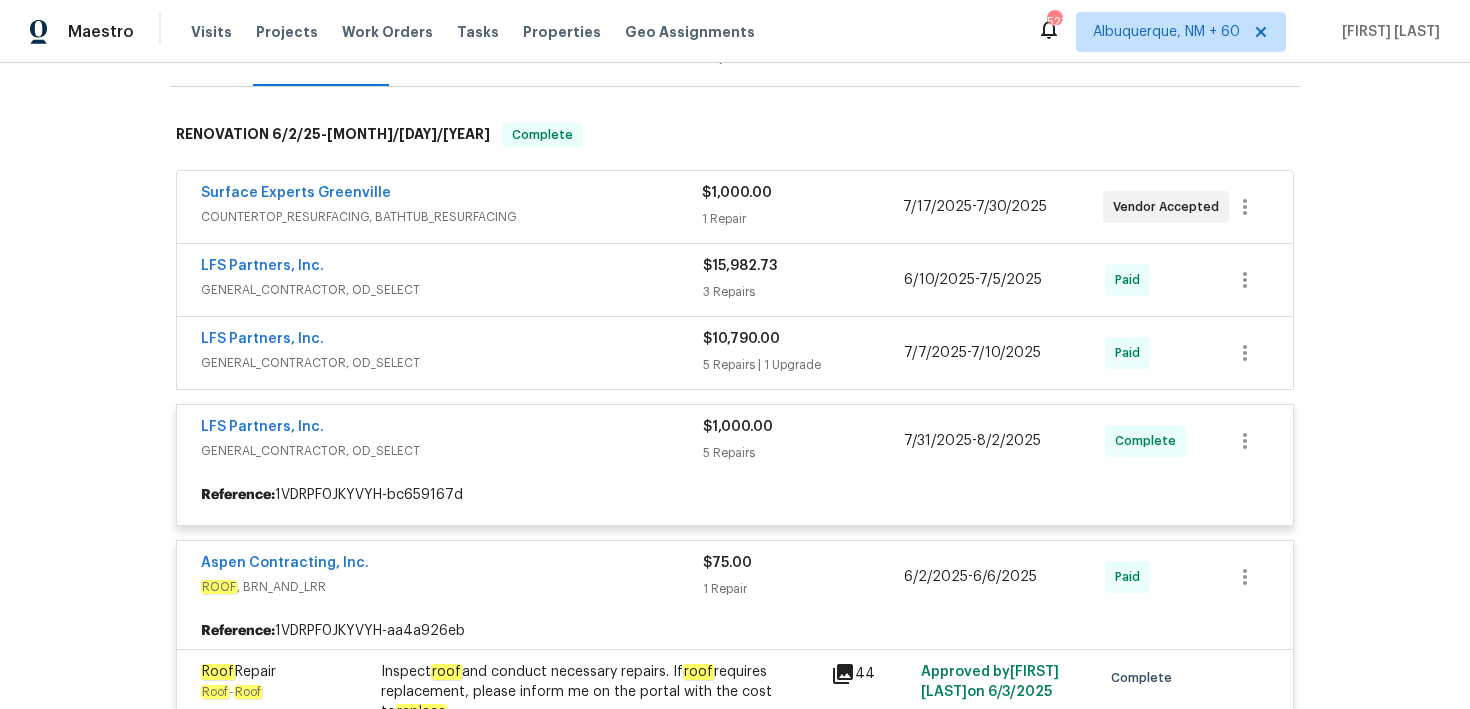 scroll, scrollTop: 286, scrollLeft: 0, axis: vertical 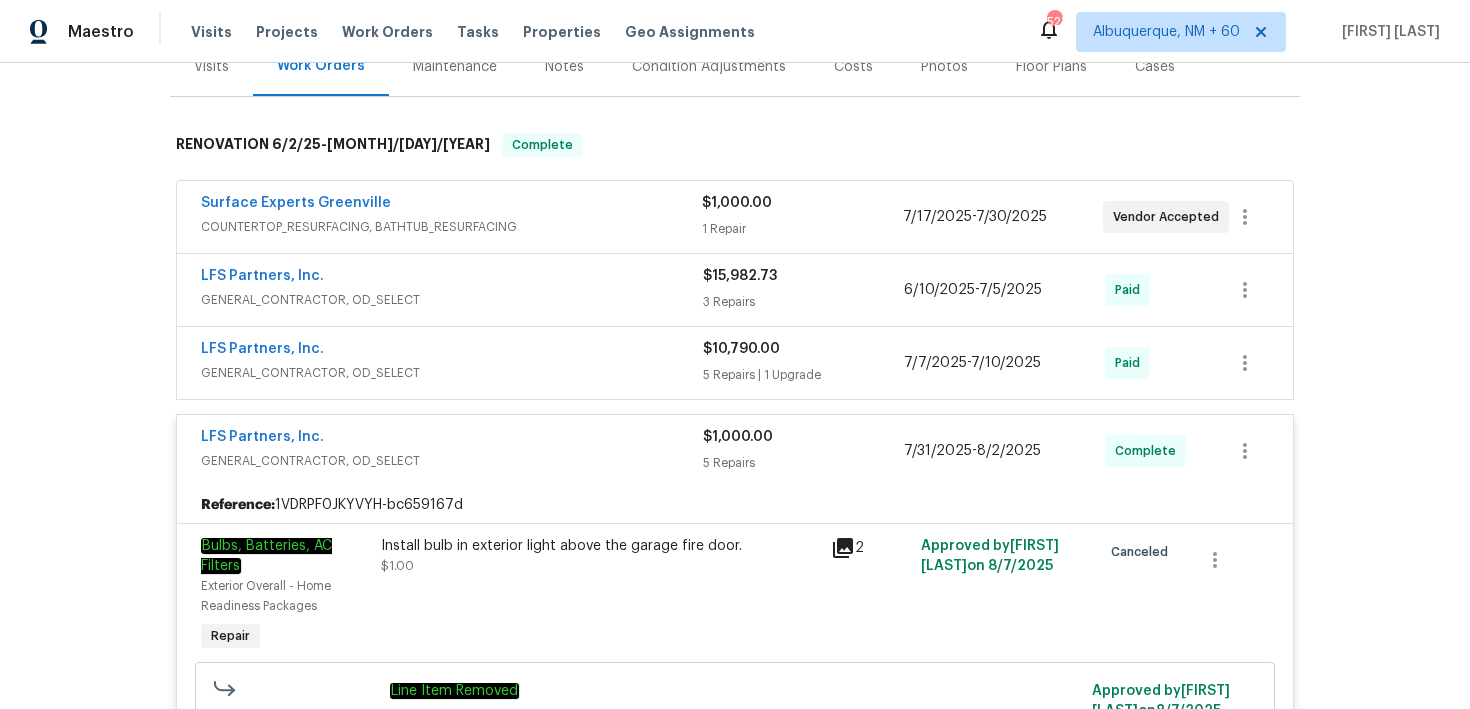 click on "5 Repairs | 1 Upgrade" at bounding box center (803, 375) 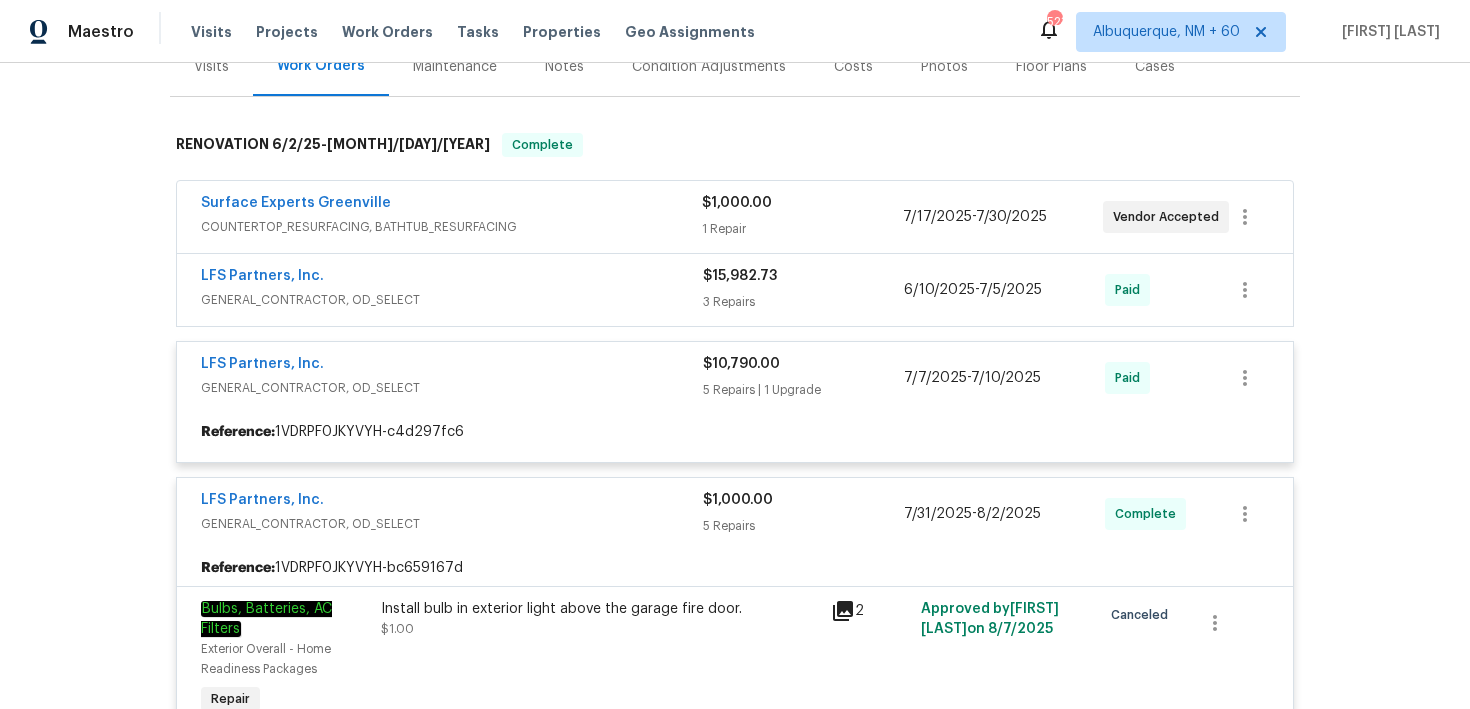 click at bounding box center [735, 7918] 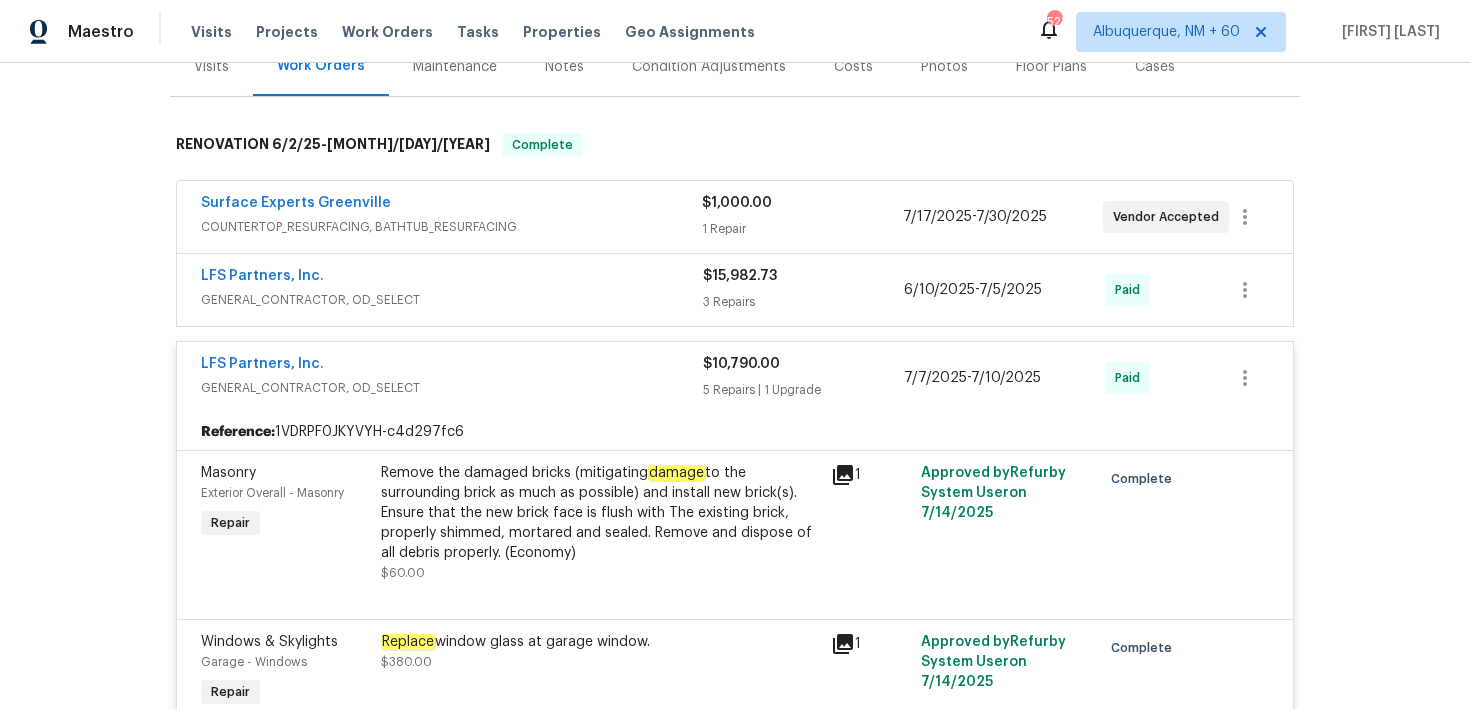 click on "3 Repairs" at bounding box center (803, 302) 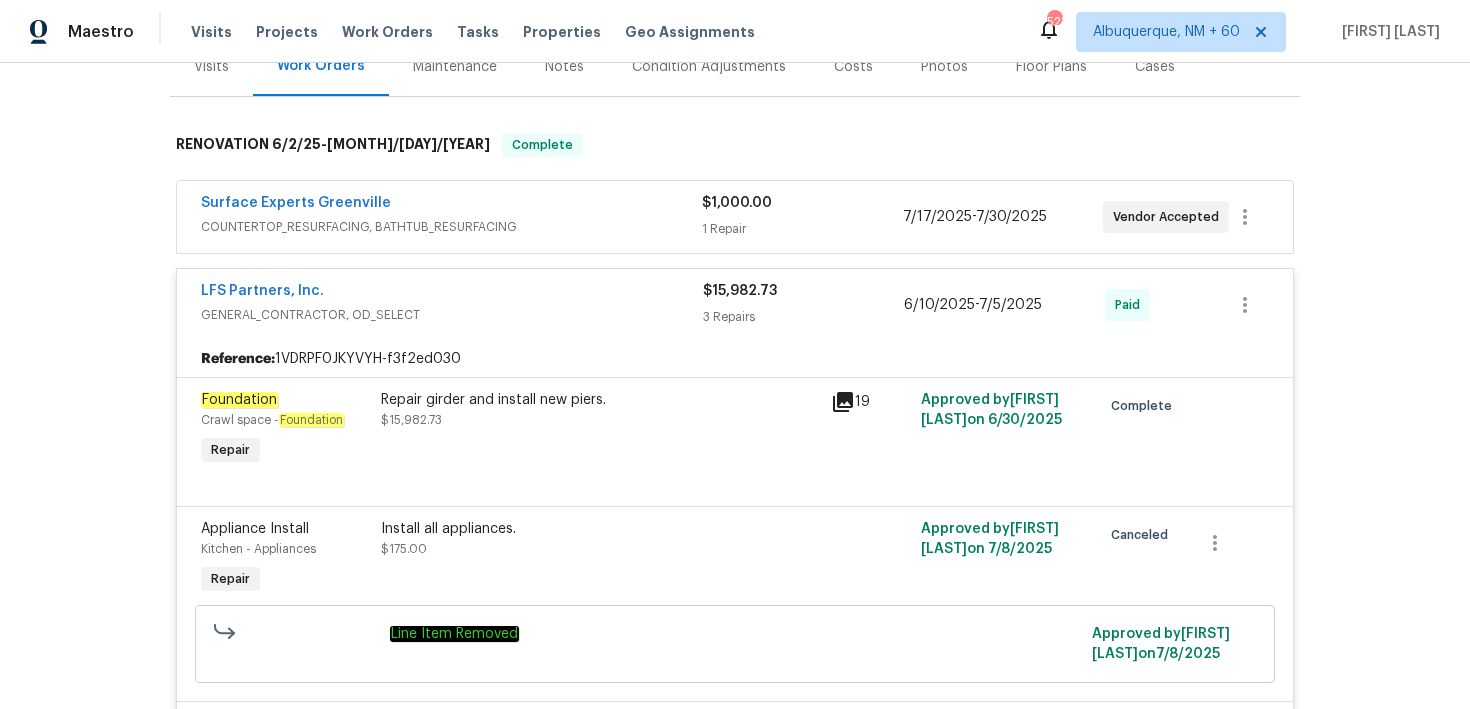 click on "$1,000.00 1 Repair" at bounding box center (802, 217) 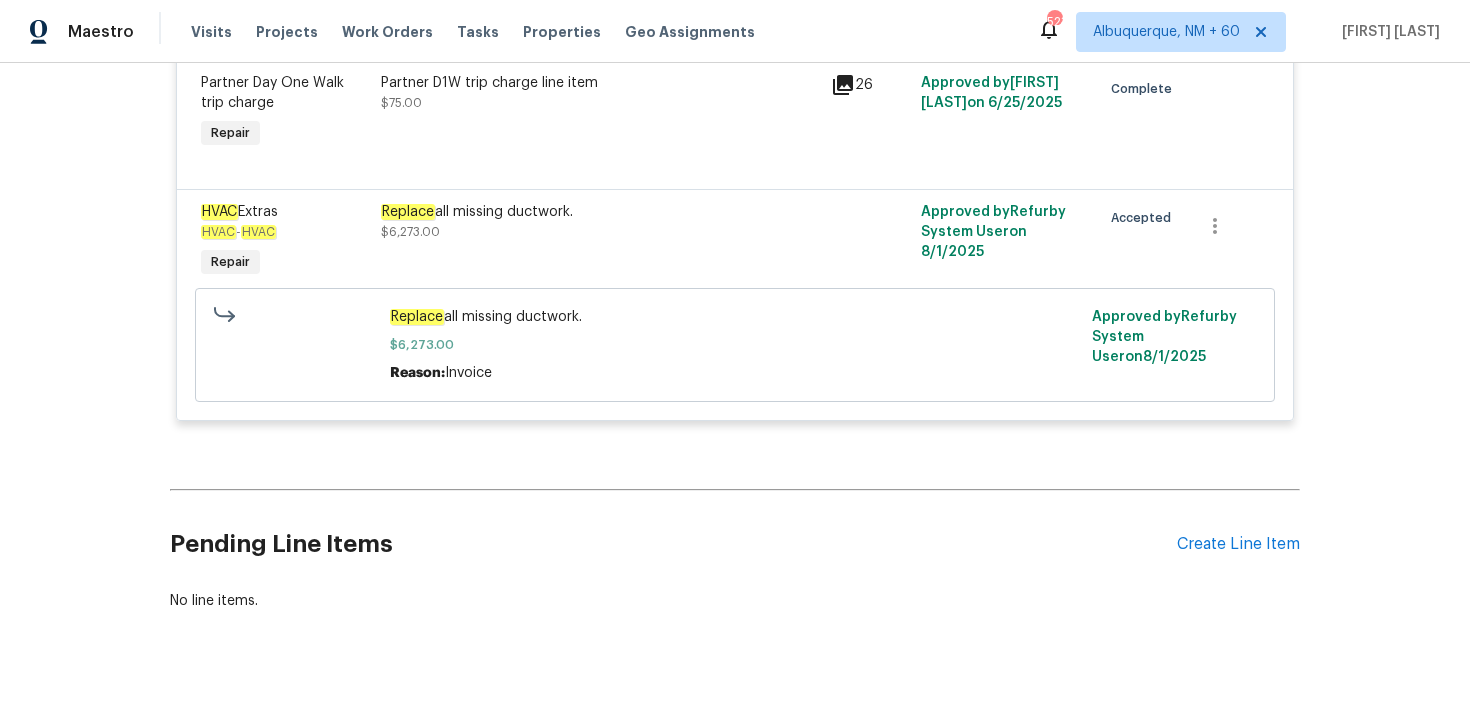 scroll, scrollTop: 17473, scrollLeft: 0, axis: vertical 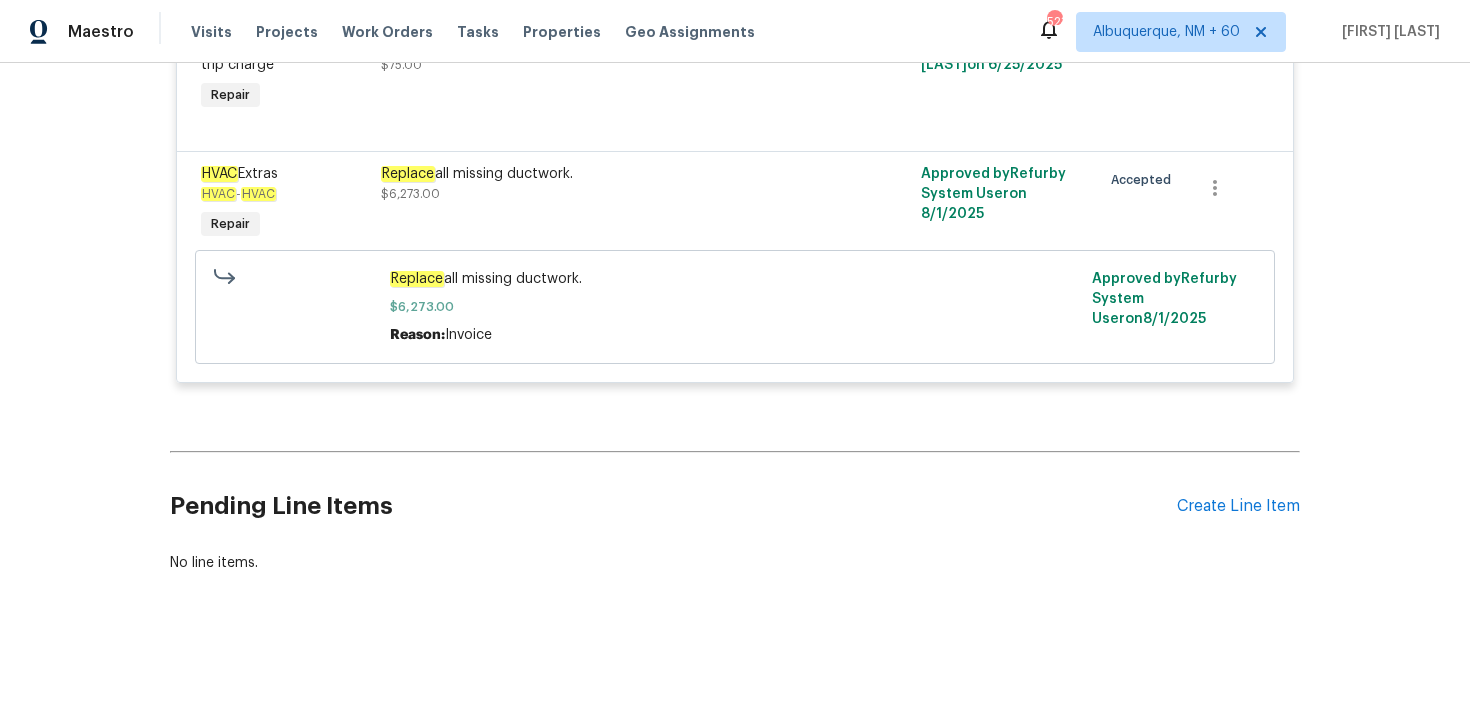 drag, startPoint x: 385, startPoint y: 171, endPoint x: 600, endPoint y: 170, distance: 215.00232 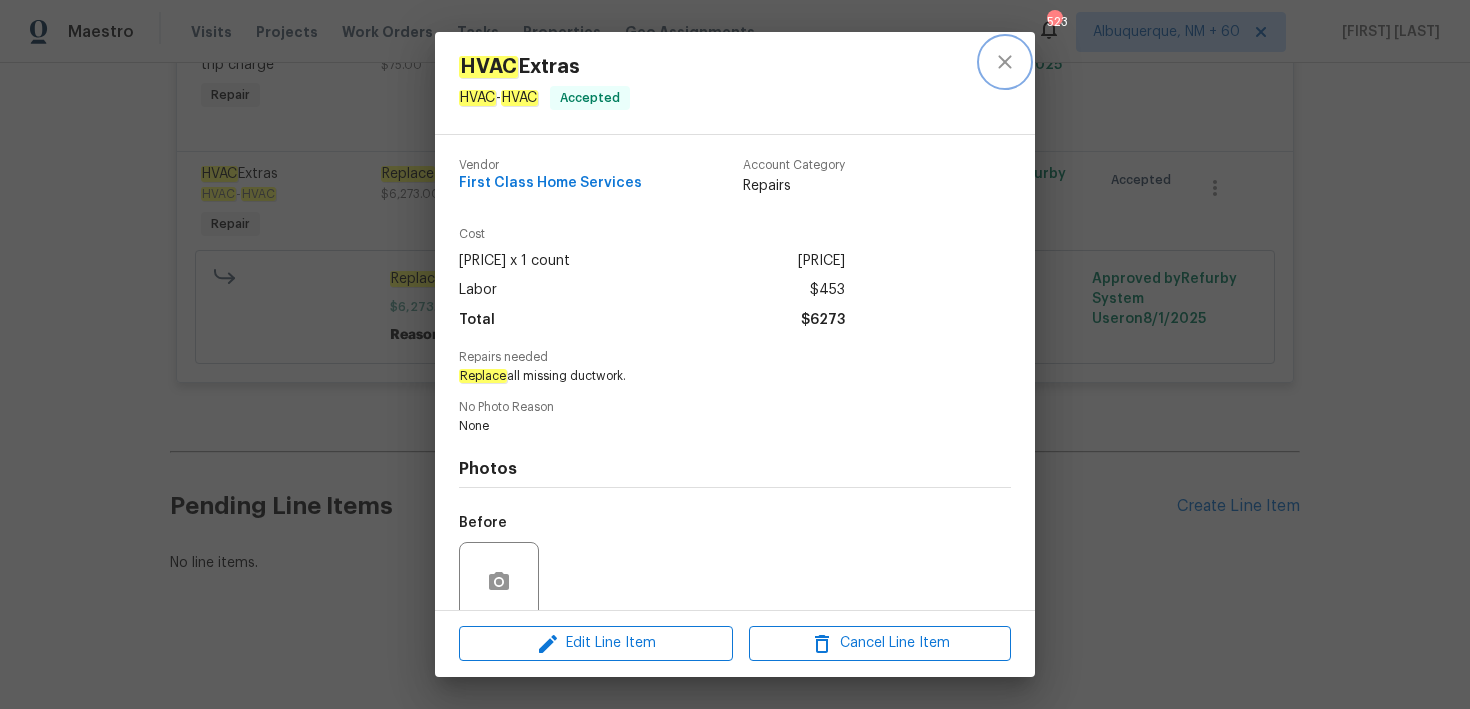 click 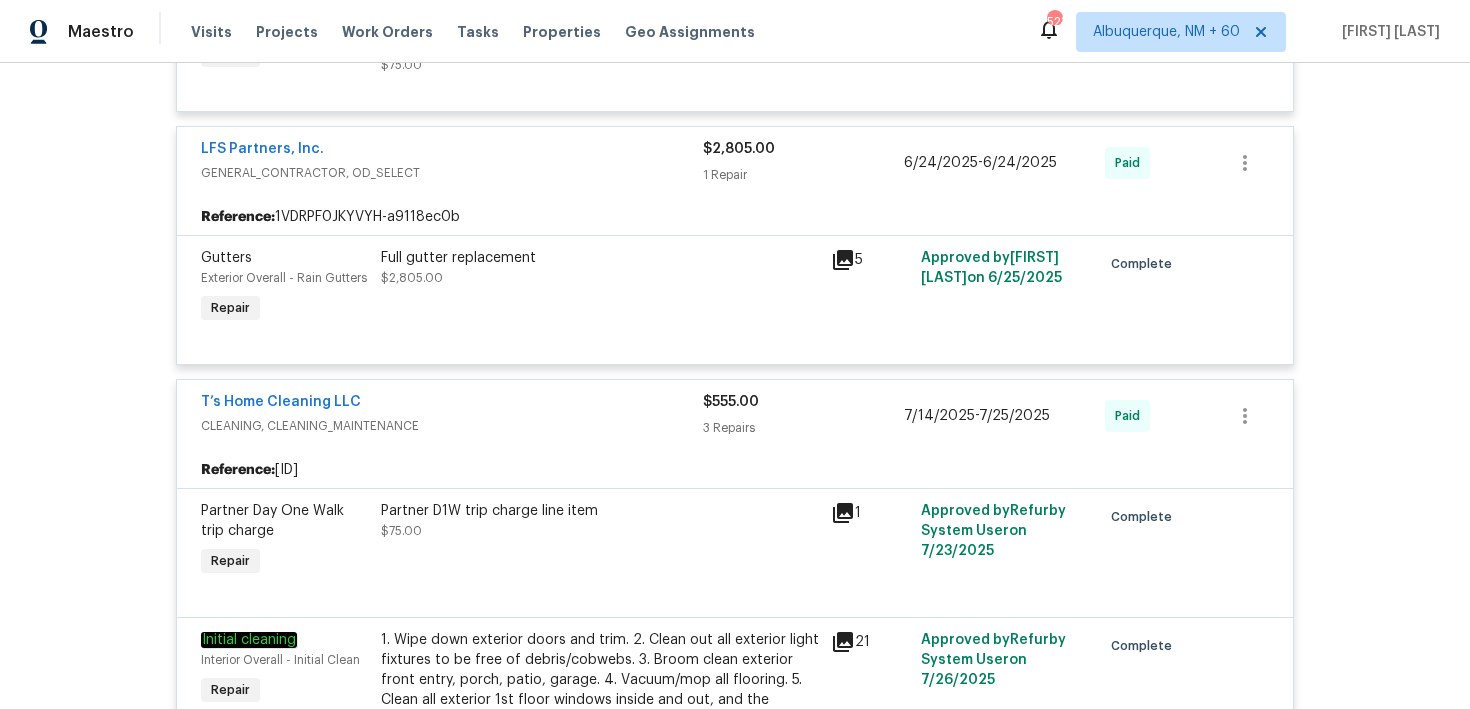 scroll, scrollTop: 8111, scrollLeft: 0, axis: vertical 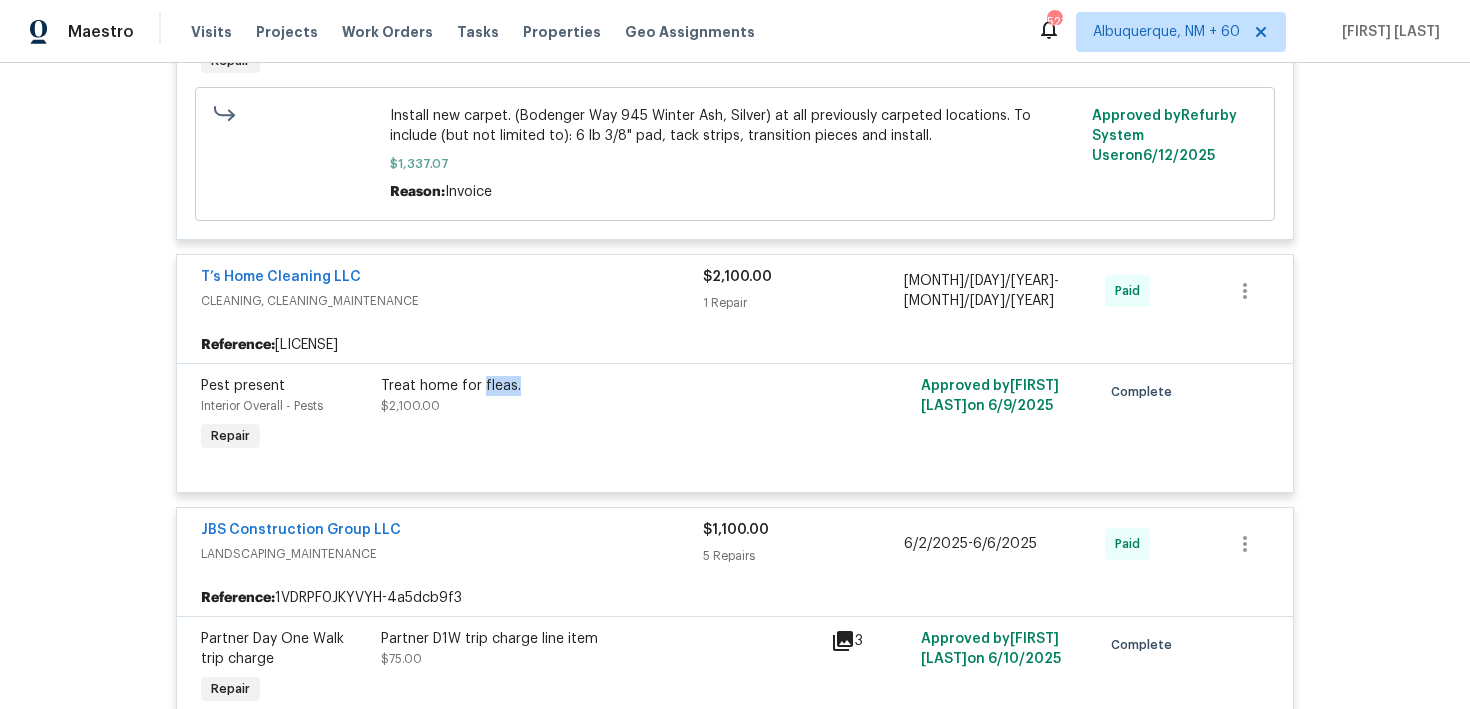 drag, startPoint x: 481, startPoint y: 385, endPoint x: 517, endPoint y: 386, distance: 36.013885 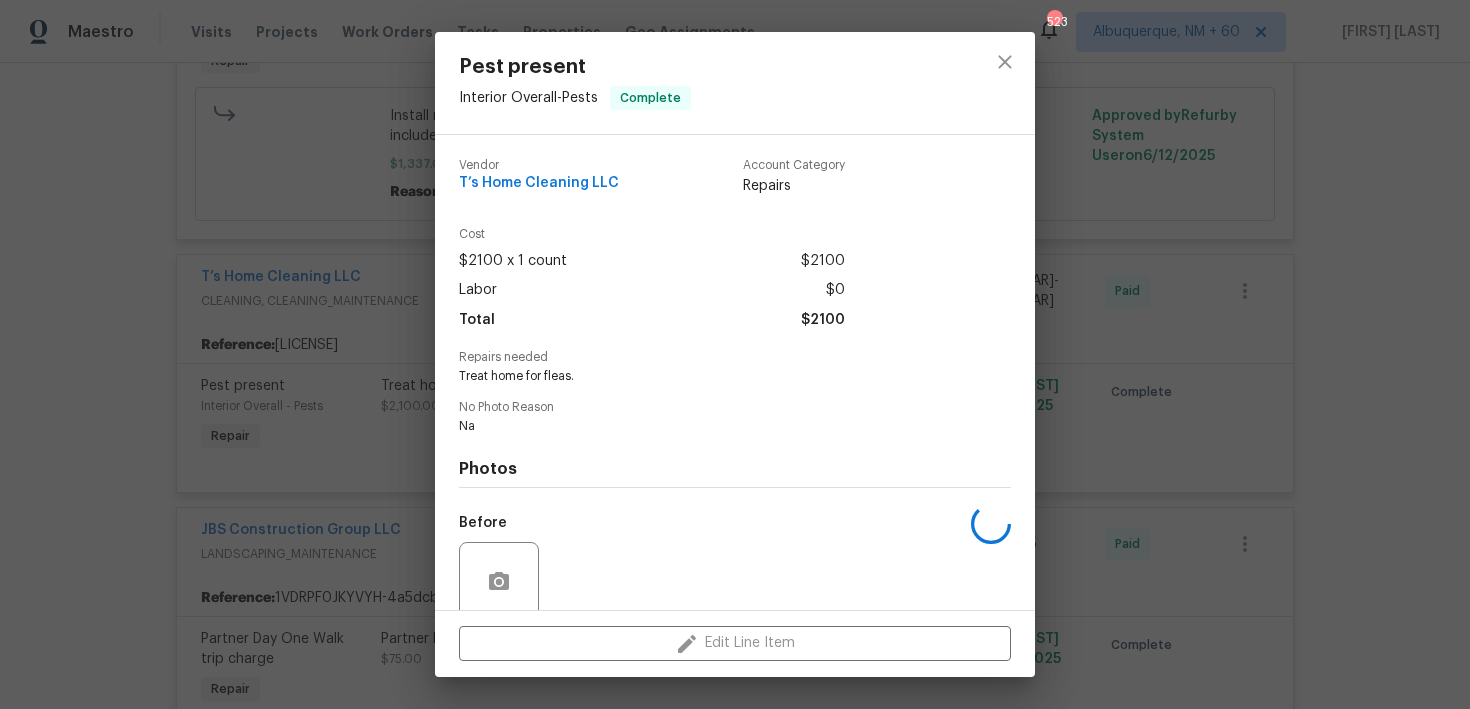 copy on "fleas." 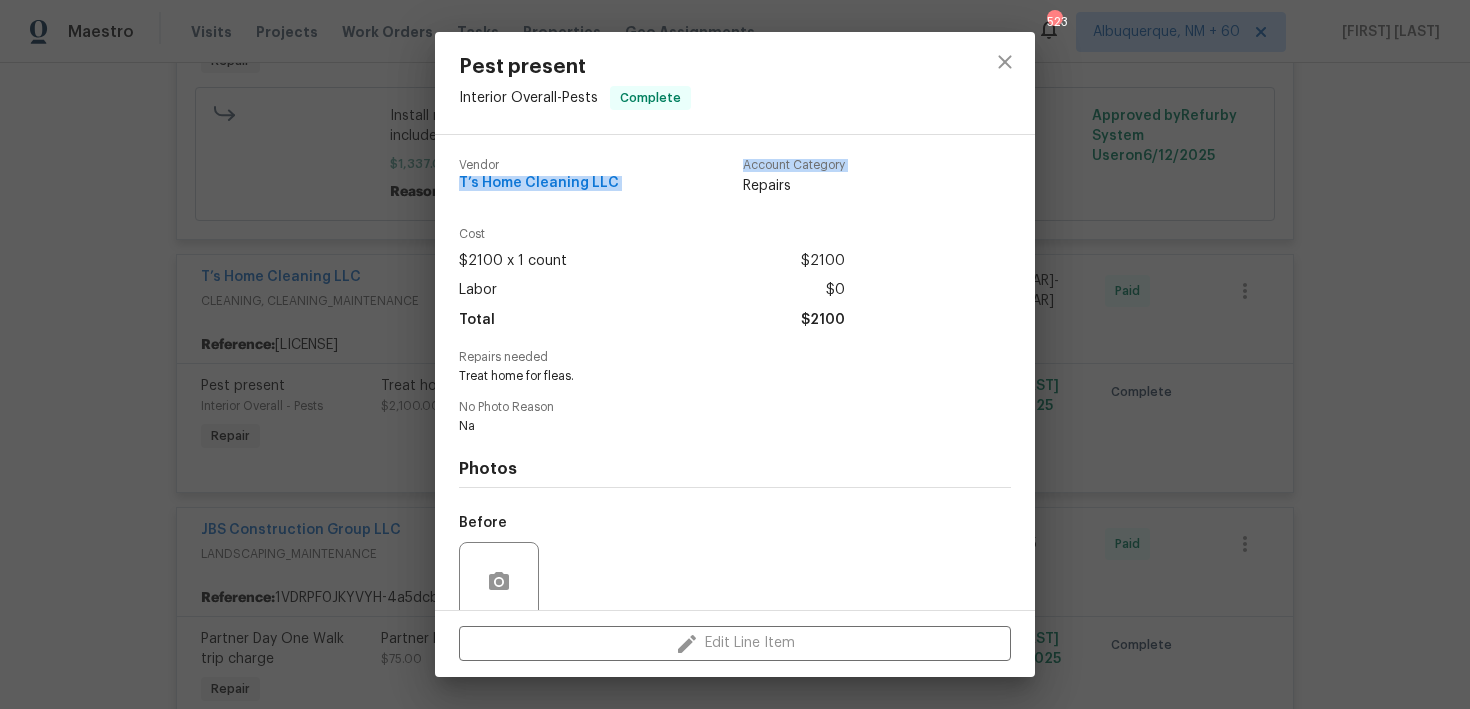 drag, startPoint x: 453, startPoint y: 183, endPoint x: 684, endPoint y: 183, distance: 231 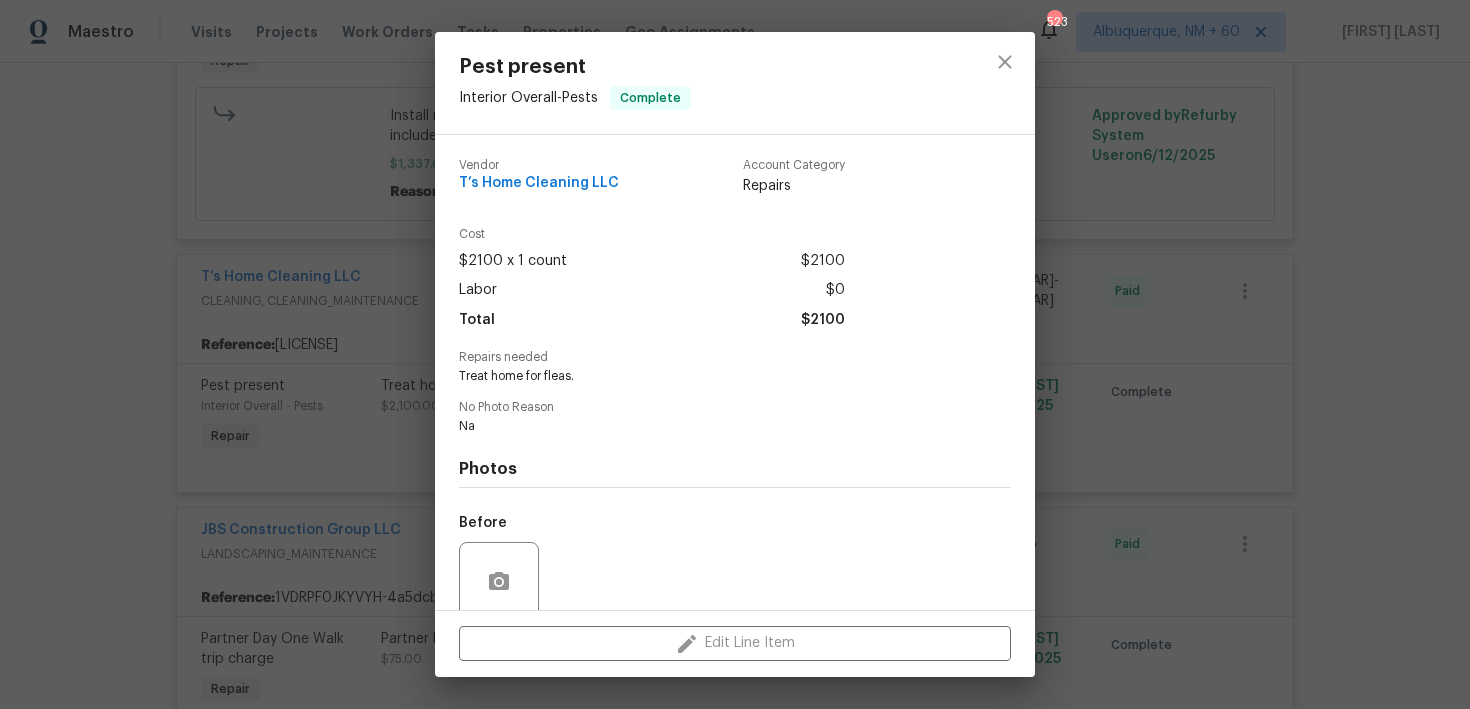 click on "Vendor T’s Home Cleaning LLC Account Category Repairs" at bounding box center (735, 185) 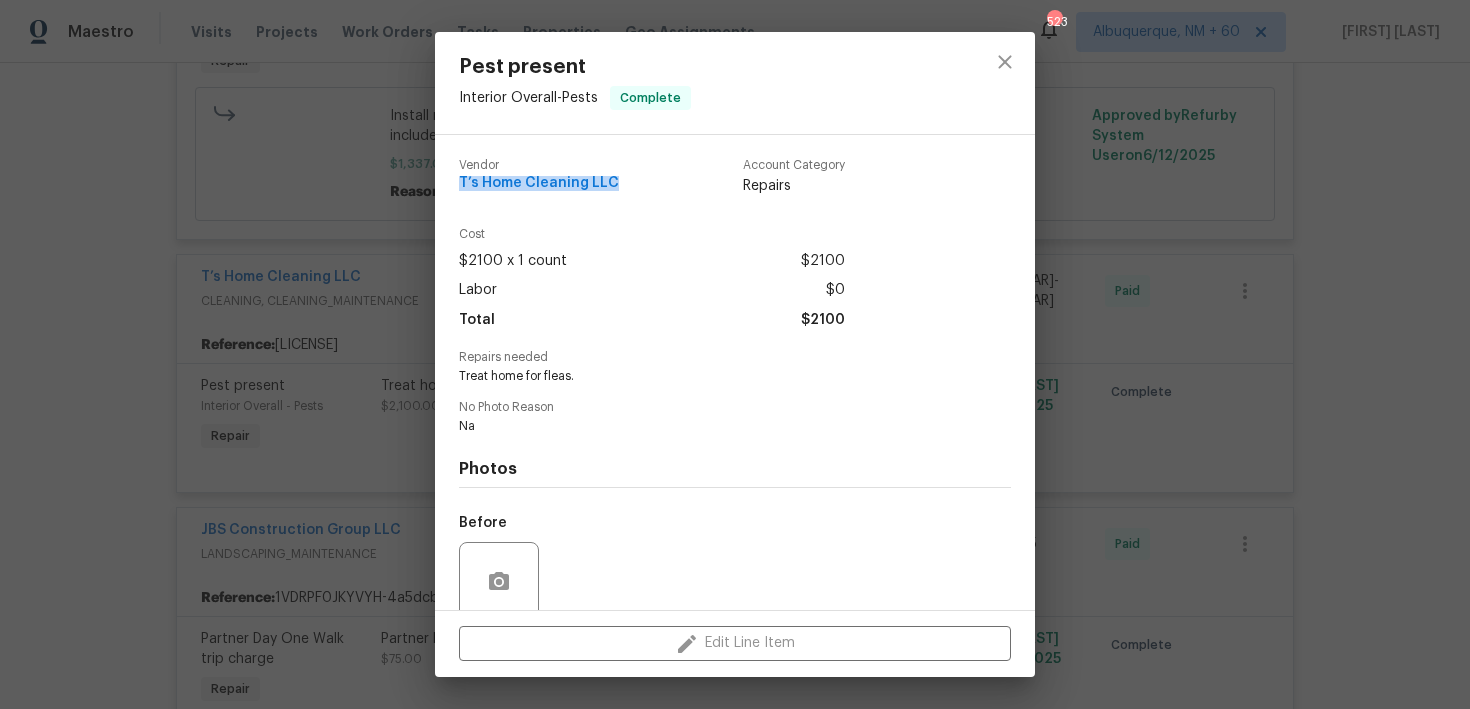 drag, startPoint x: 452, startPoint y: 183, endPoint x: 621, endPoint y: 183, distance: 169 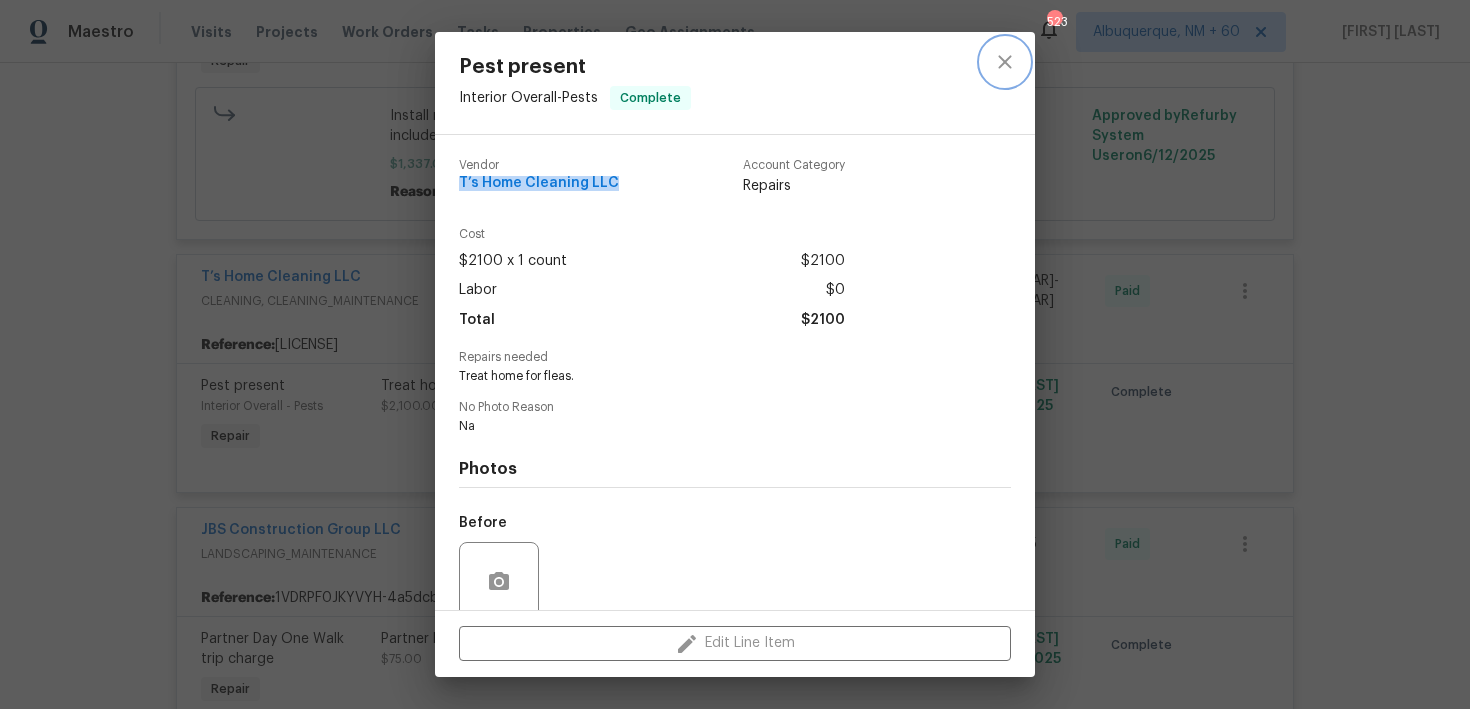 click 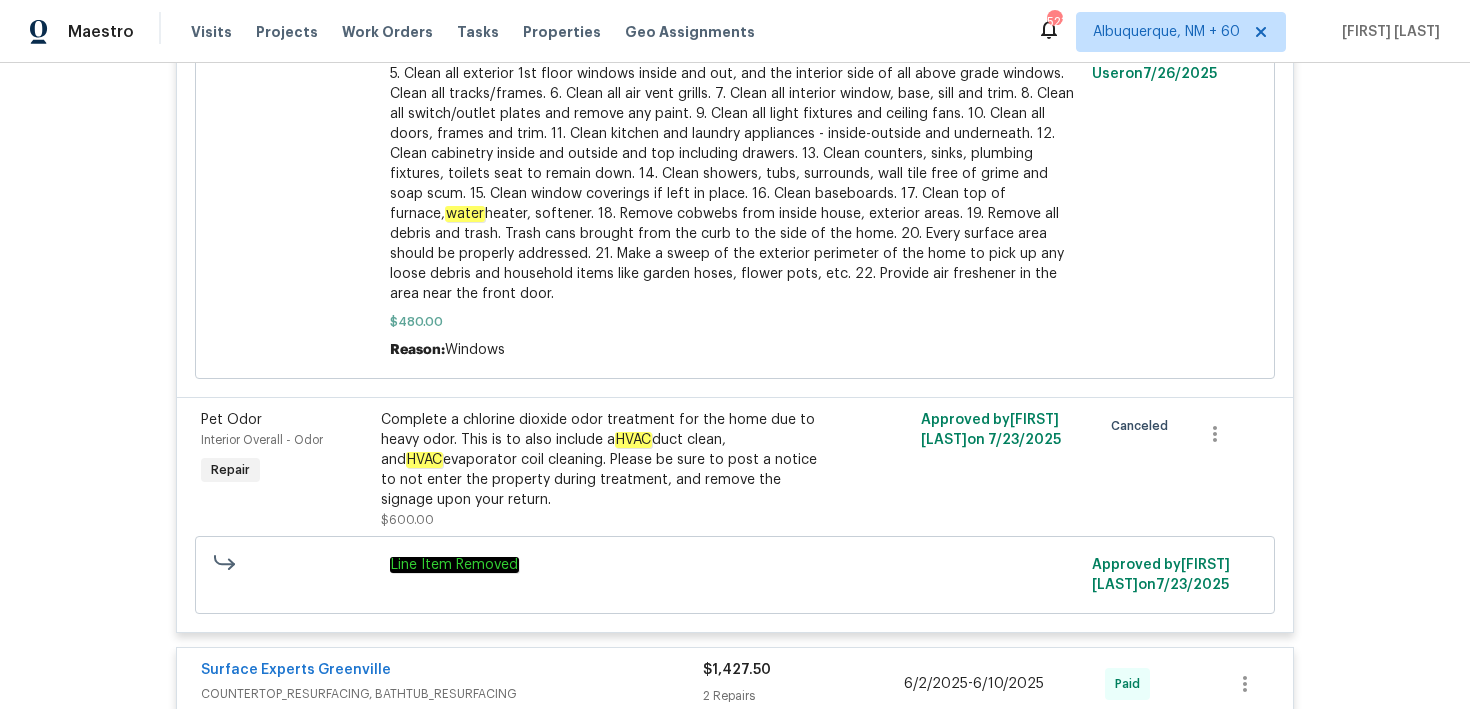 scroll, scrollTop: 4877, scrollLeft: 0, axis: vertical 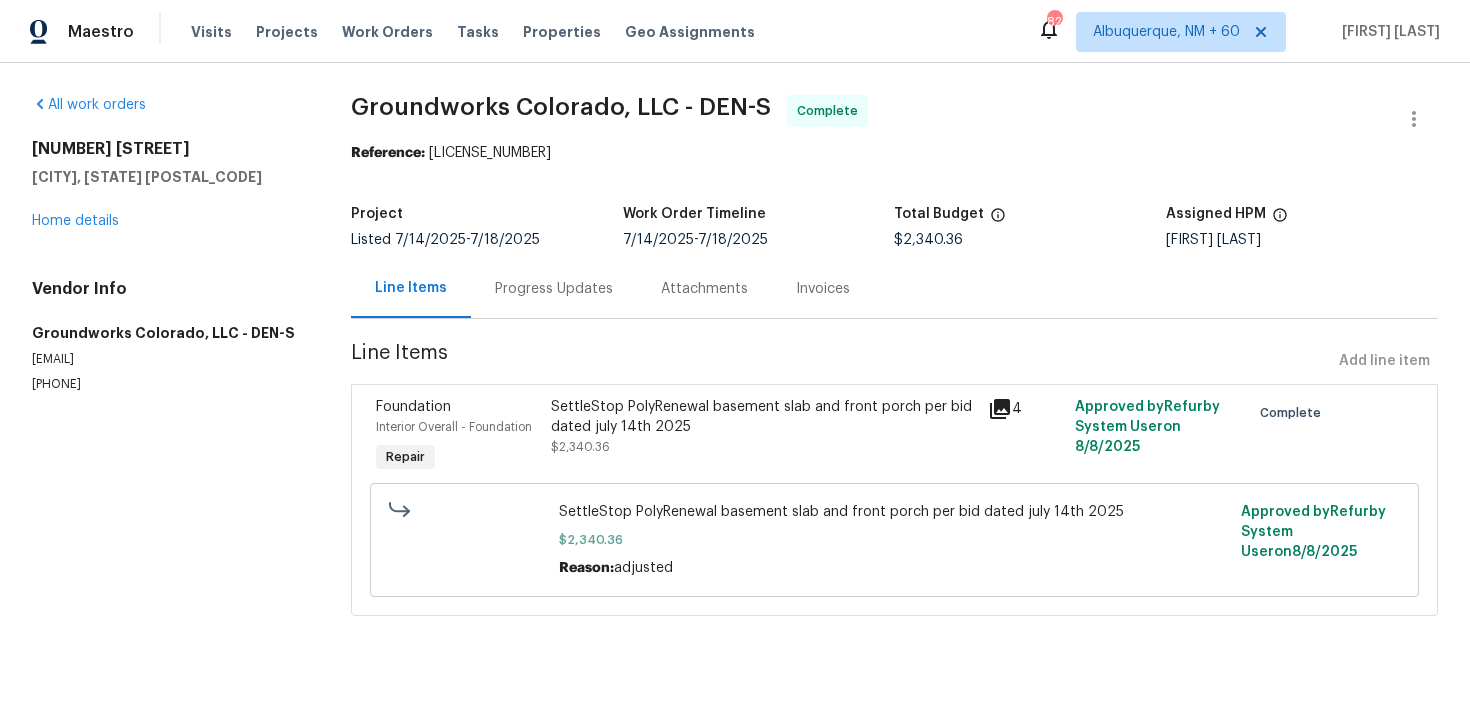 click on "Progress Updates" at bounding box center (554, 289) 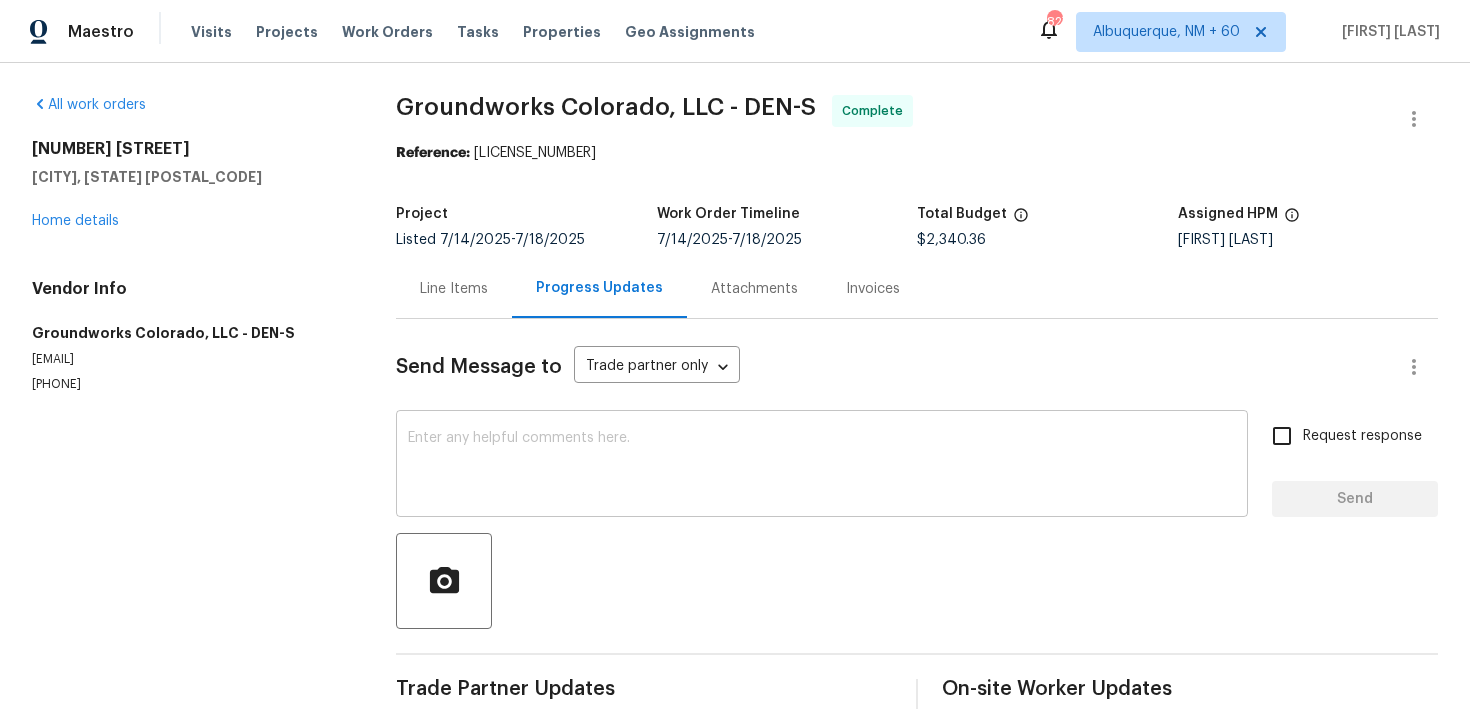 scroll, scrollTop: 34, scrollLeft: 0, axis: vertical 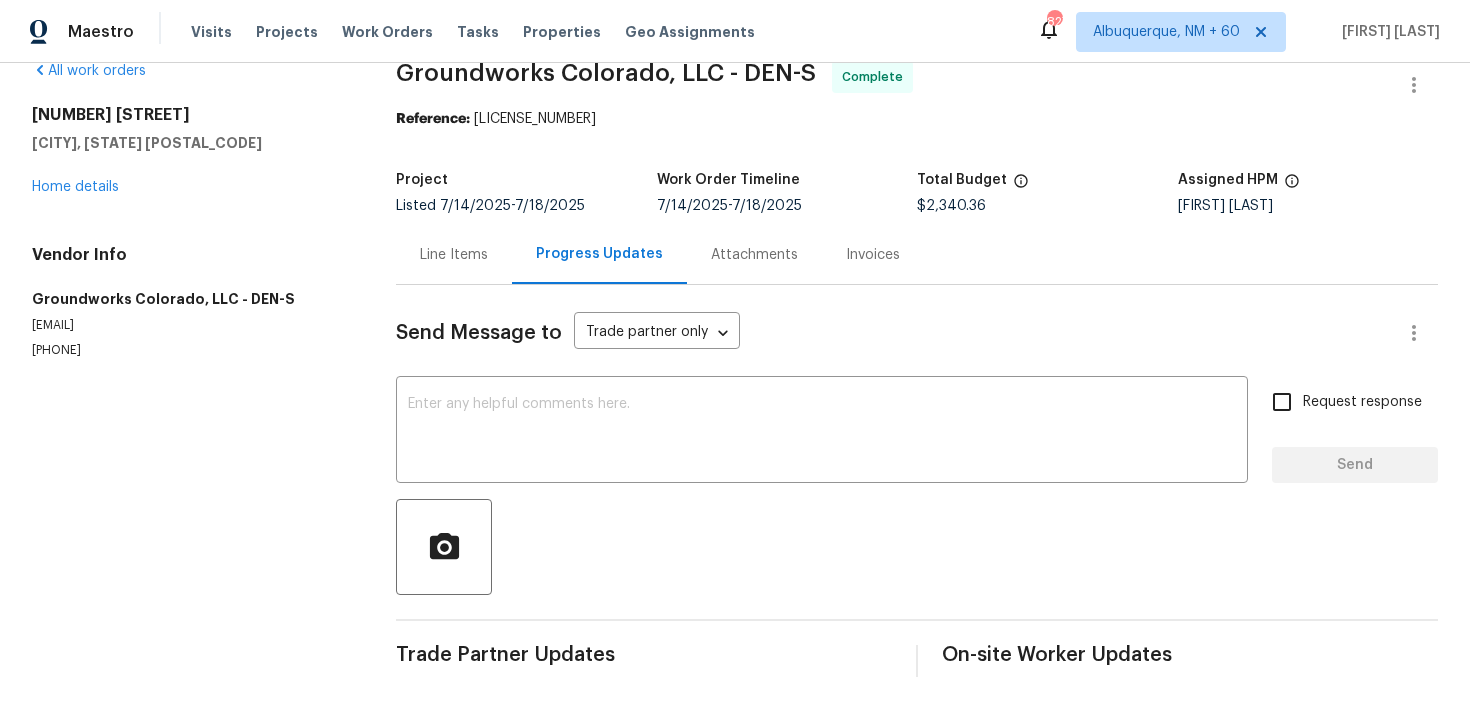 click on "Invoices" at bounding box center (873, 254) 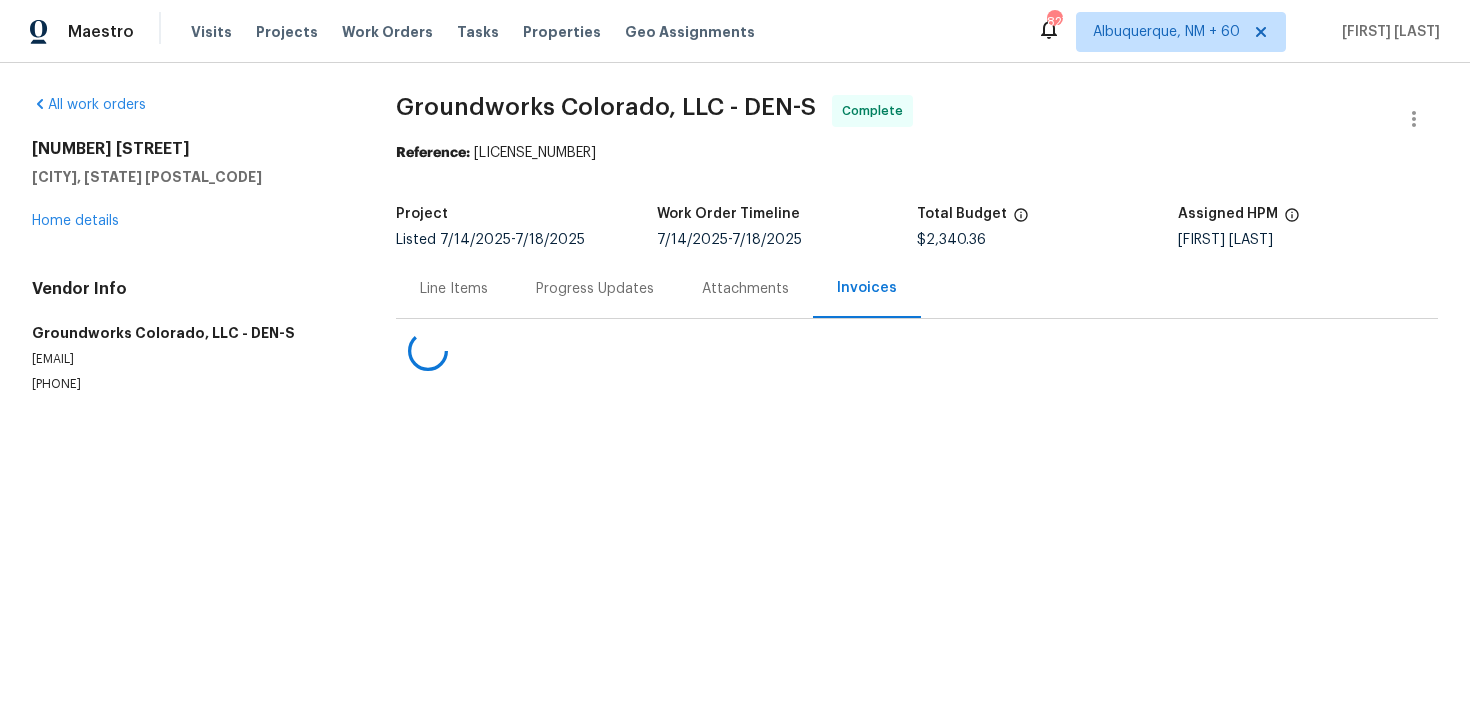 scroll, scrollTop: 0, scrollLeft: 0, axis: both 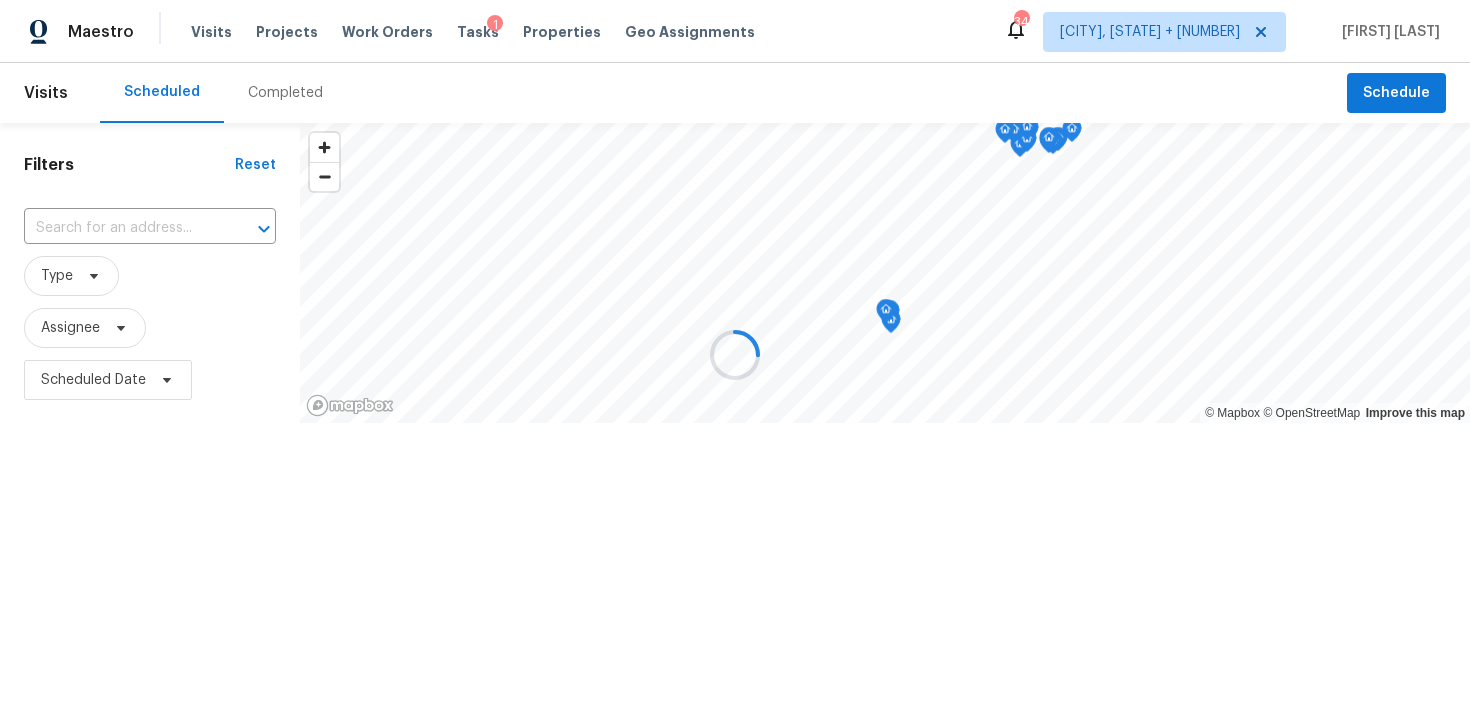 drag, startPoint x: 0, startPoint y: 0, endPoint x: 213, endPoint y: 27, distance: 214.70445 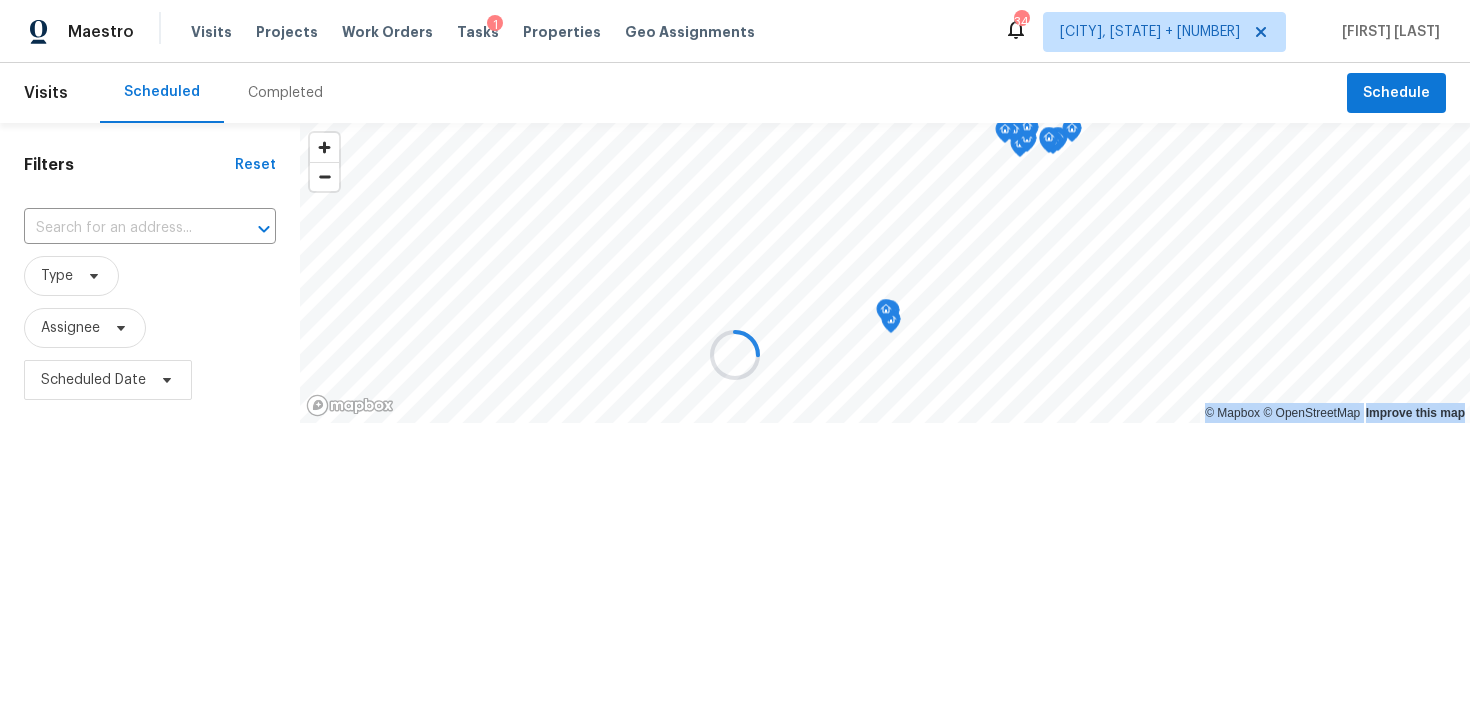 scroll, scrollTop: 0, scrollLeft: 0, axis: both 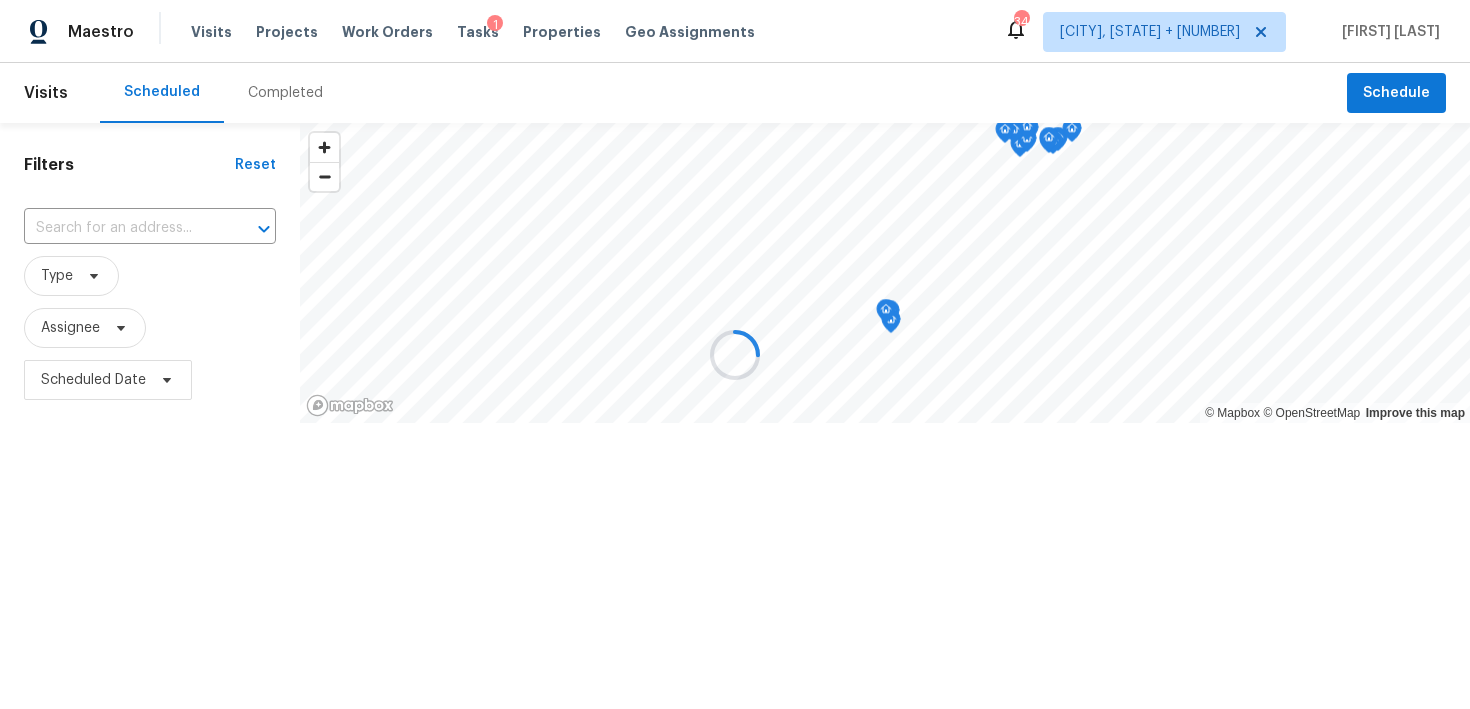 click at bounding box center (735, 354) 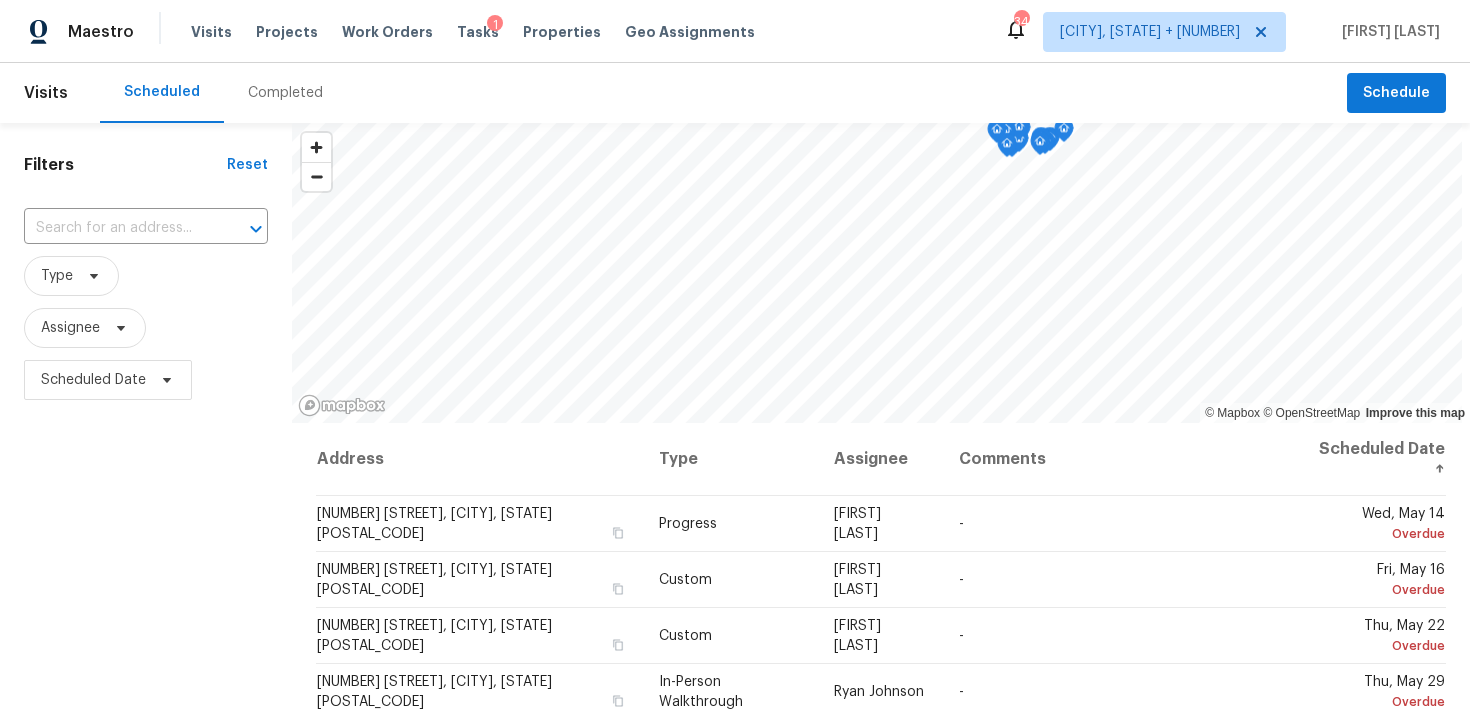 click on "Completed" at bounding box center [285, 93] 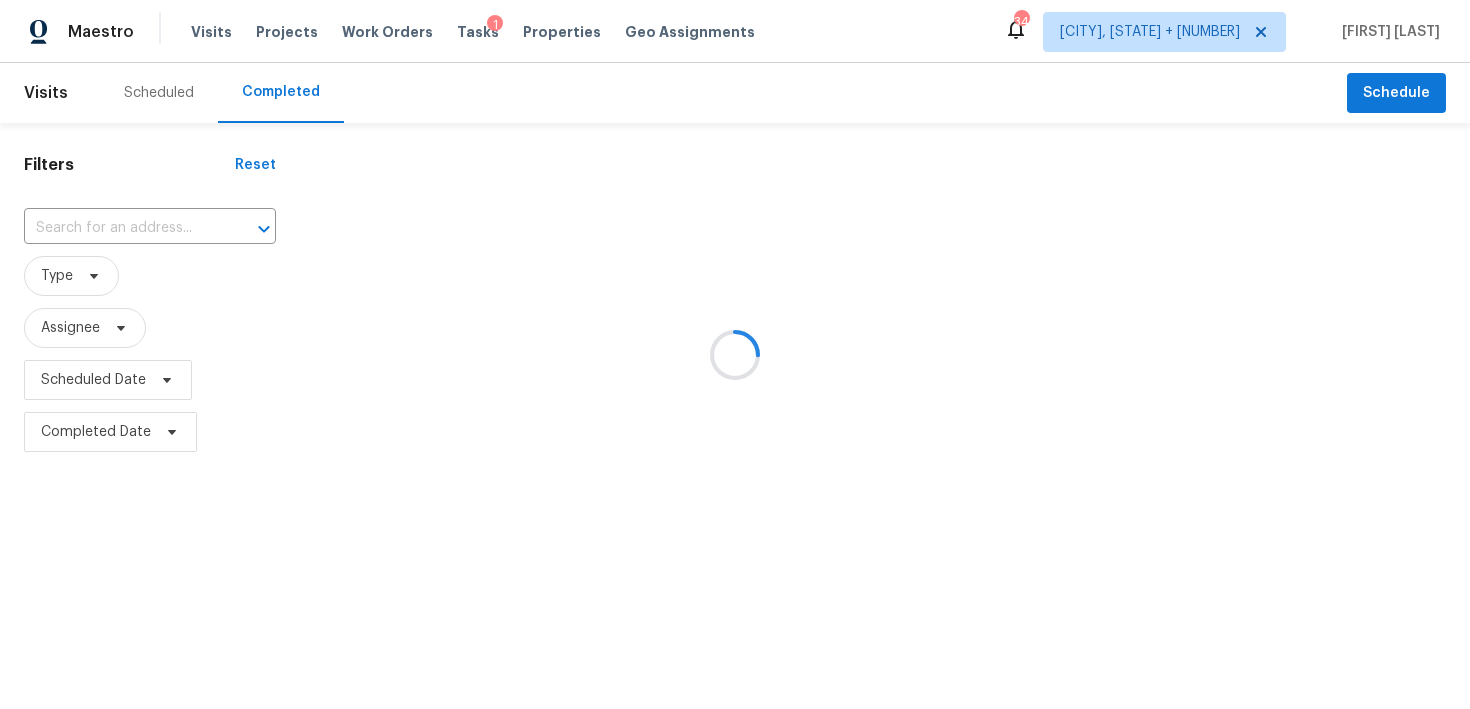 click at bounding box center (735, 354) 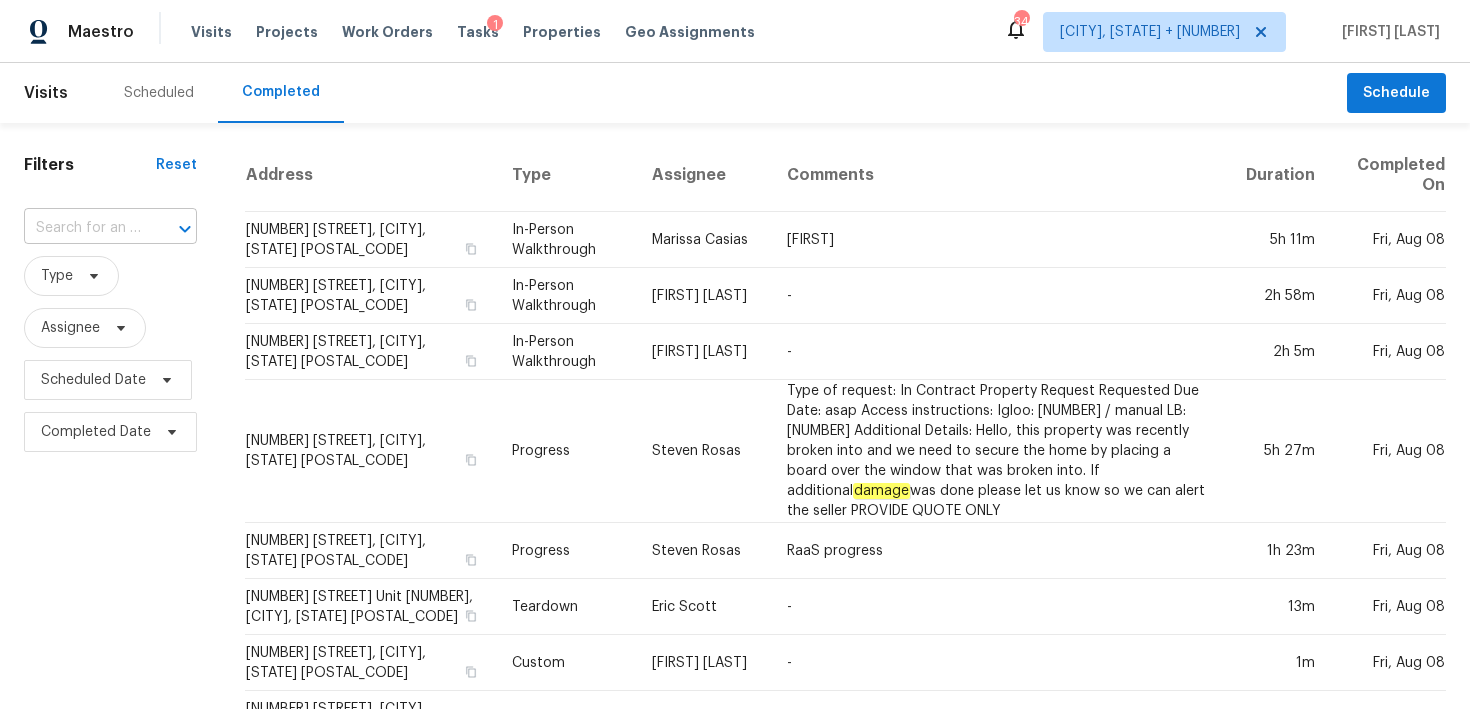 click at bounding box center [82, 228] 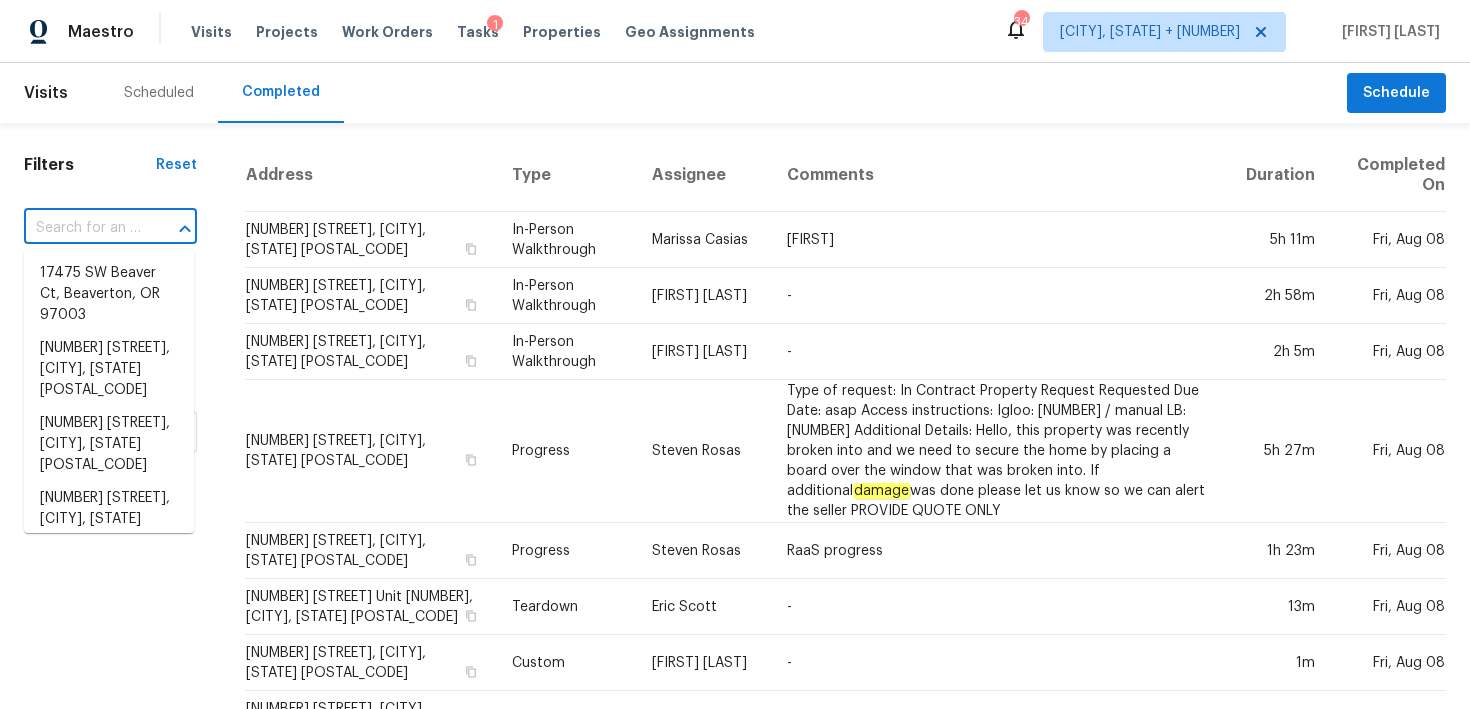 paste on "[NUMBER] [STREET] [CITY], [STATE] [POSTAL_CODE]" 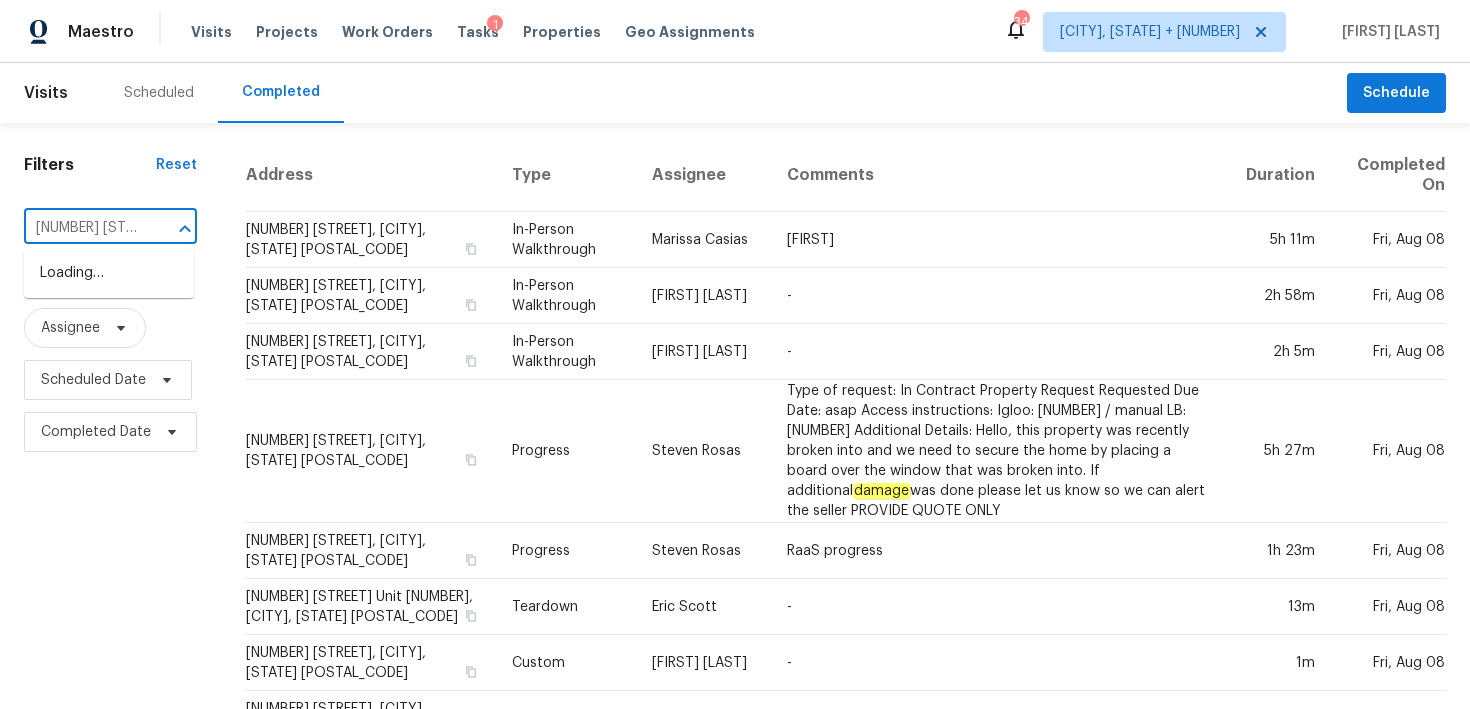 scroll, scrollTop: 0, scrollLeft: 149, axis: horizontal 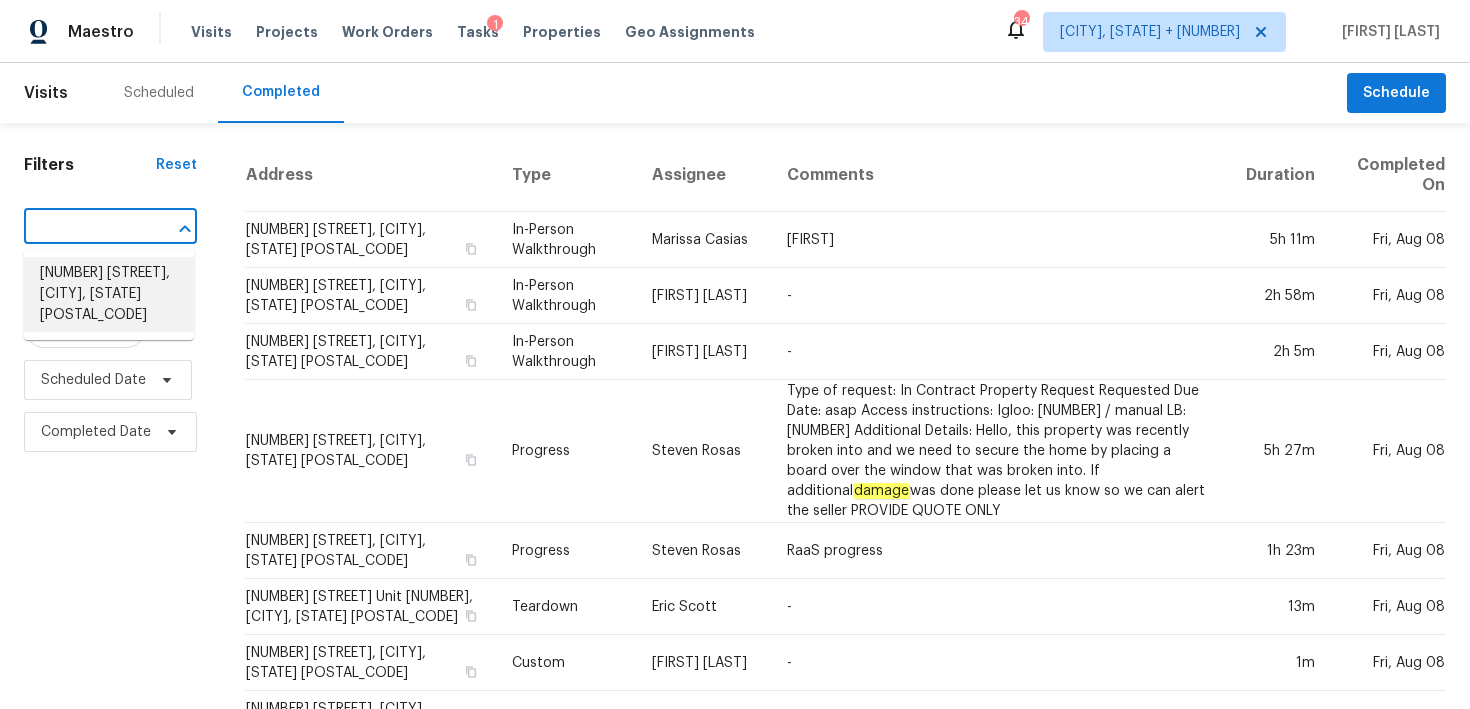 click on "[NUMBER] [STREET], [CITY], [STATE] [POSTAL_CODE]" at bounding box center (109, 294) 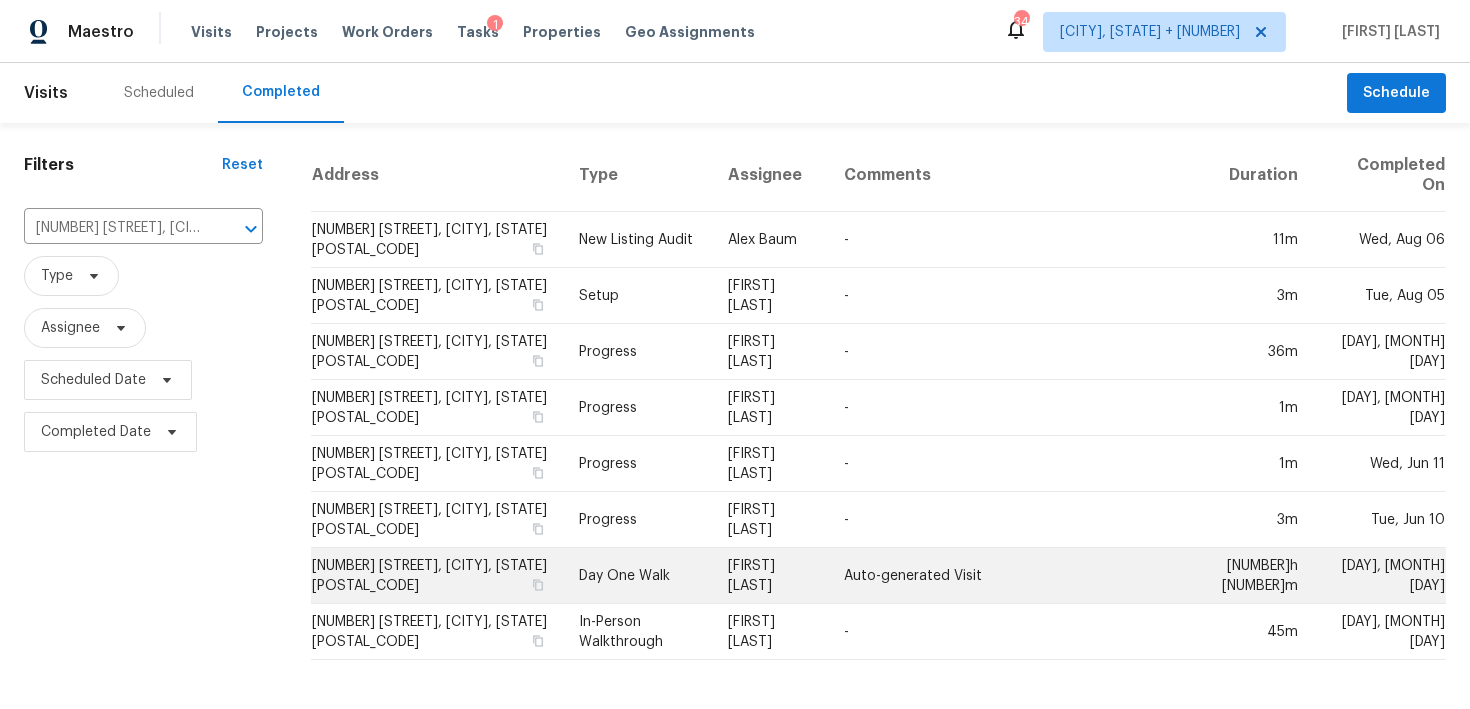 click on "Day One Walk" at bounding box center (637, 576) 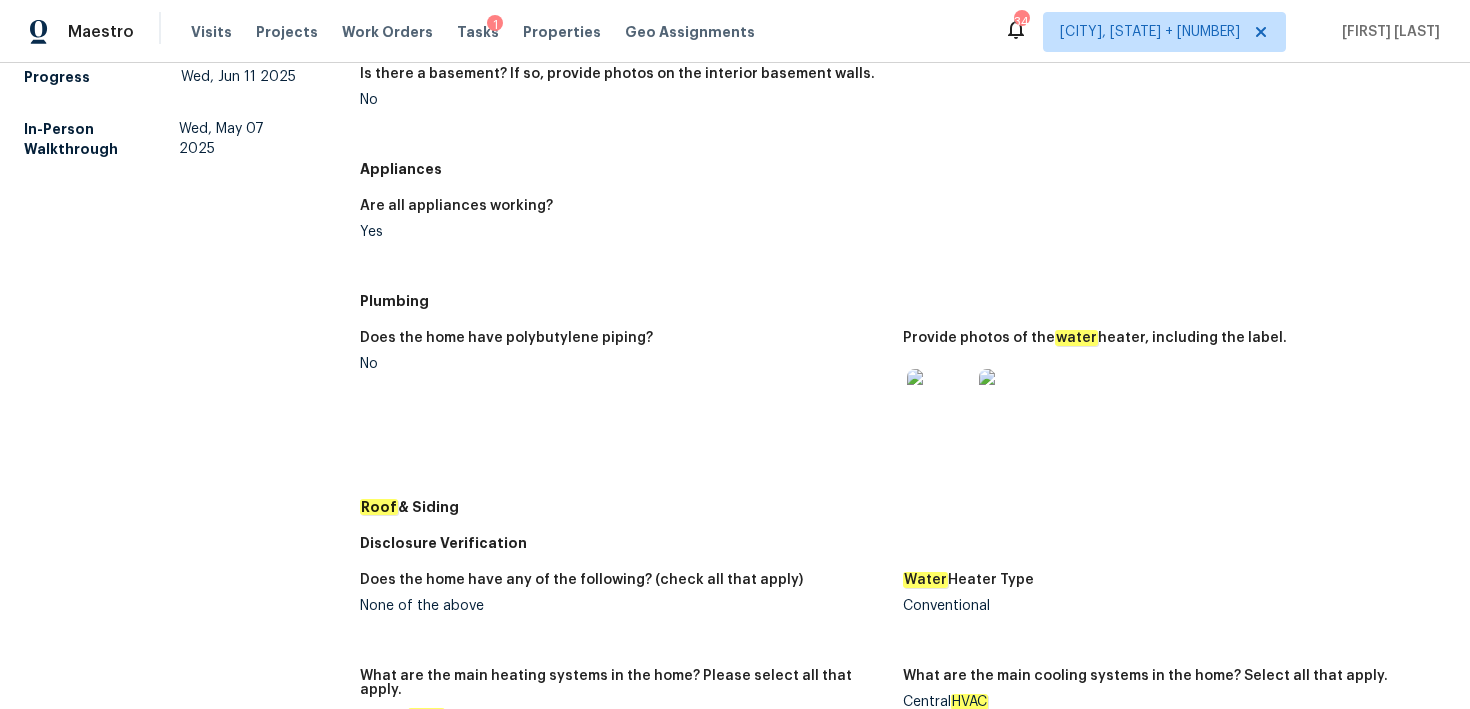scroll, scrollTop: 510, scrollLeft: 0, axis: vertical 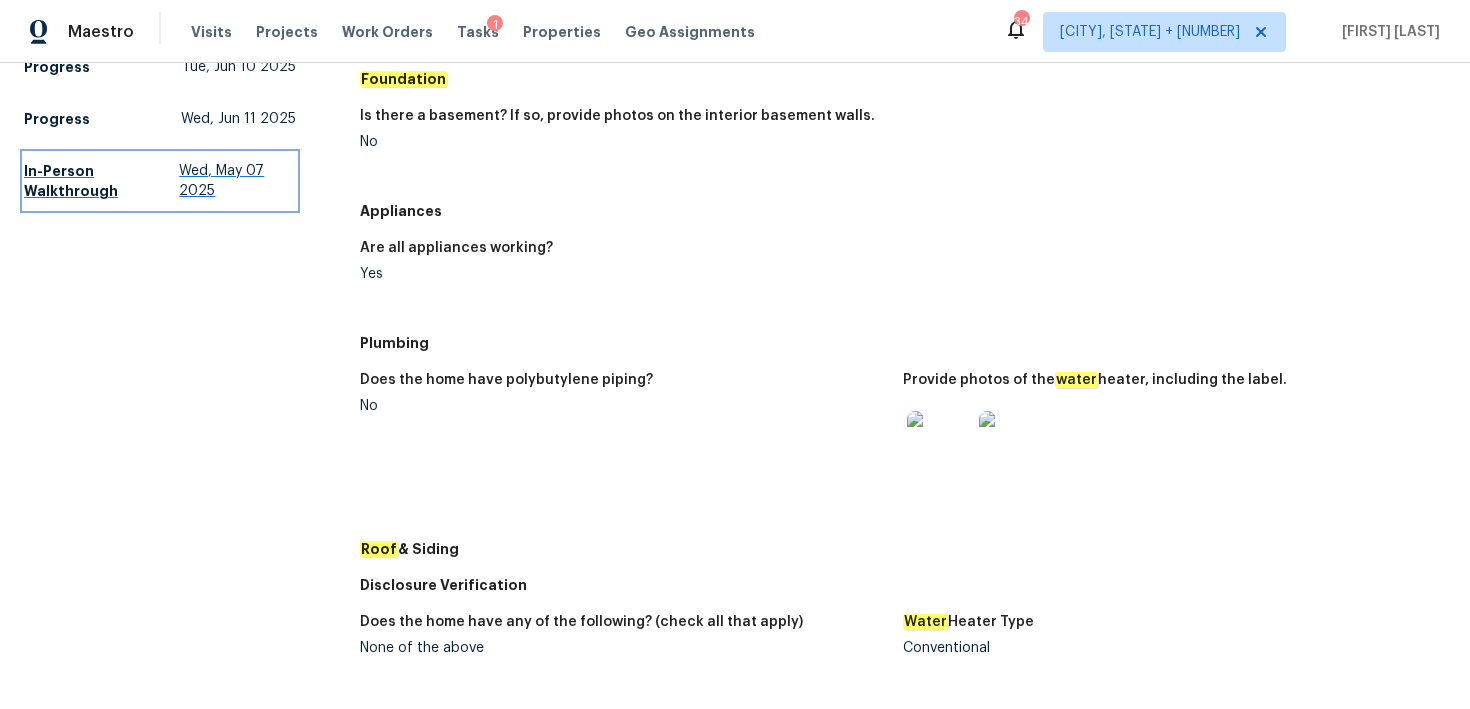 click on "In-Person Walkthrough" at bounding box center [101, 181] 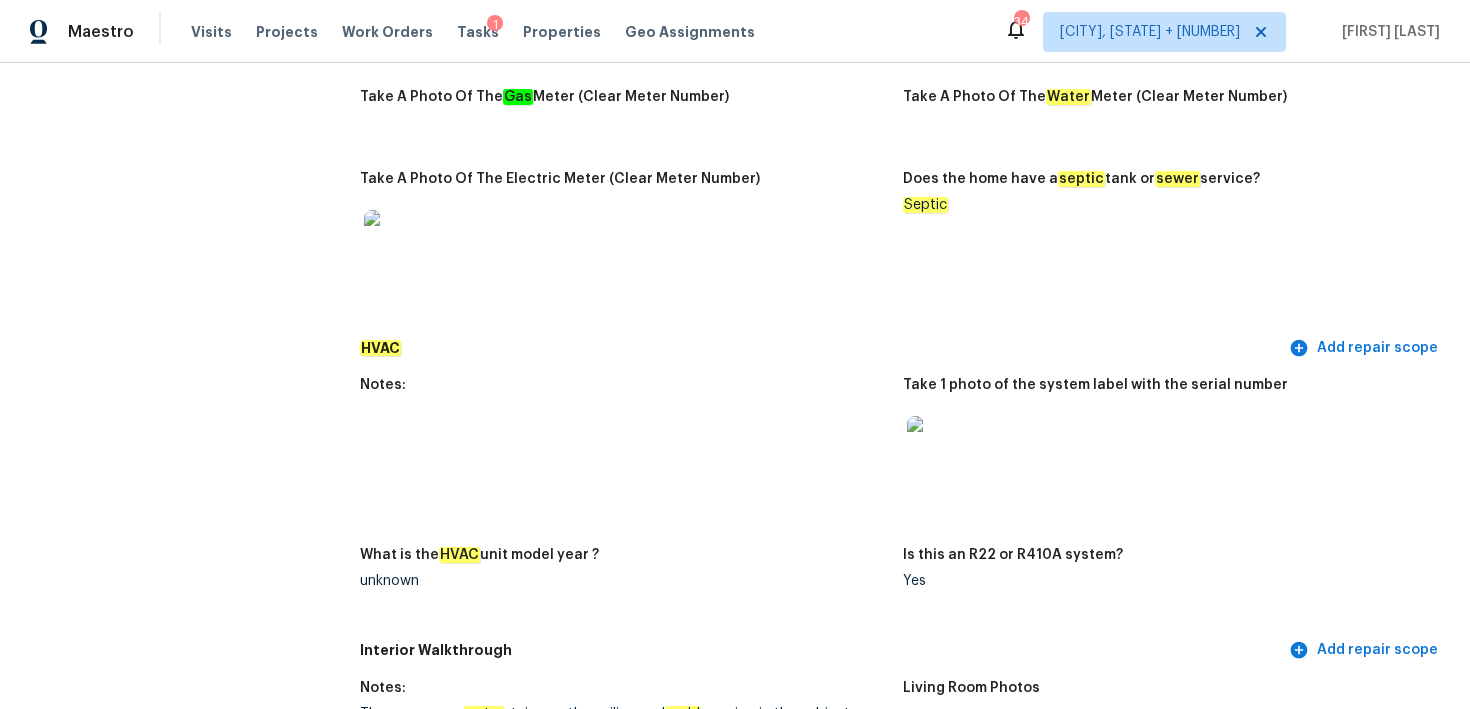 scroll, scrollTop: 3240, scrollLeft: 0, axis: vertical 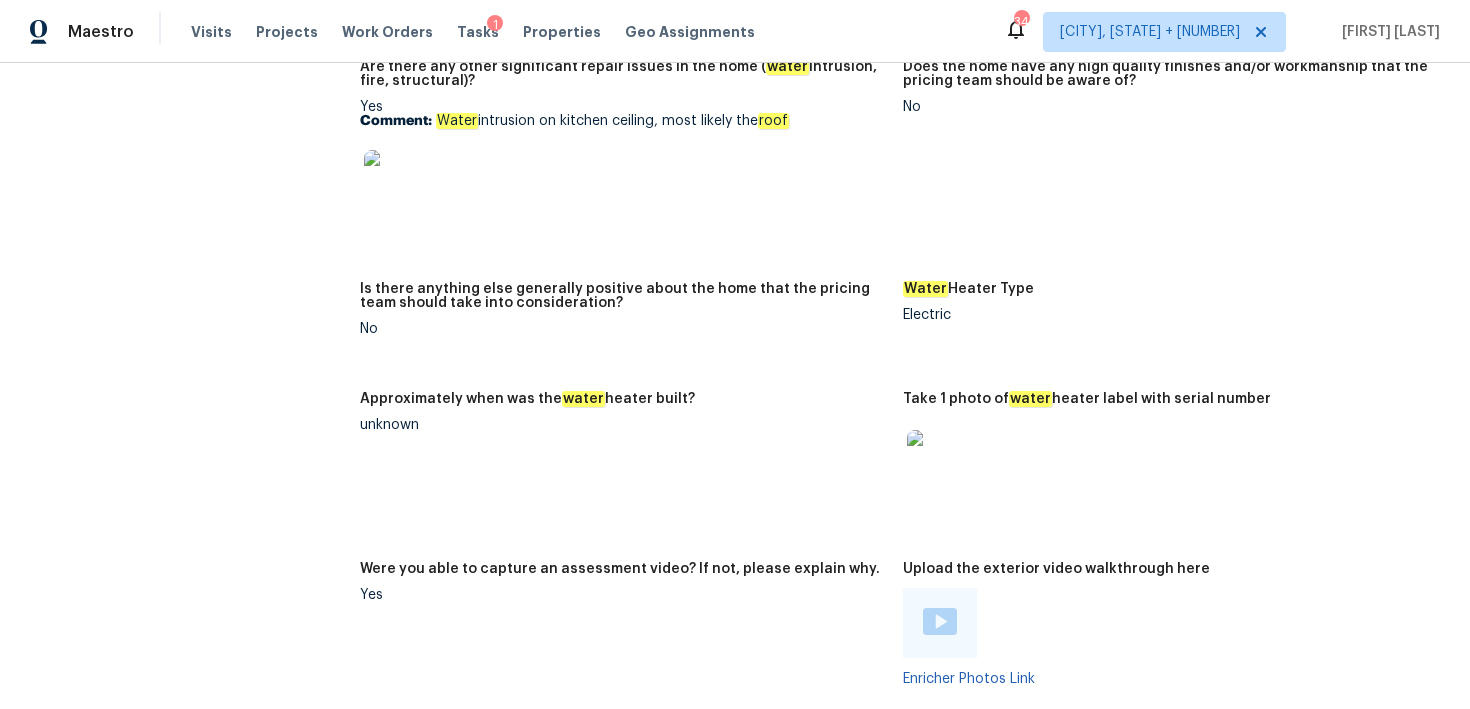click at bounding box center (939, 462) 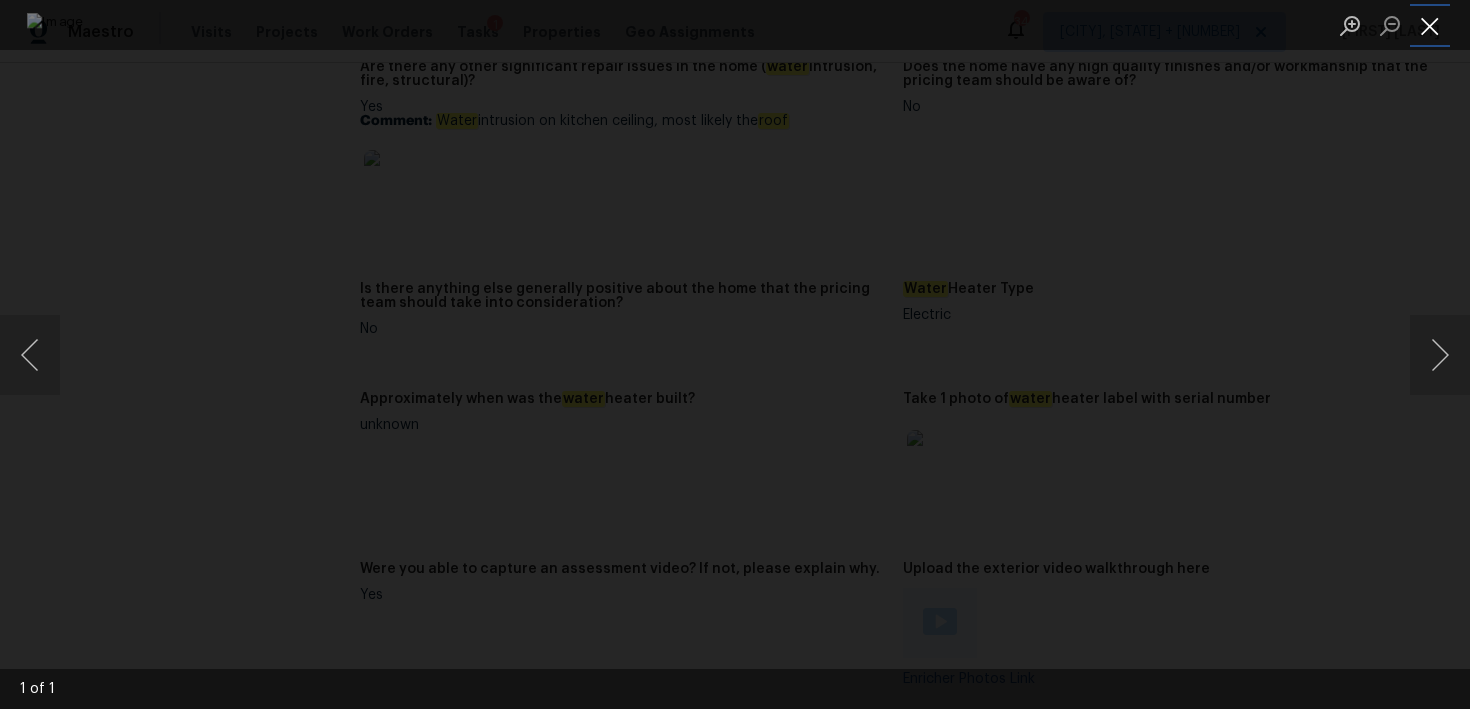 click at bounding box center [1430, 25] 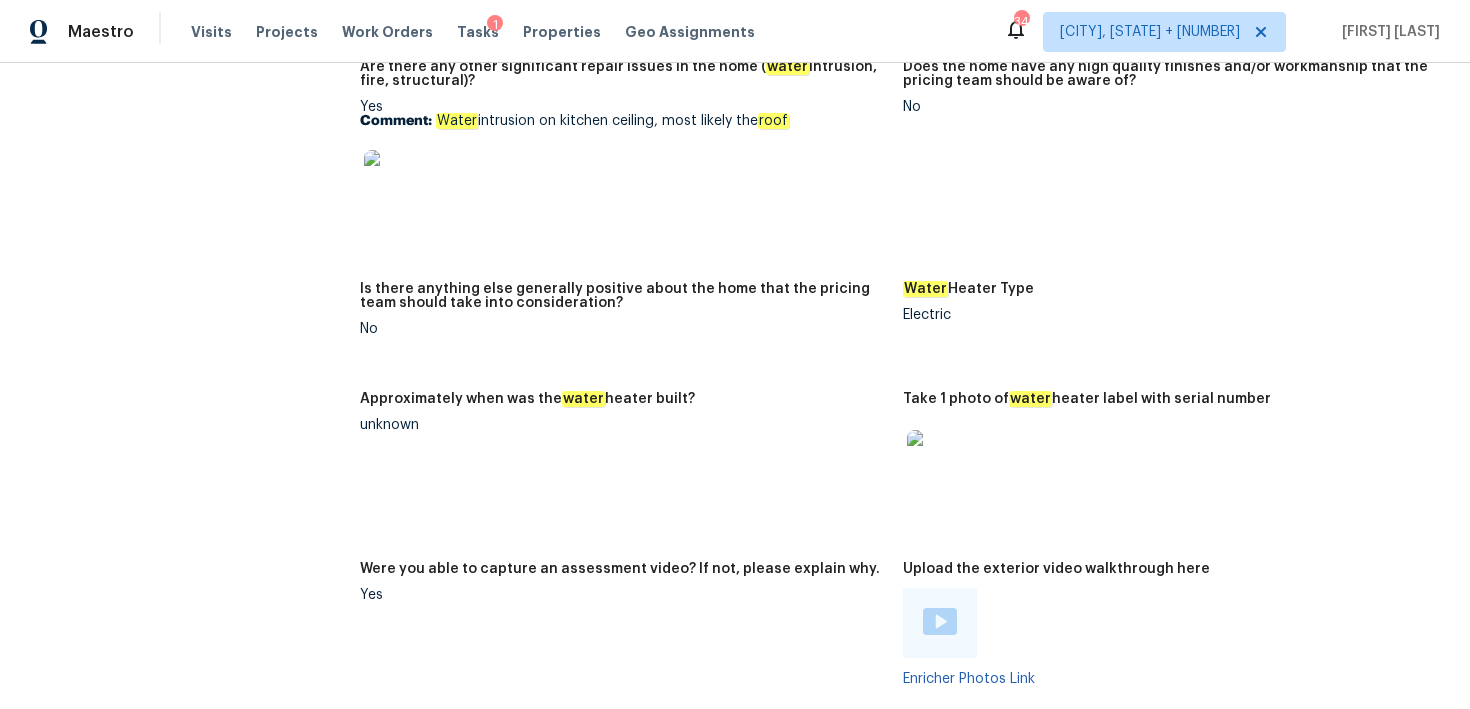 scroll, scrollTop: 1505, scrollLeft: 0, axis: vertical 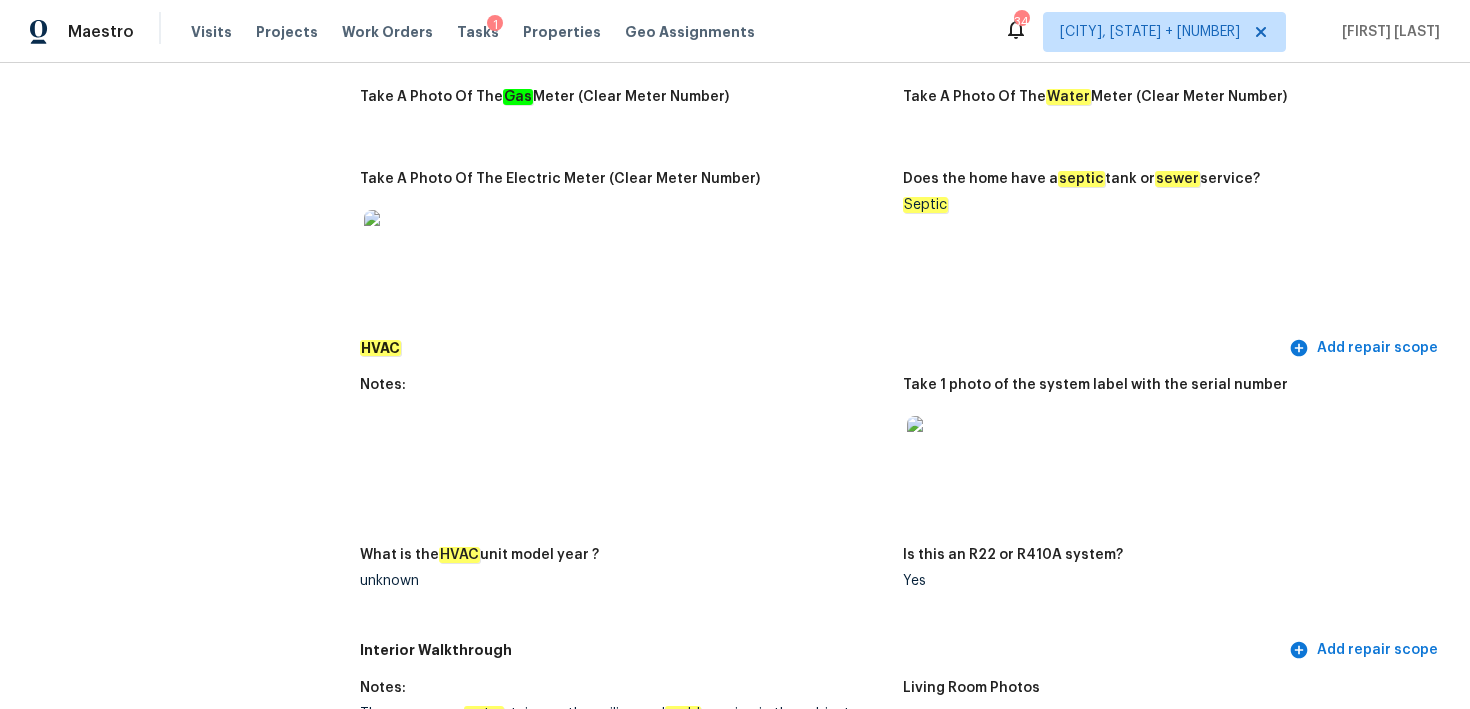 click at bounding box center (939, 448) 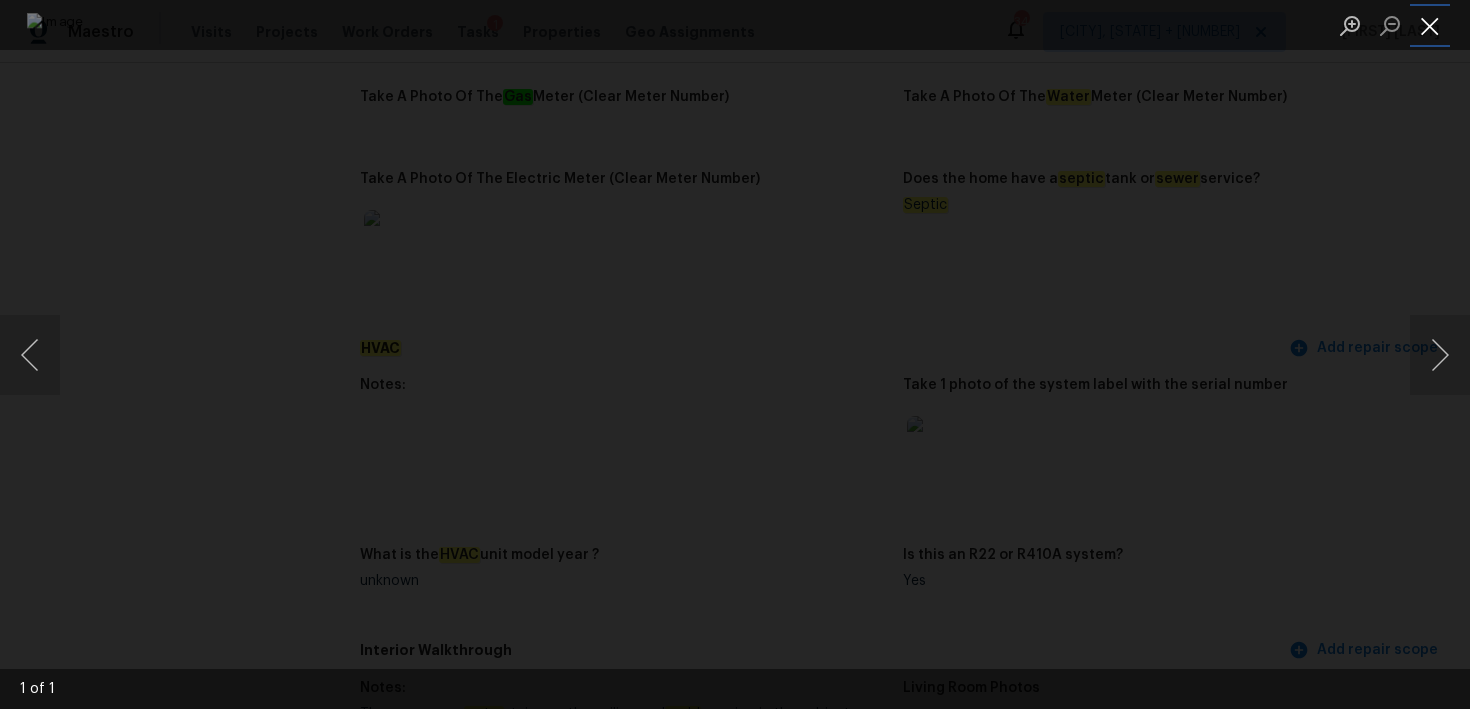 click at bounding box center [1430, 25] 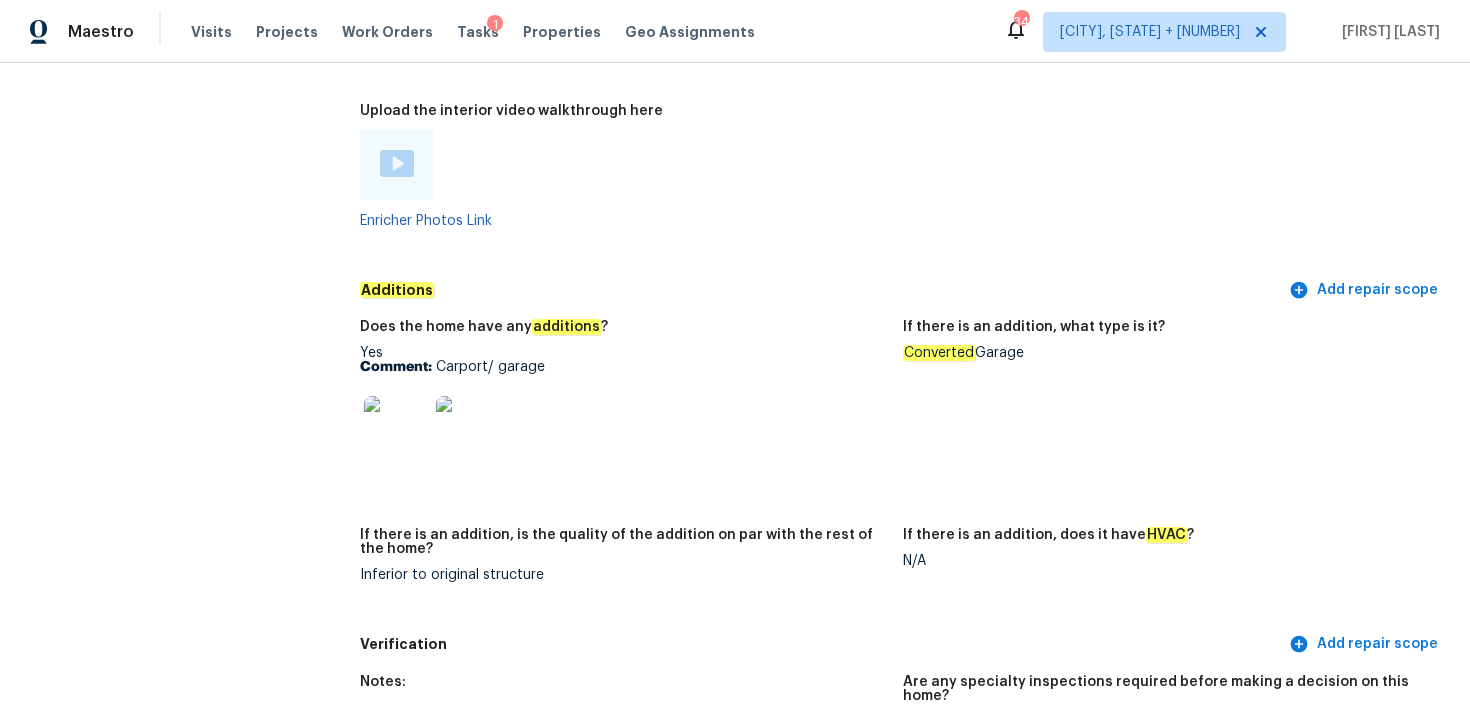 scroll, scrollTop: 3893, scrollLeft: 0, axis: vertical 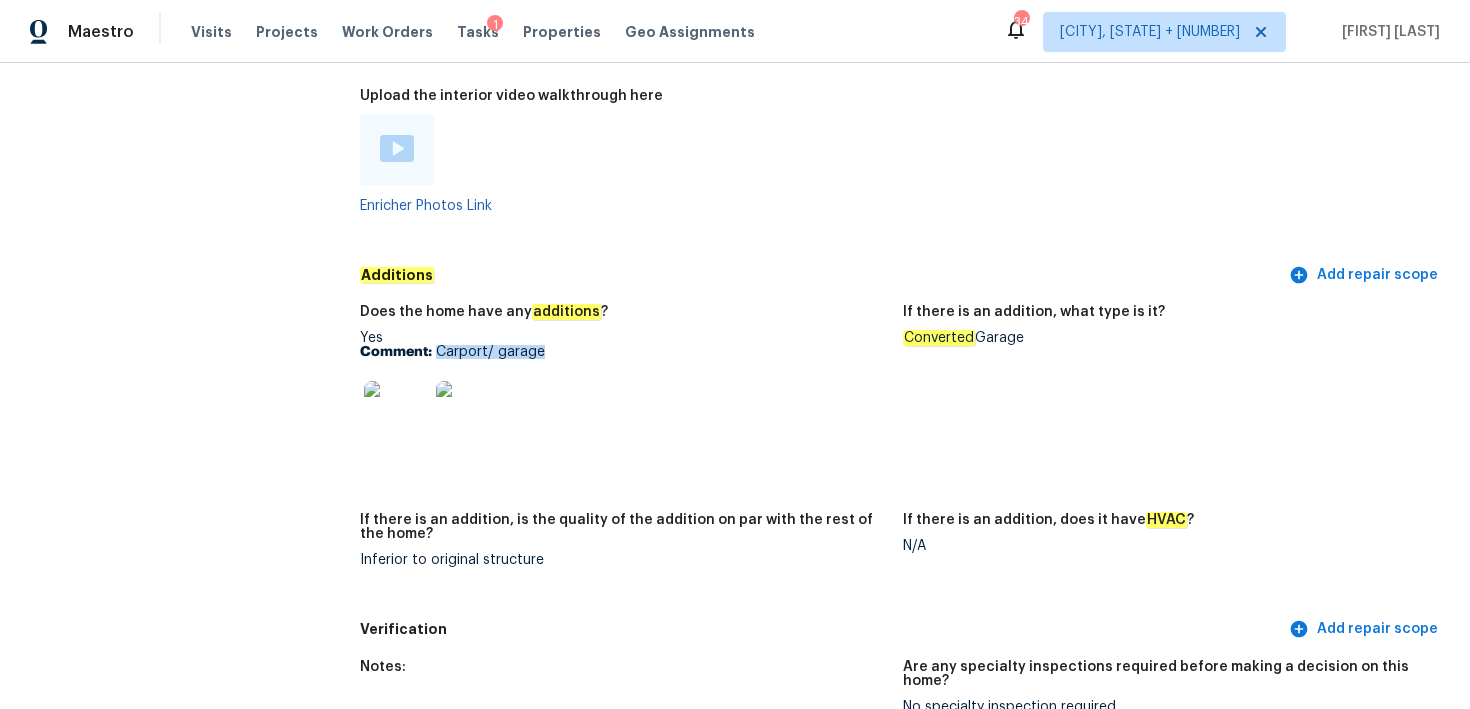 drag, startPoint x: 436, startPoint y: 340, endPoint x: 669, endPoint y: 338, distance: 233.00859 